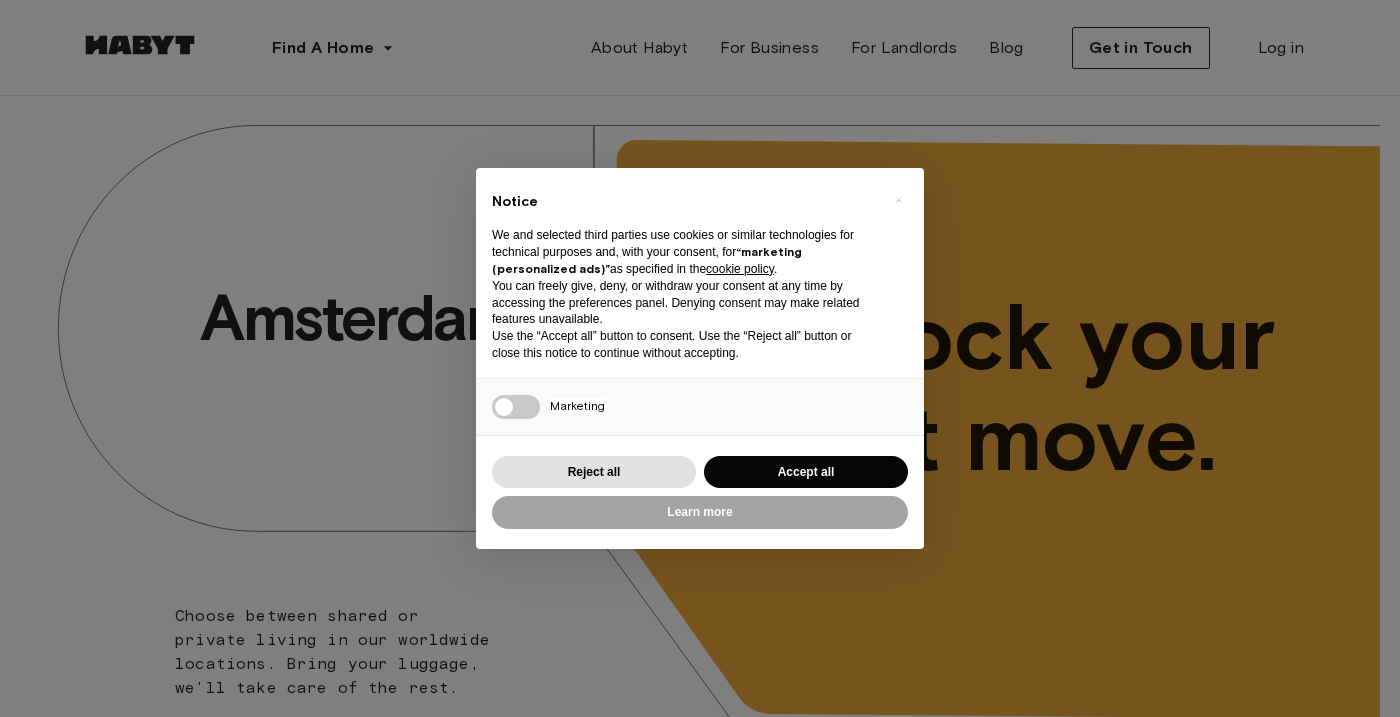 scroll, scrollTop: 0, scrollLeft: 0, axis: both 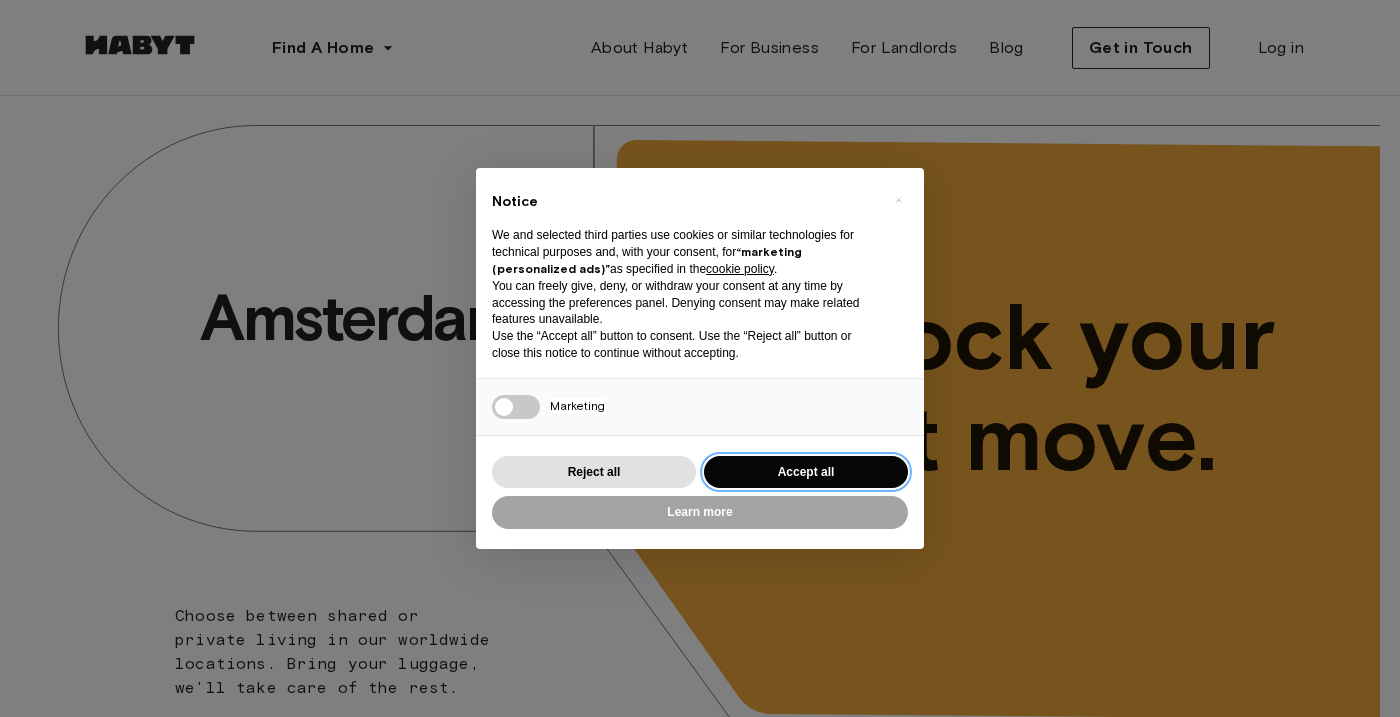 click on "Accept all" at bounding box center (806, 472) 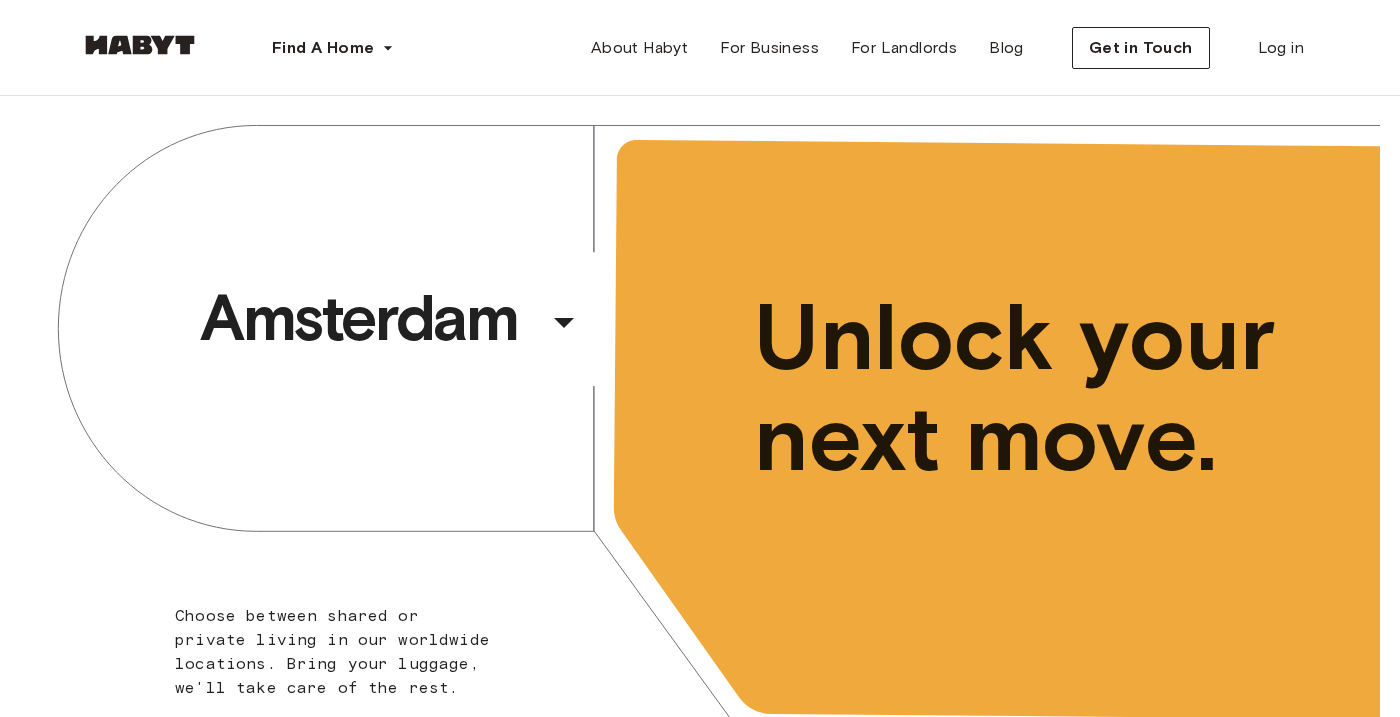 scroll, scrollTop: 0, scrollLeft: 0, axis: both 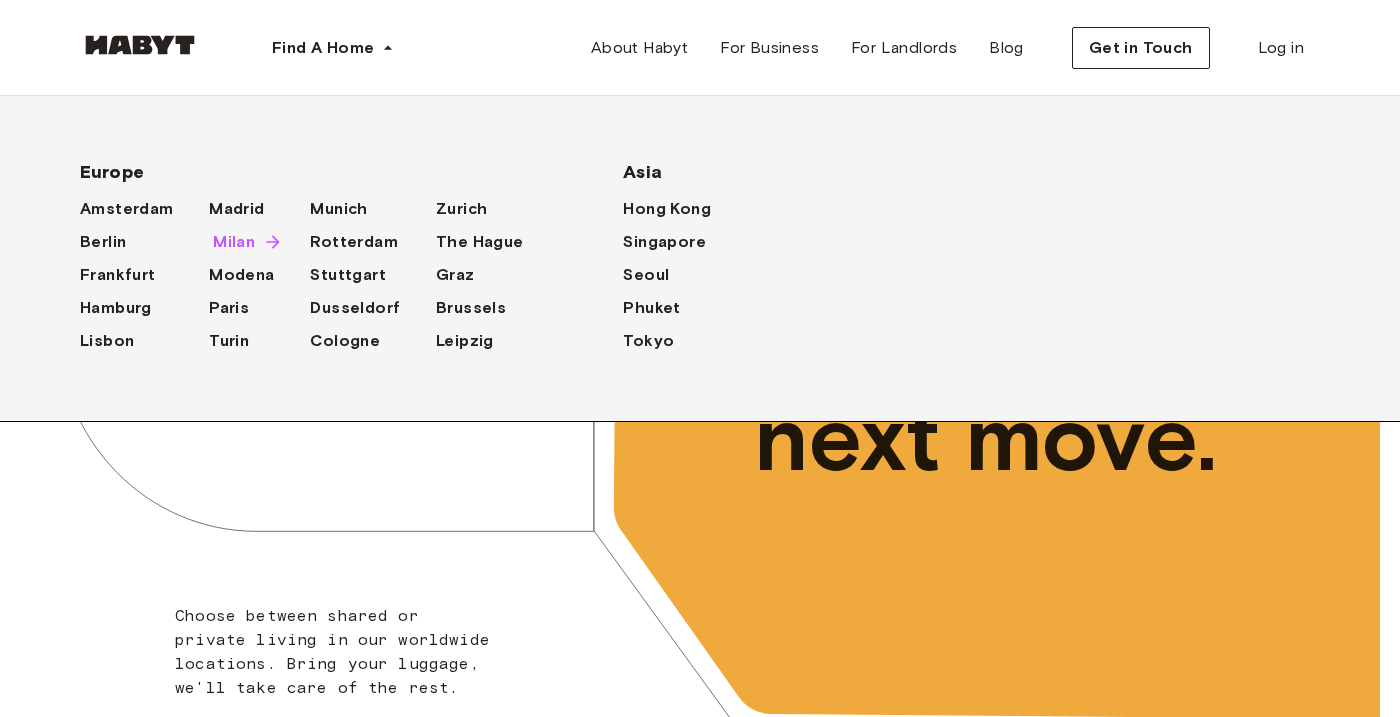 click on "Milan" at bounding box center (234, 242) 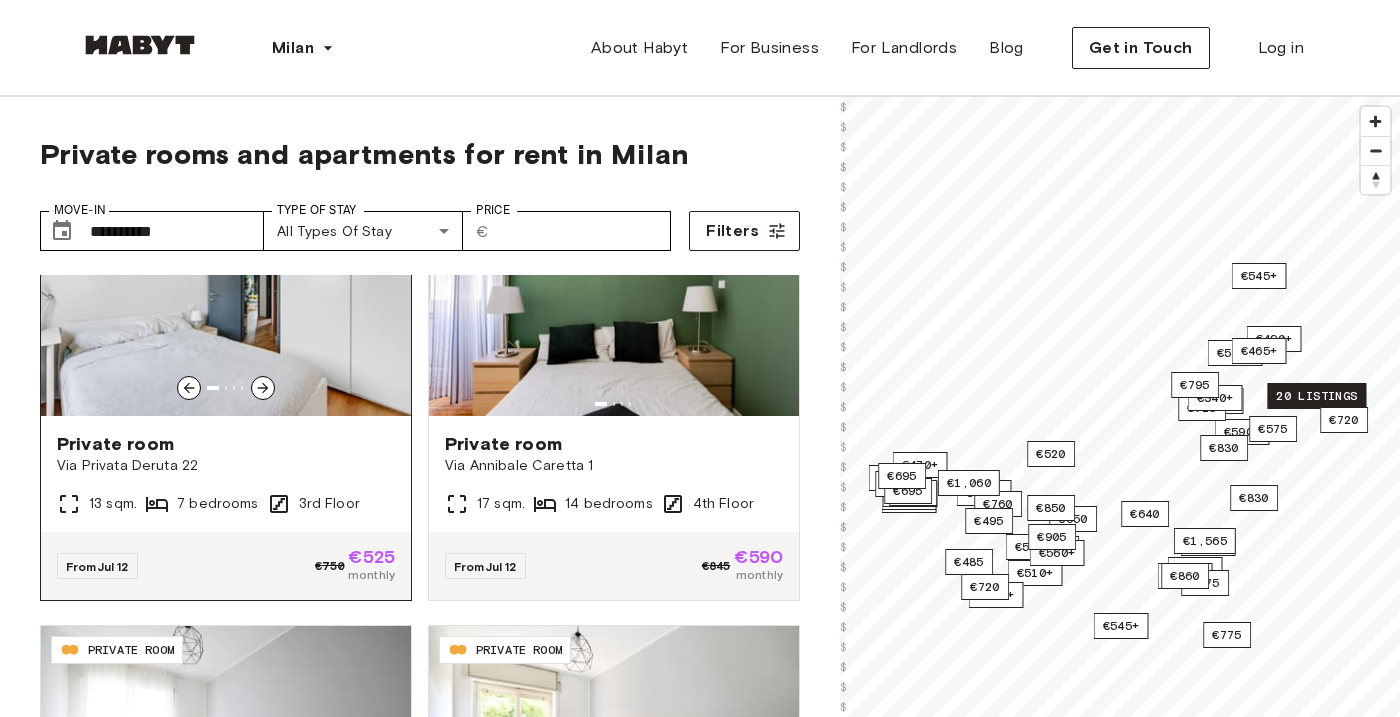scroll, scrollTop: 105, scrollLeft: 0, axis: vertical 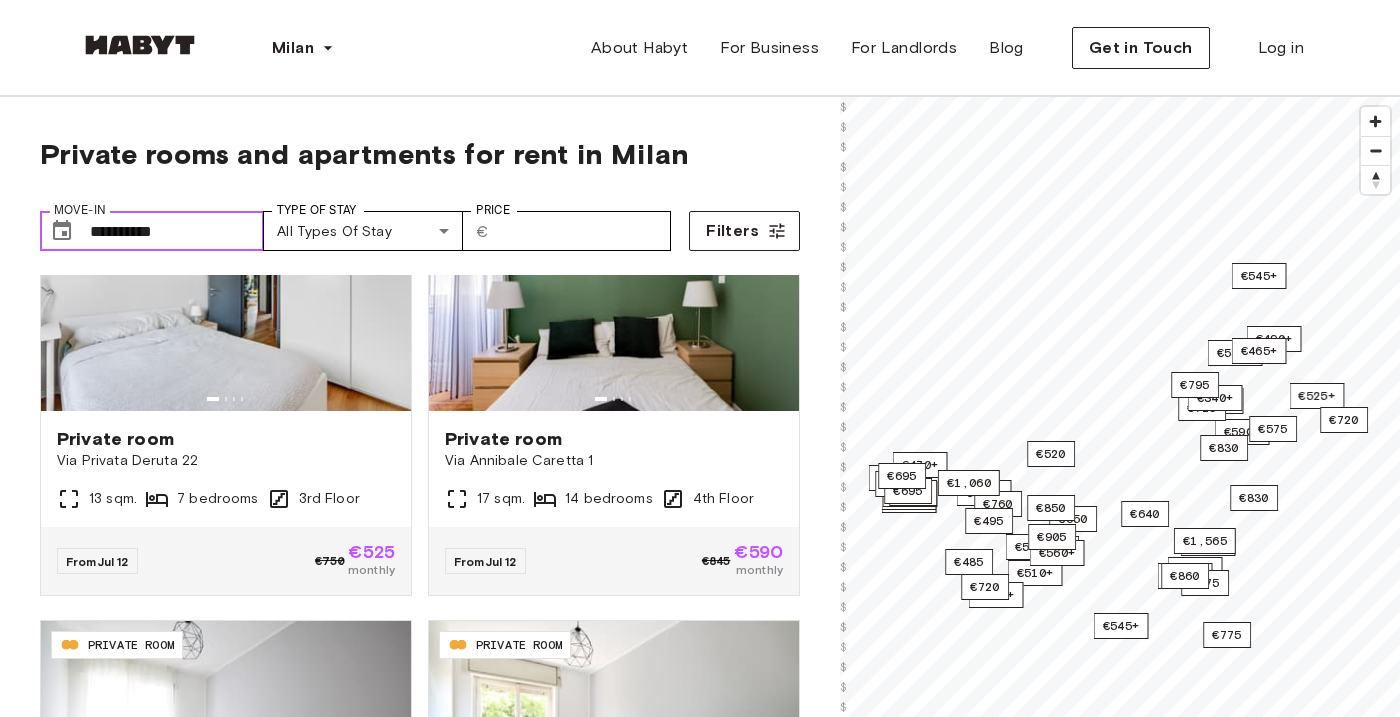 click on "**********" at bounding box center [177, 231] 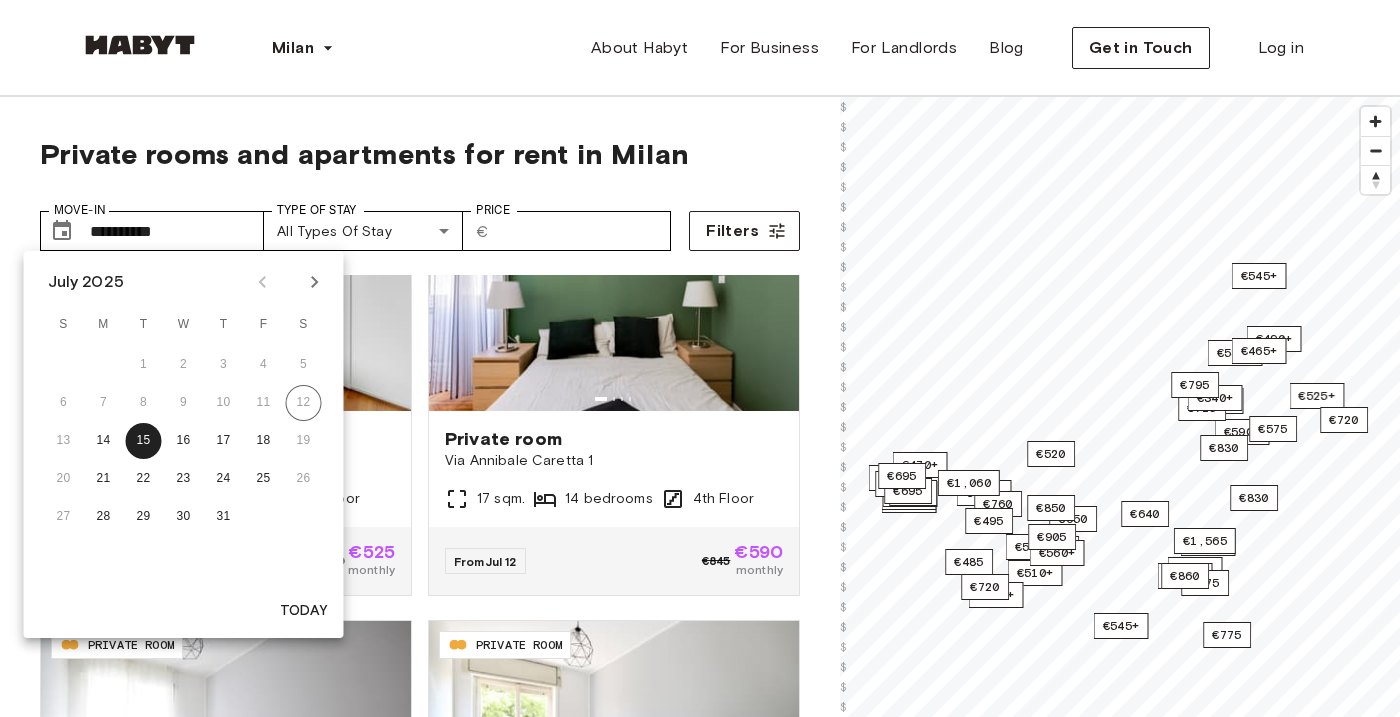 click 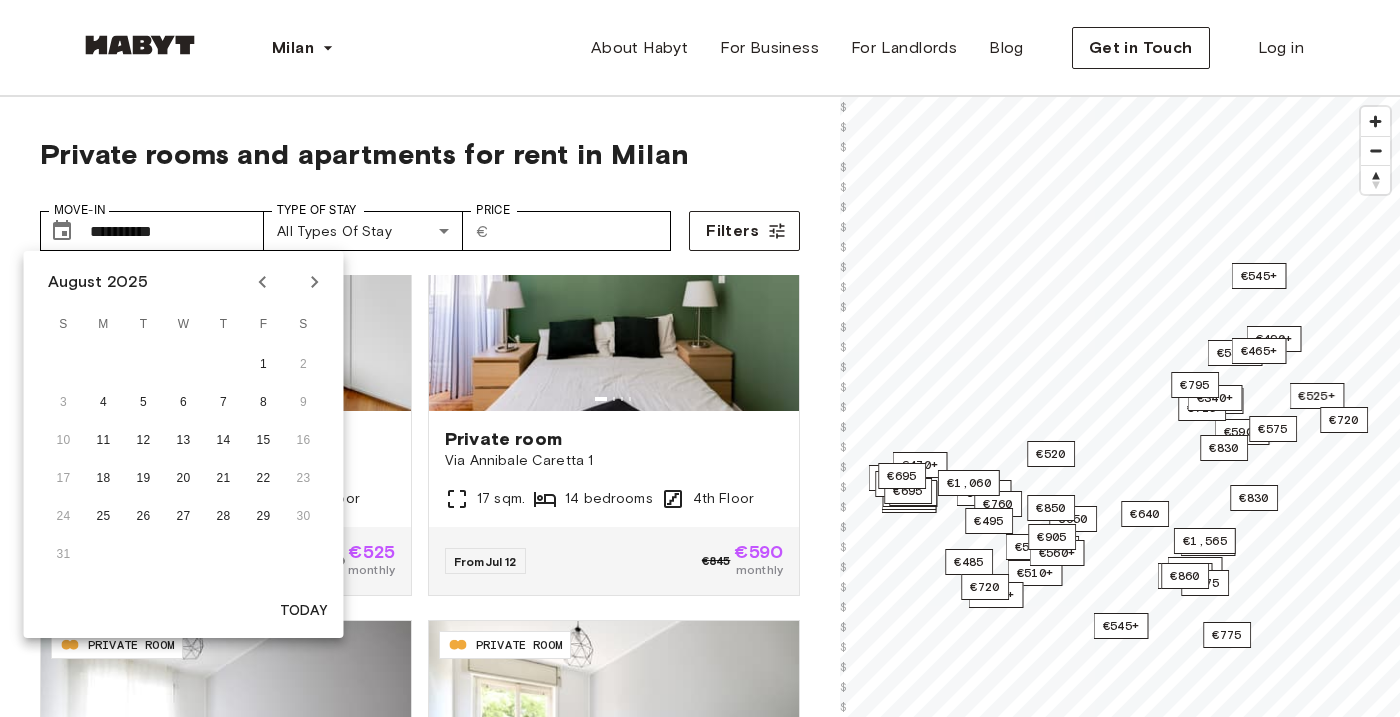 click 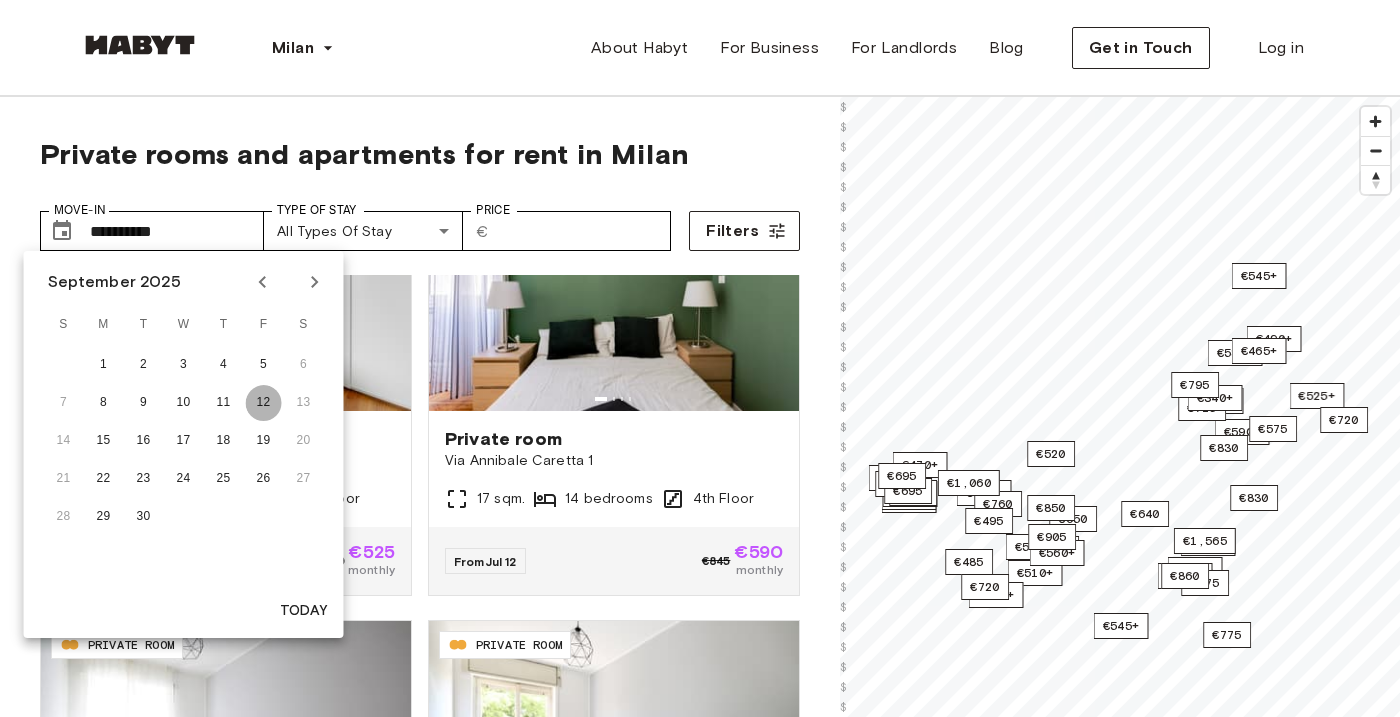 click on "12" at bounding box center (264, 403) 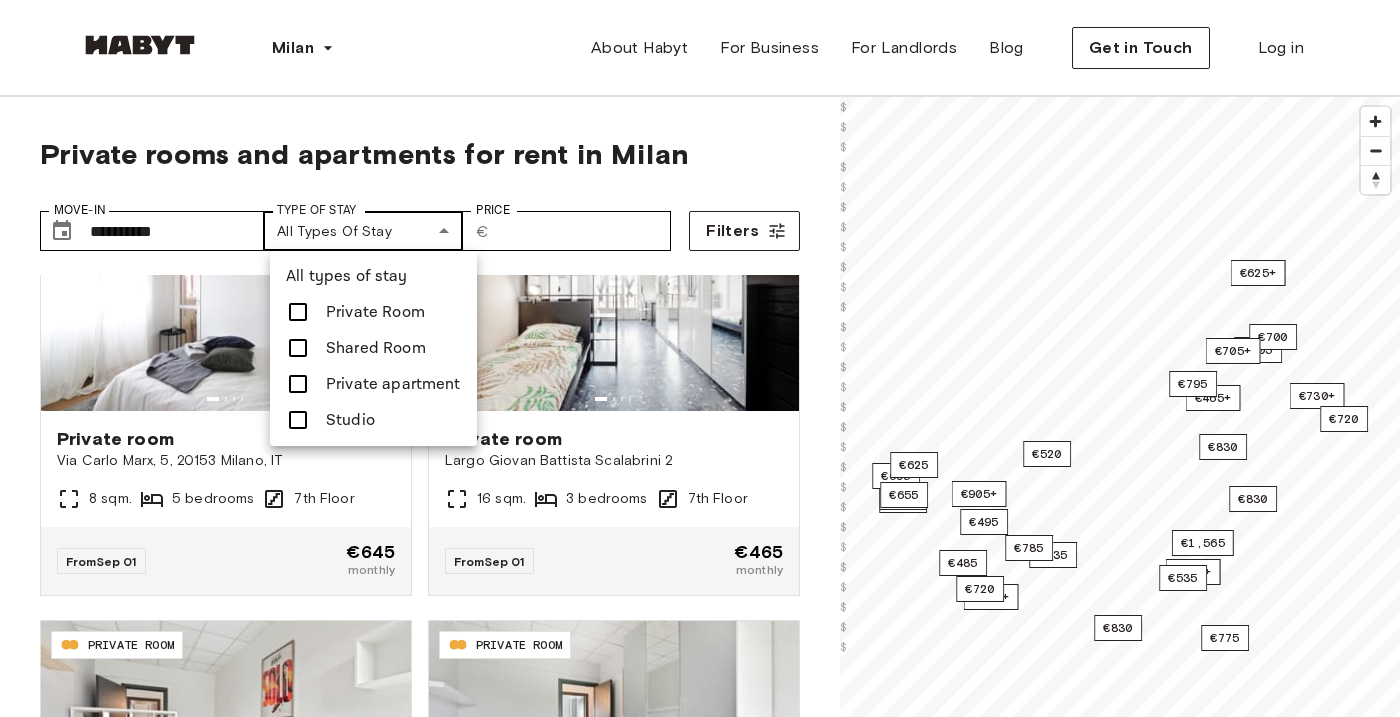 click on "**********" at bounding box center [700, 2424] 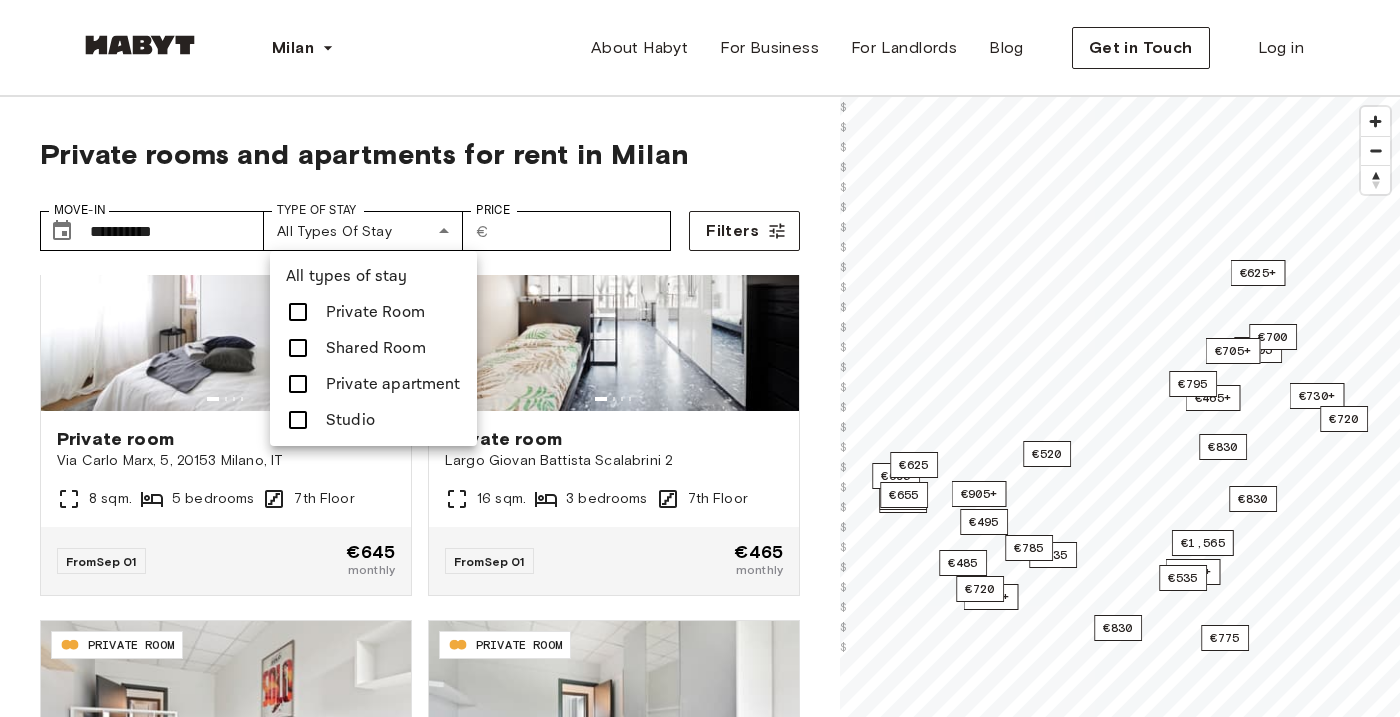 click at bounding box center [700, 358] 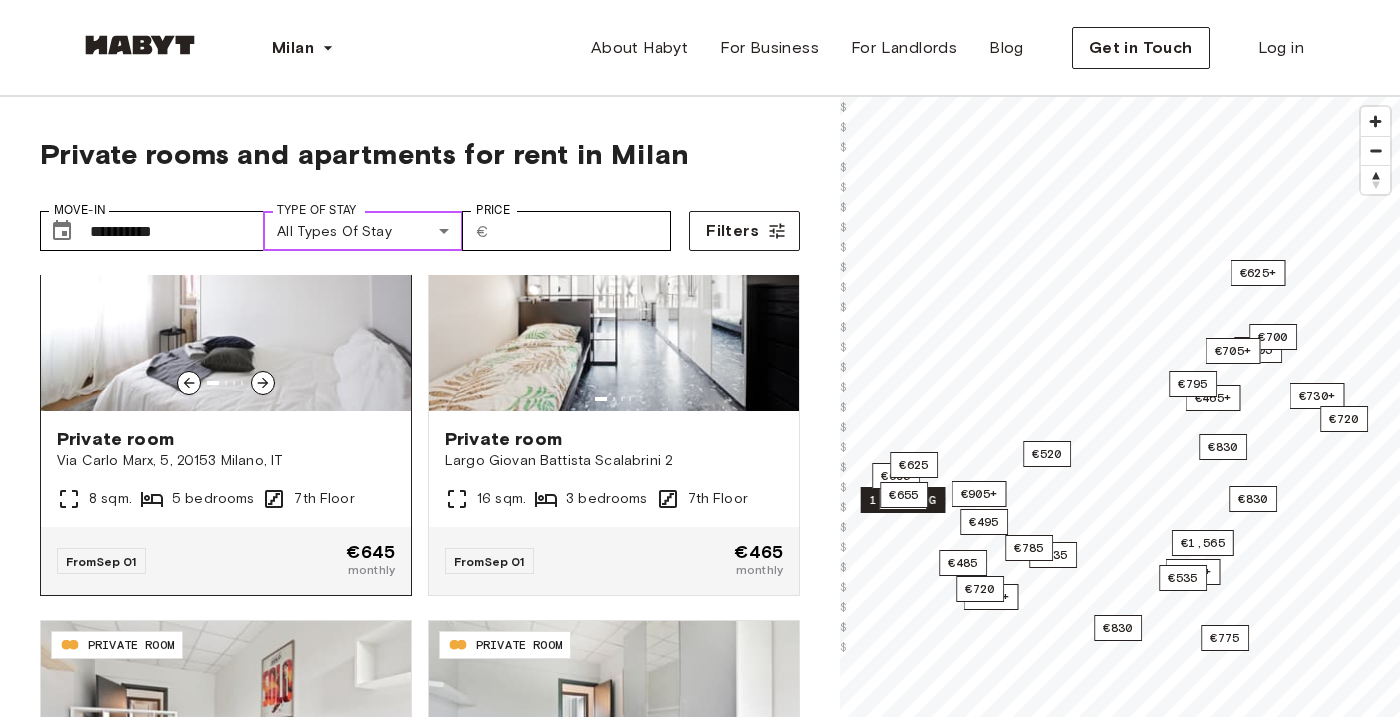 scroll, scrollTop: 0, scrollLeft: 0, axis: both 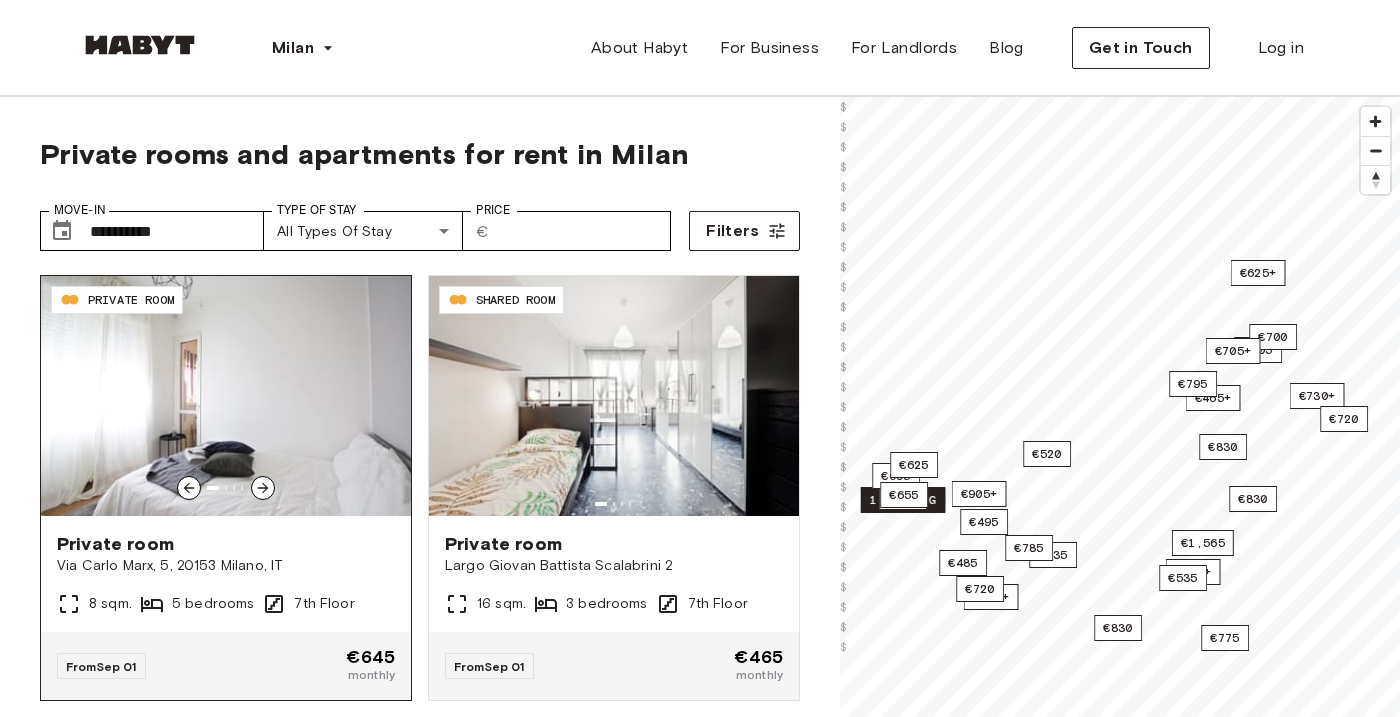 click 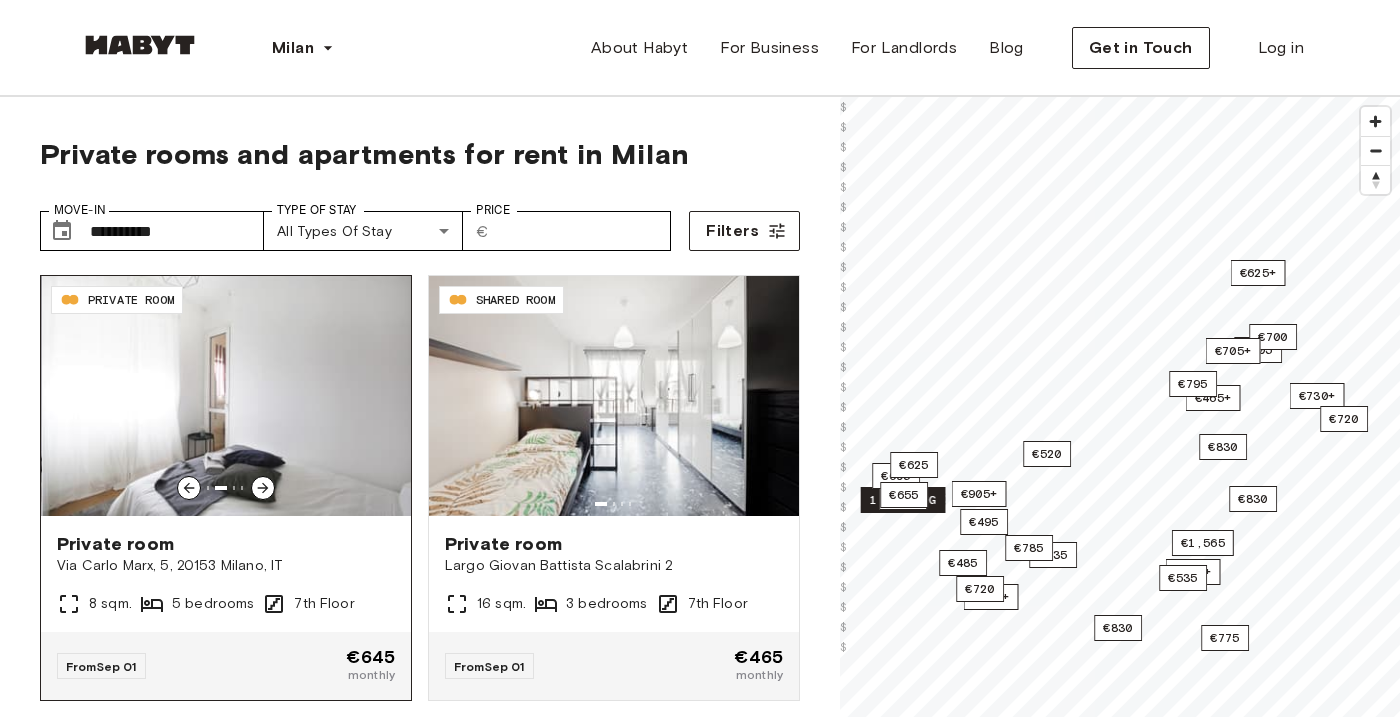 click 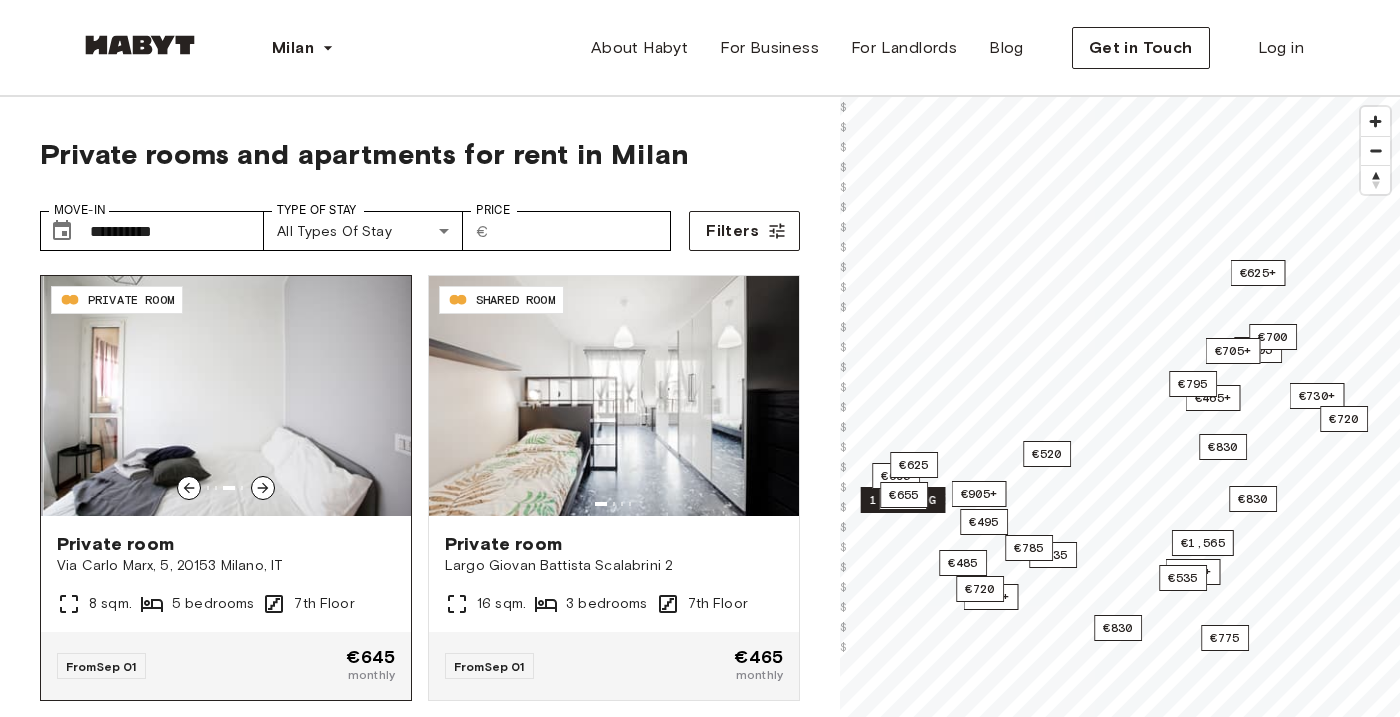 click 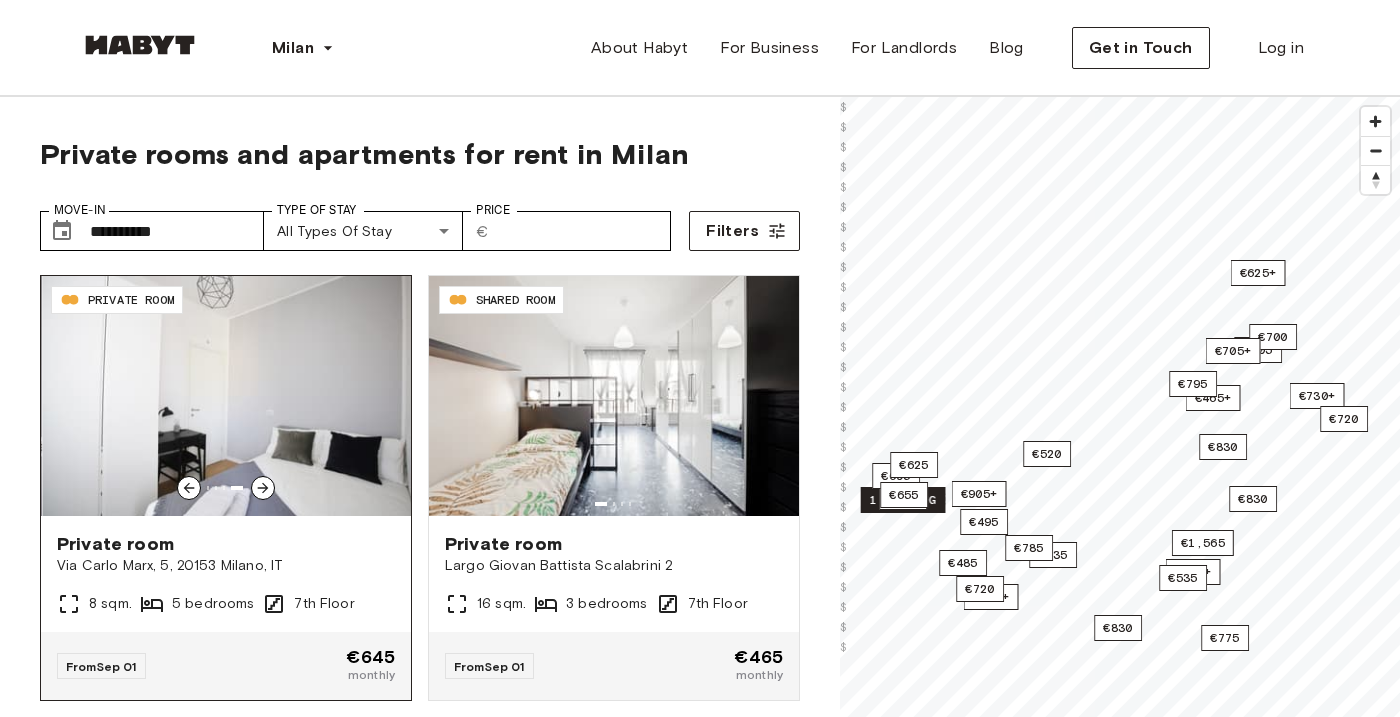 click 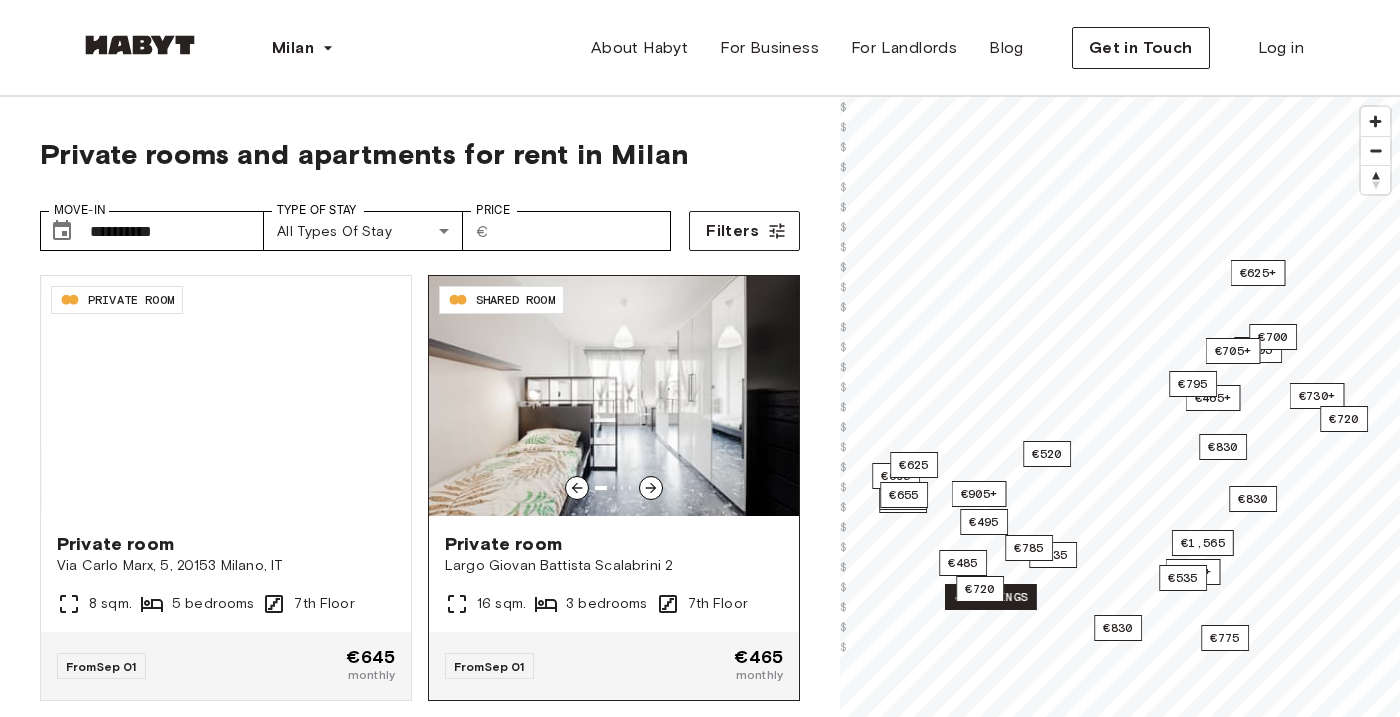 click 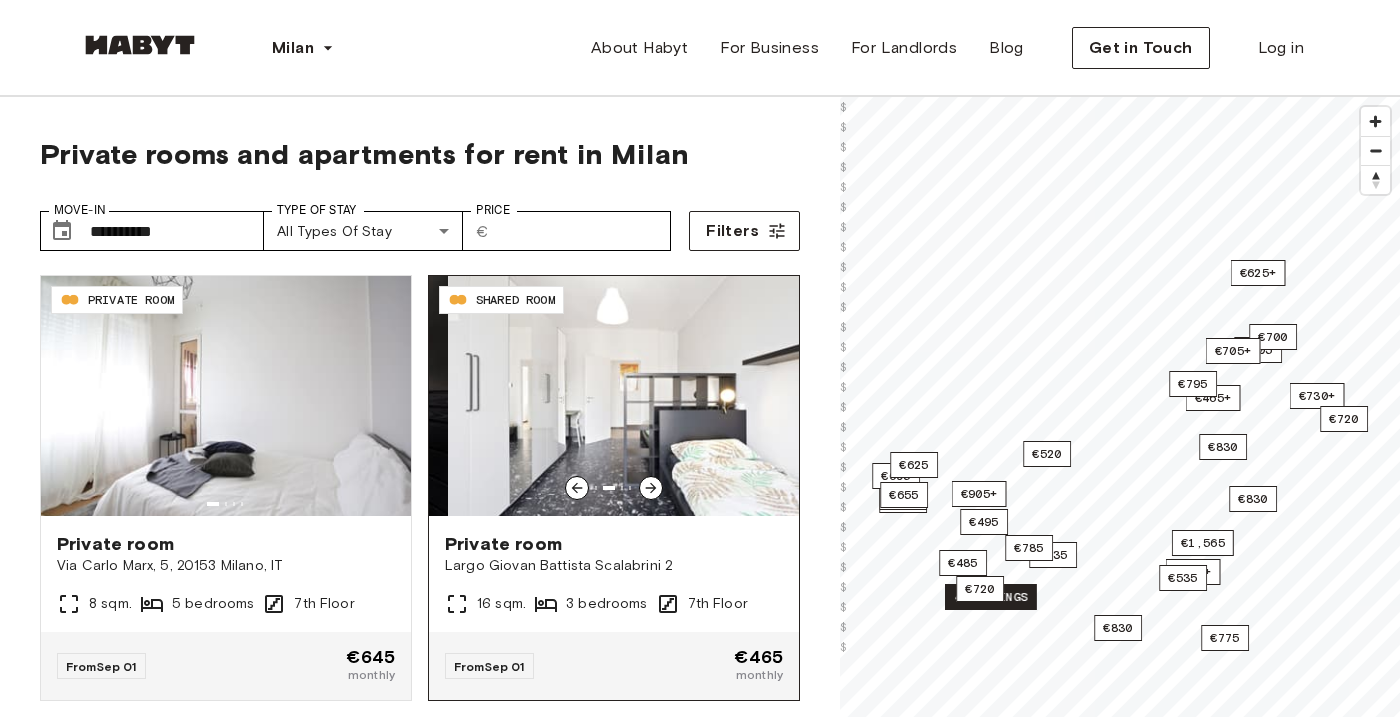 click 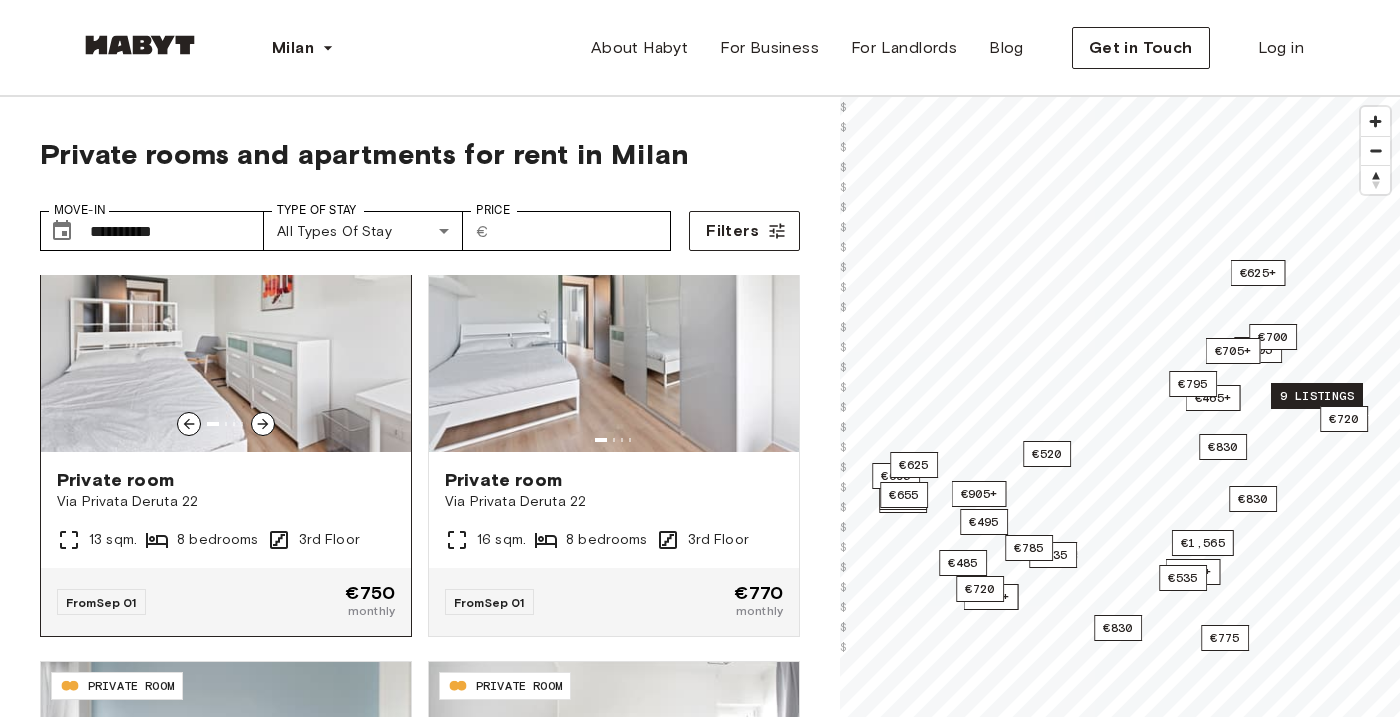 scroll, scrollTop: 463, scrollLeft: 0, axis: vertical 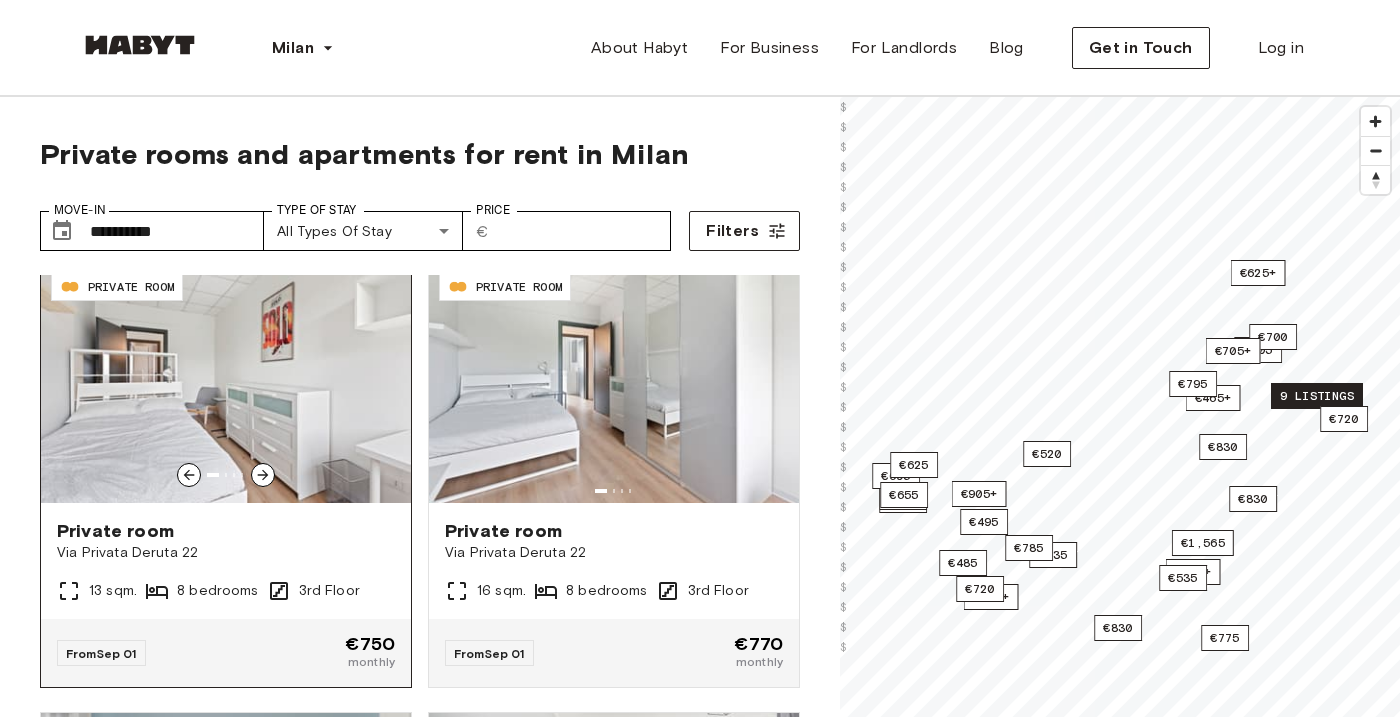 click 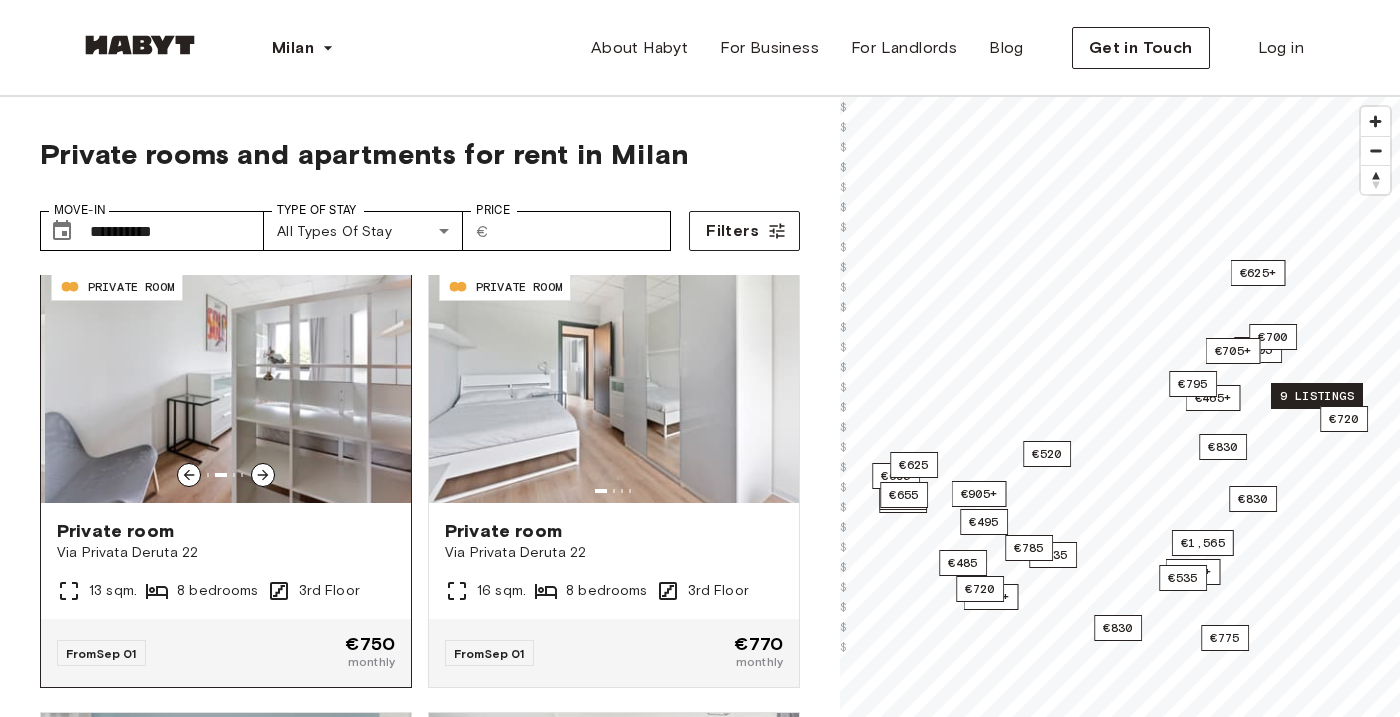 click 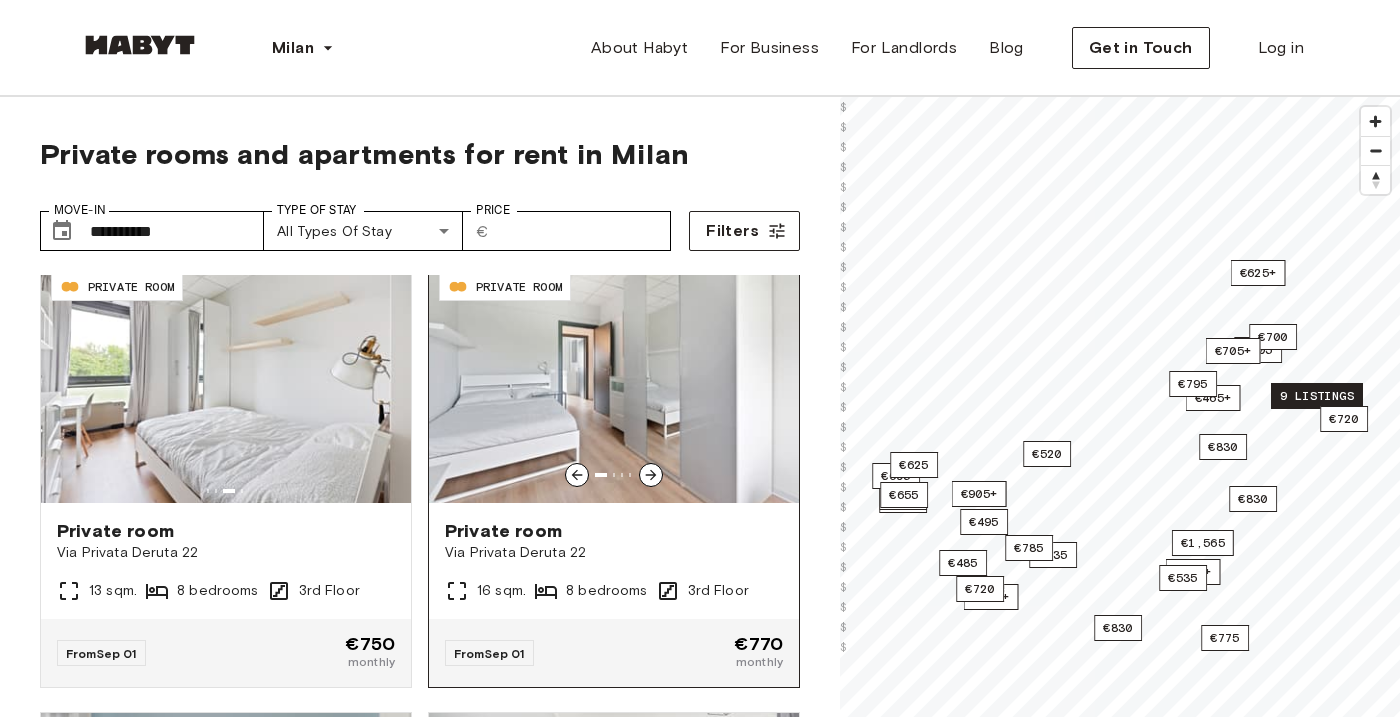 click 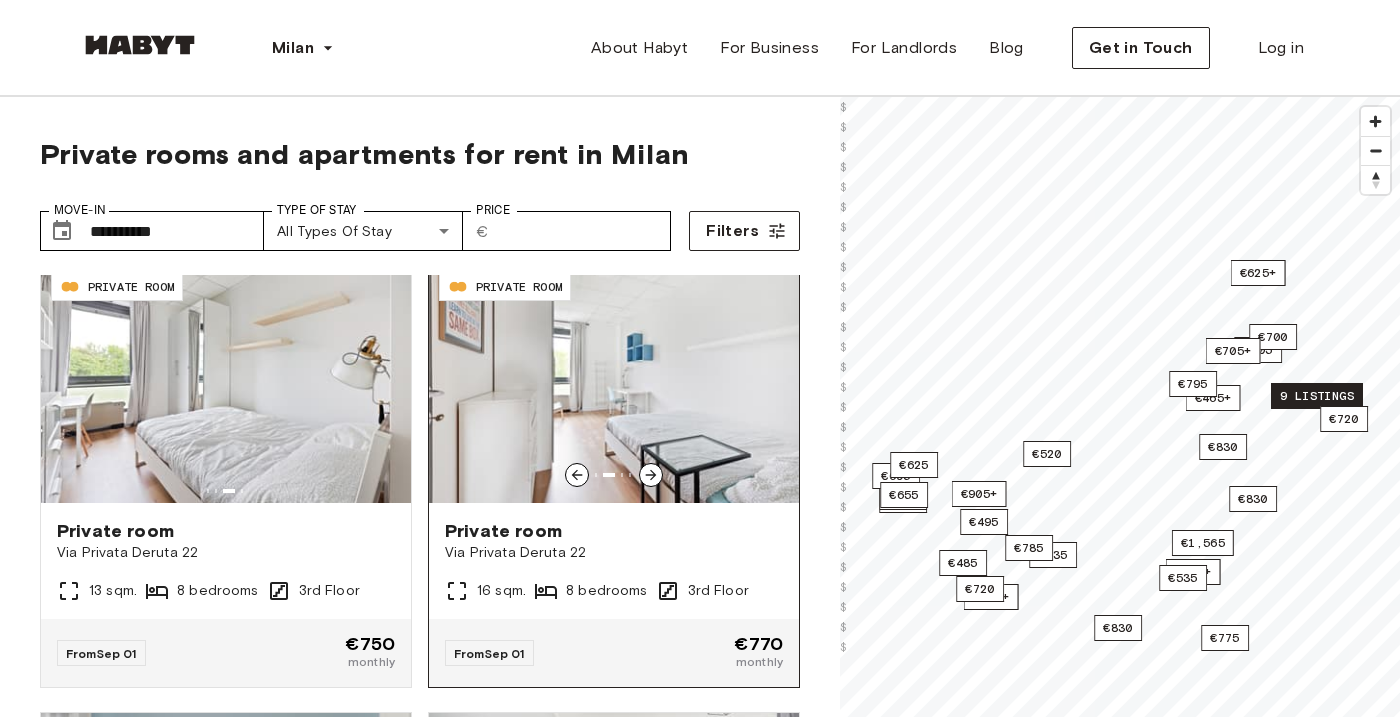 click 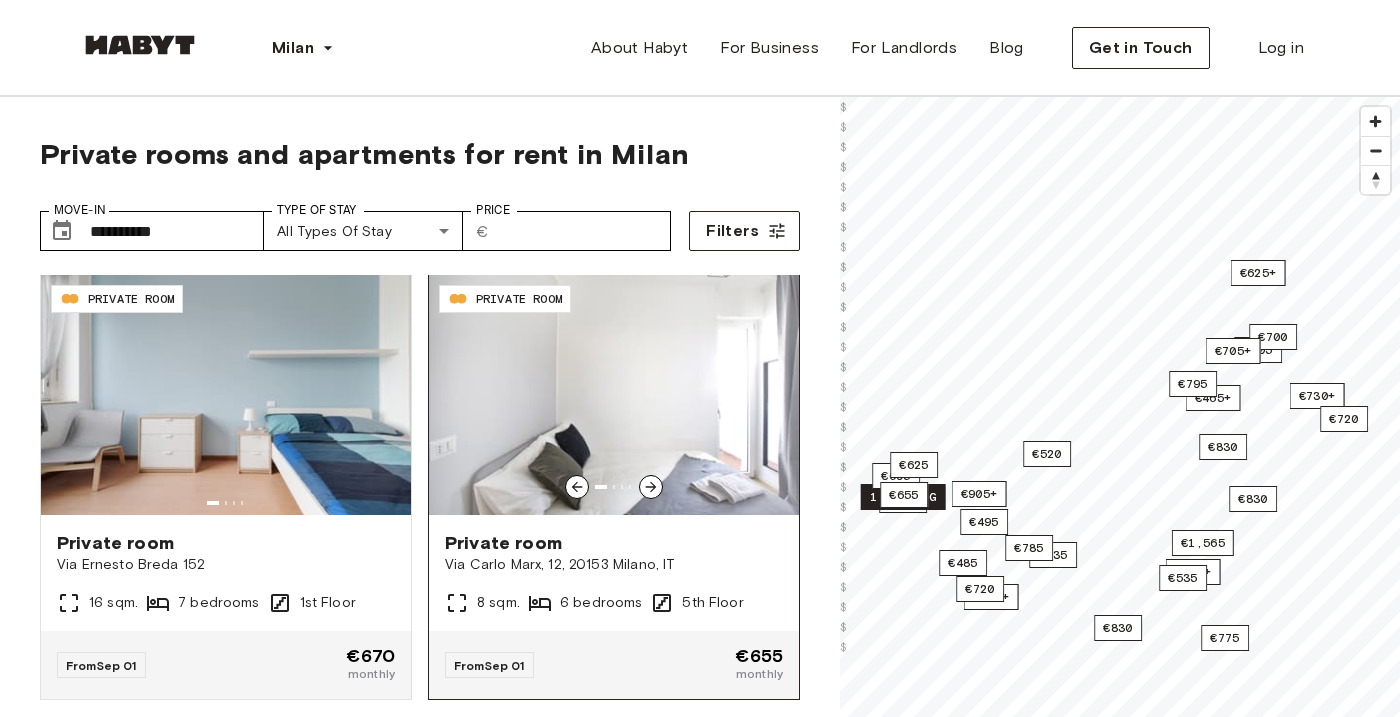 scroll, scrollTop: 903, scrollLeft: 0, axis: vertical 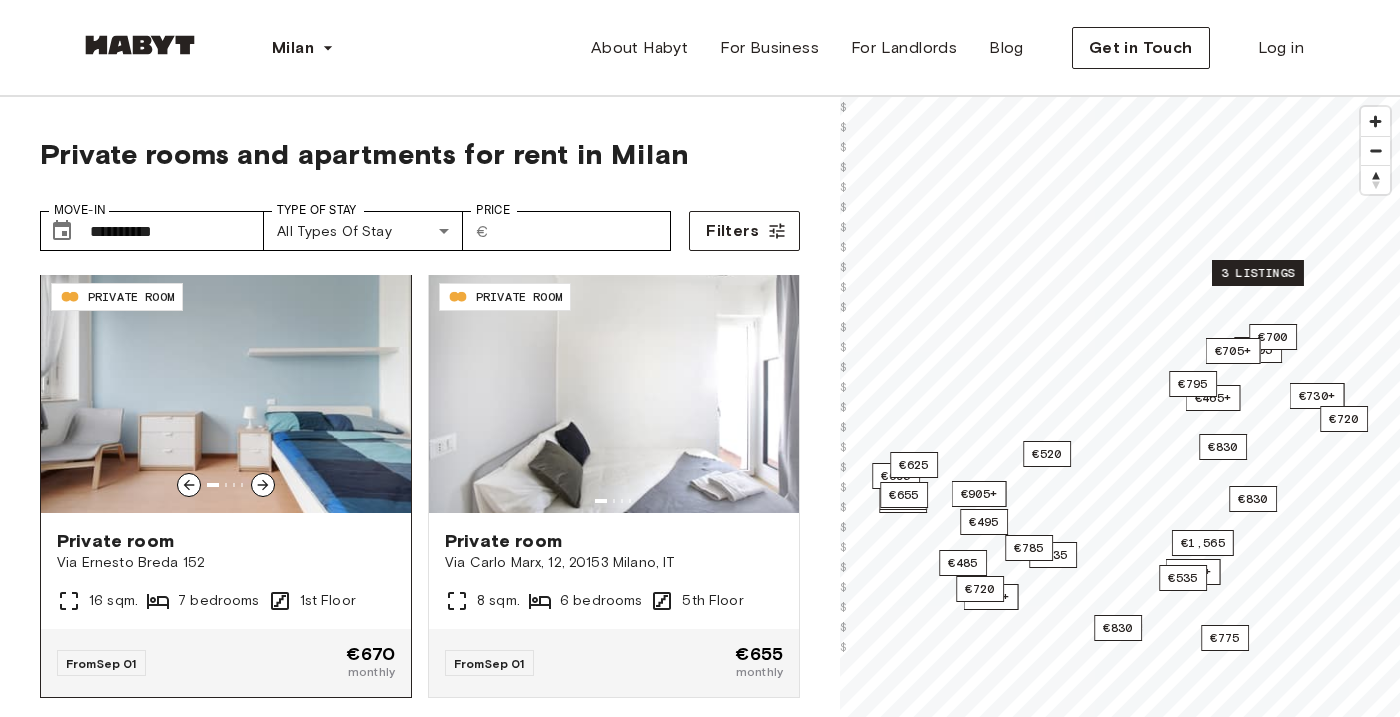 click 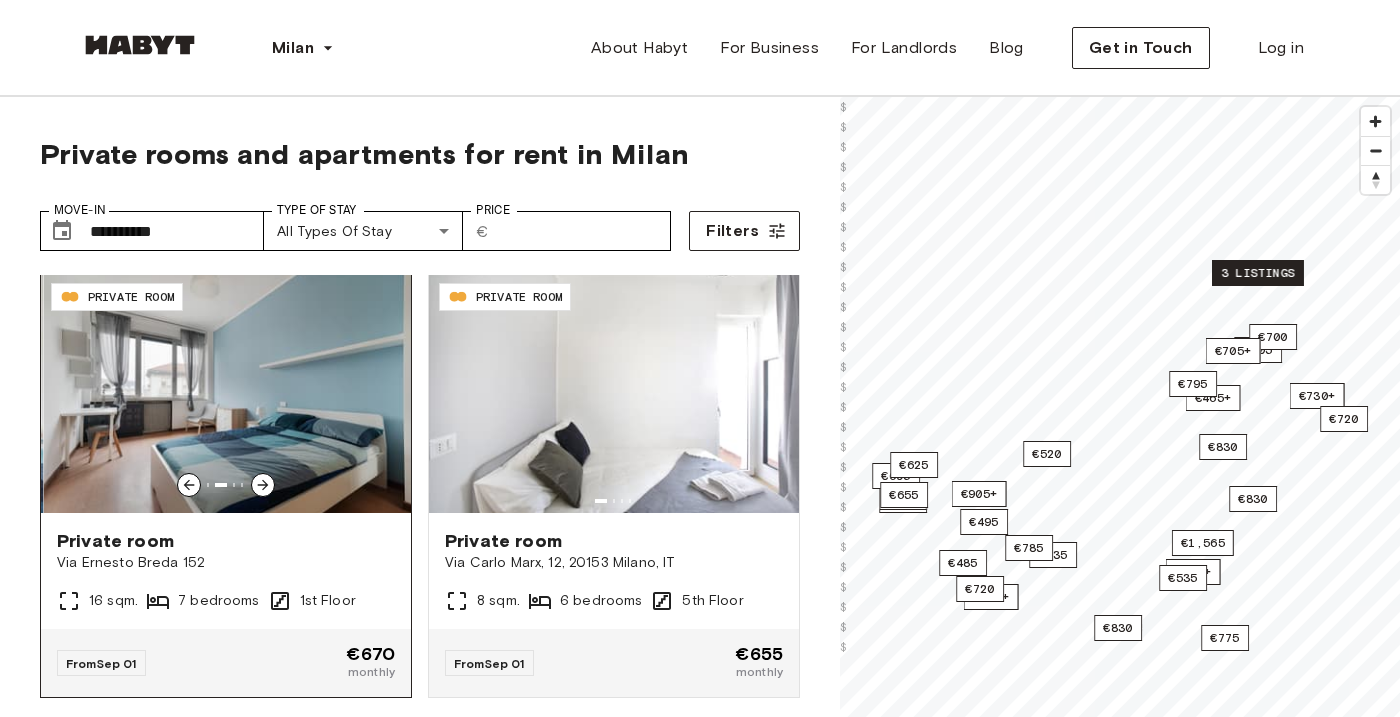 click 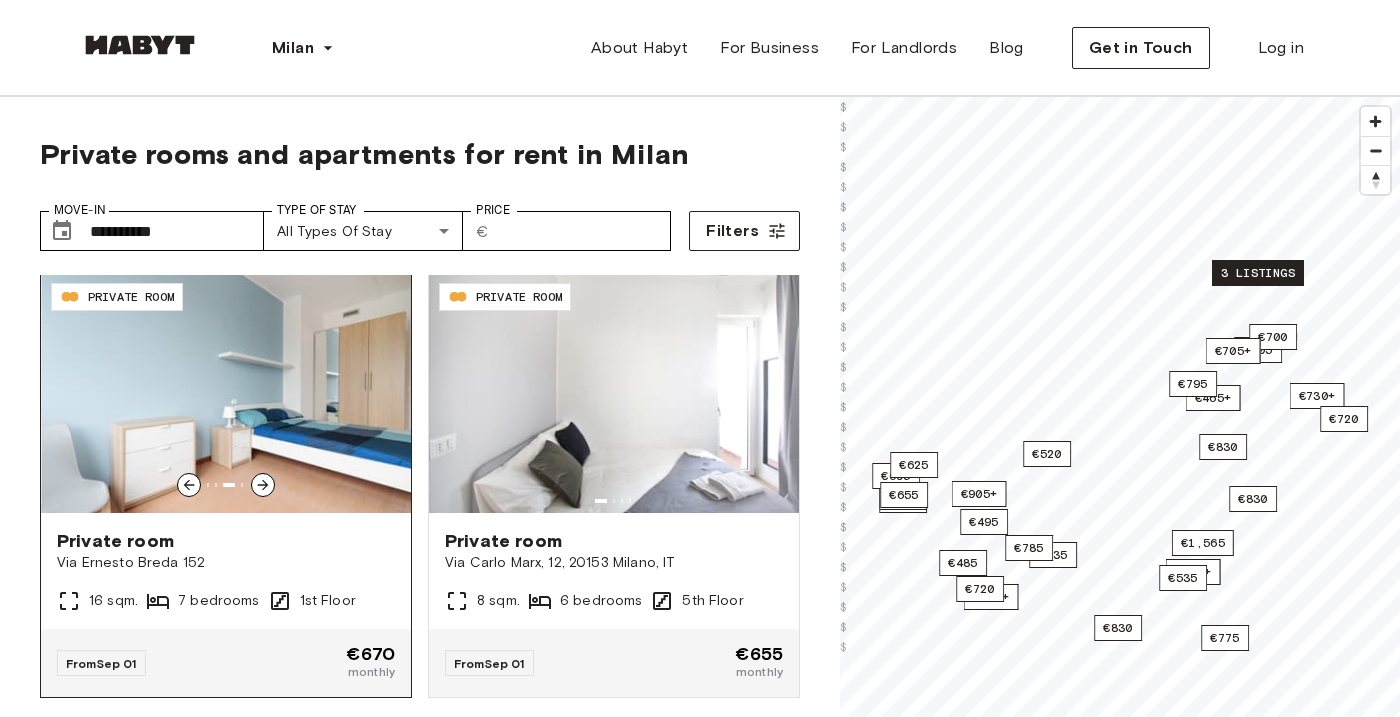 click 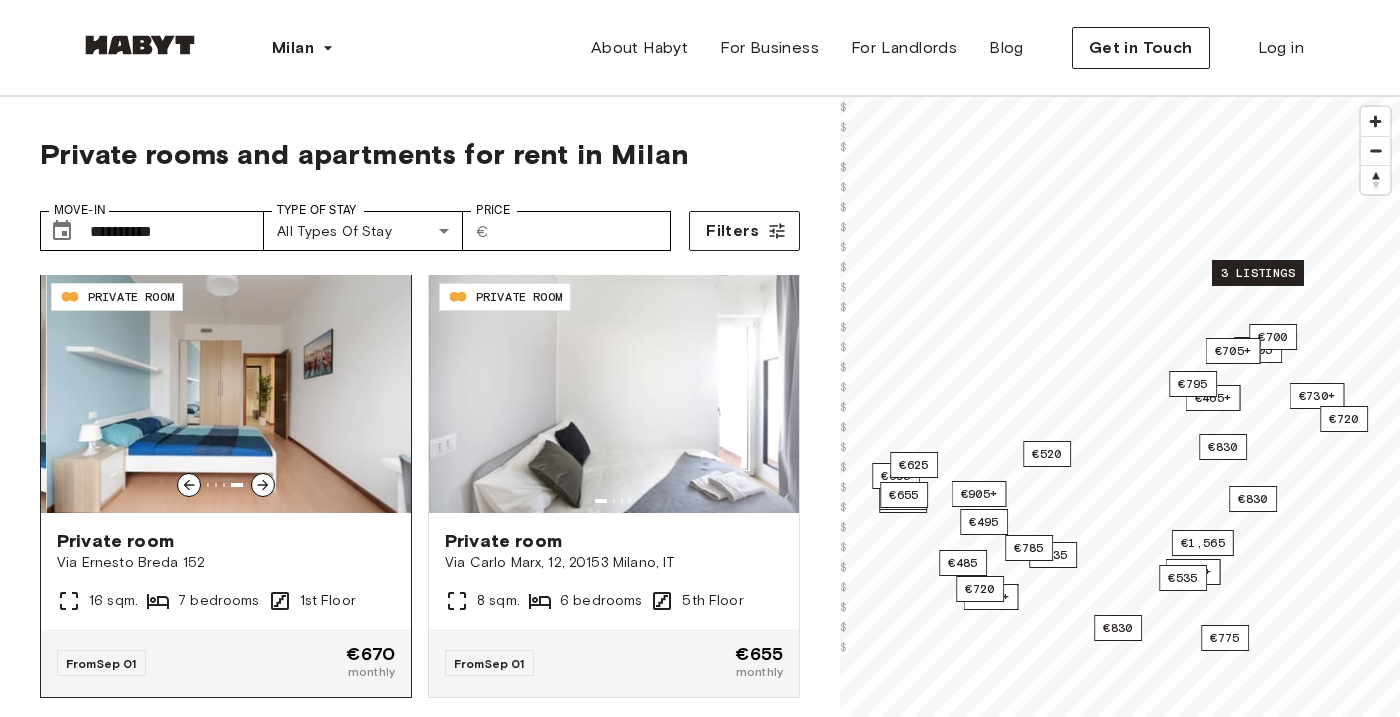 click 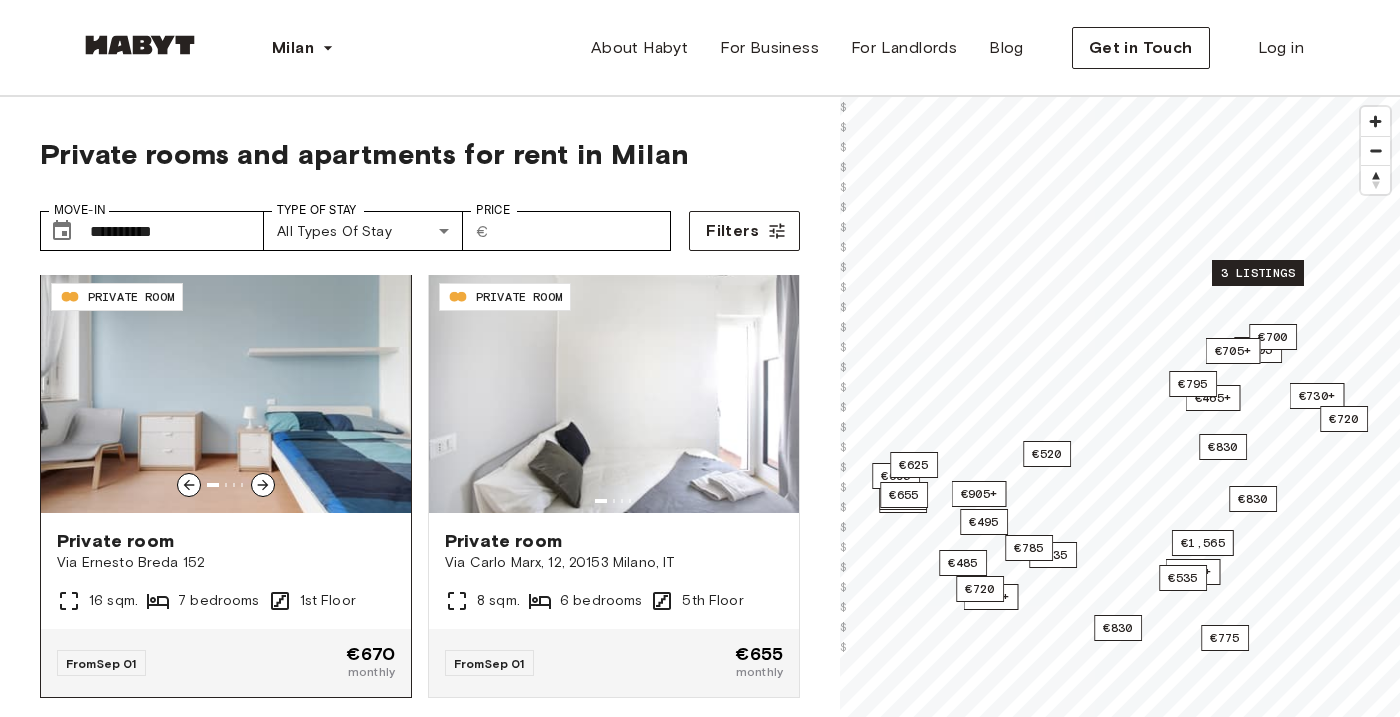 click 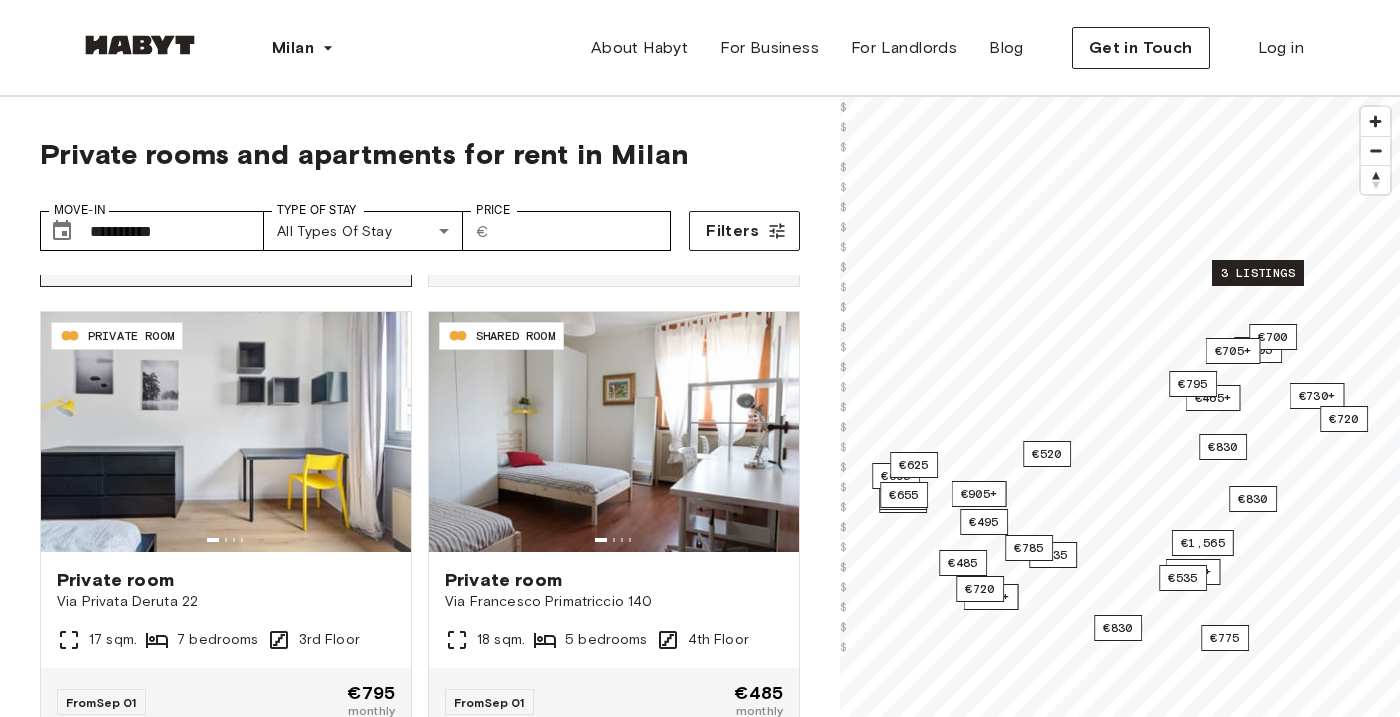 scroll, scrollTop: 1285, scrollLeft: 0, axis: vertical 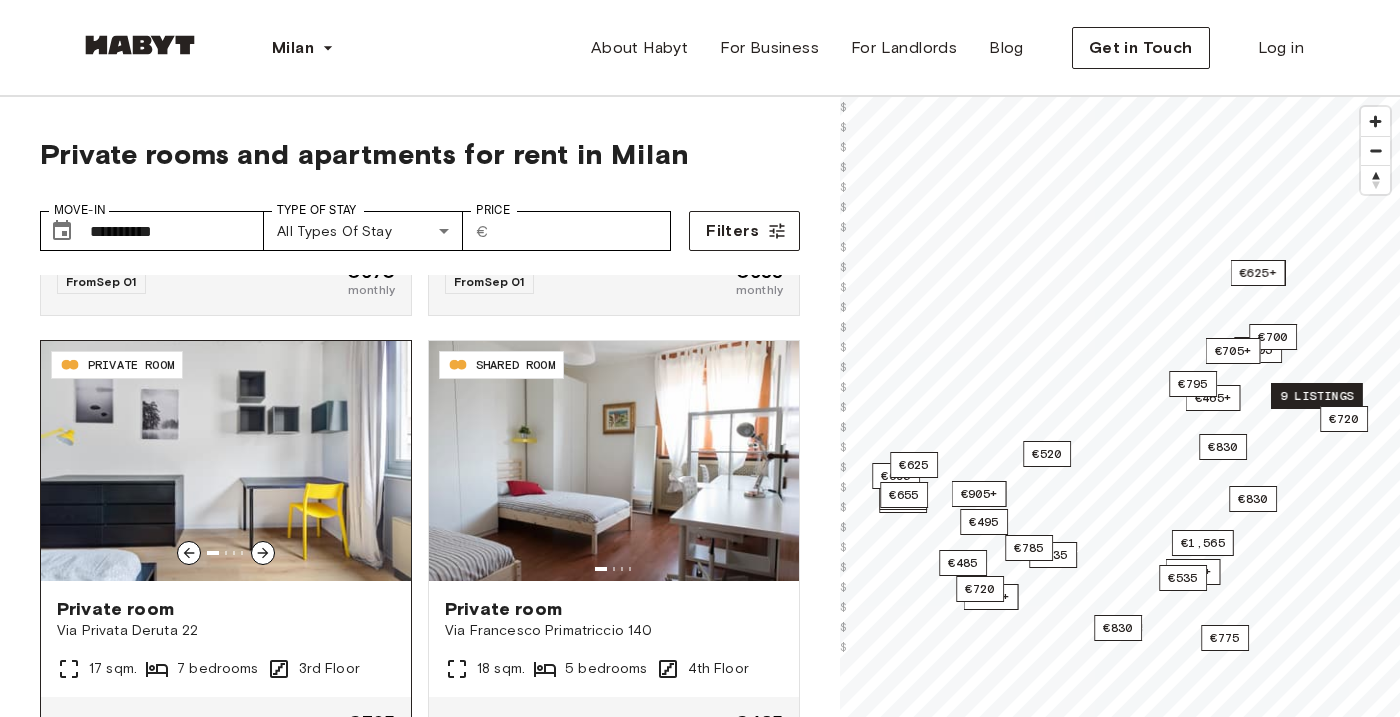 click 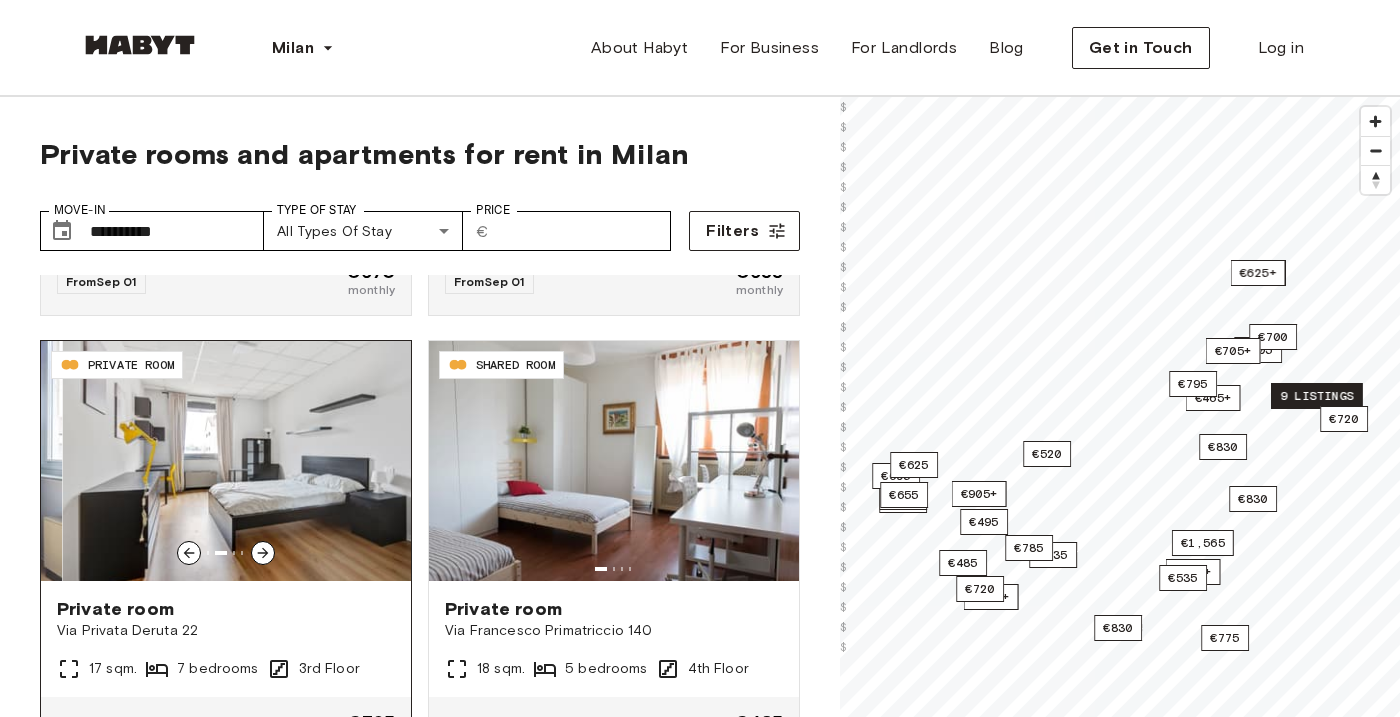 click 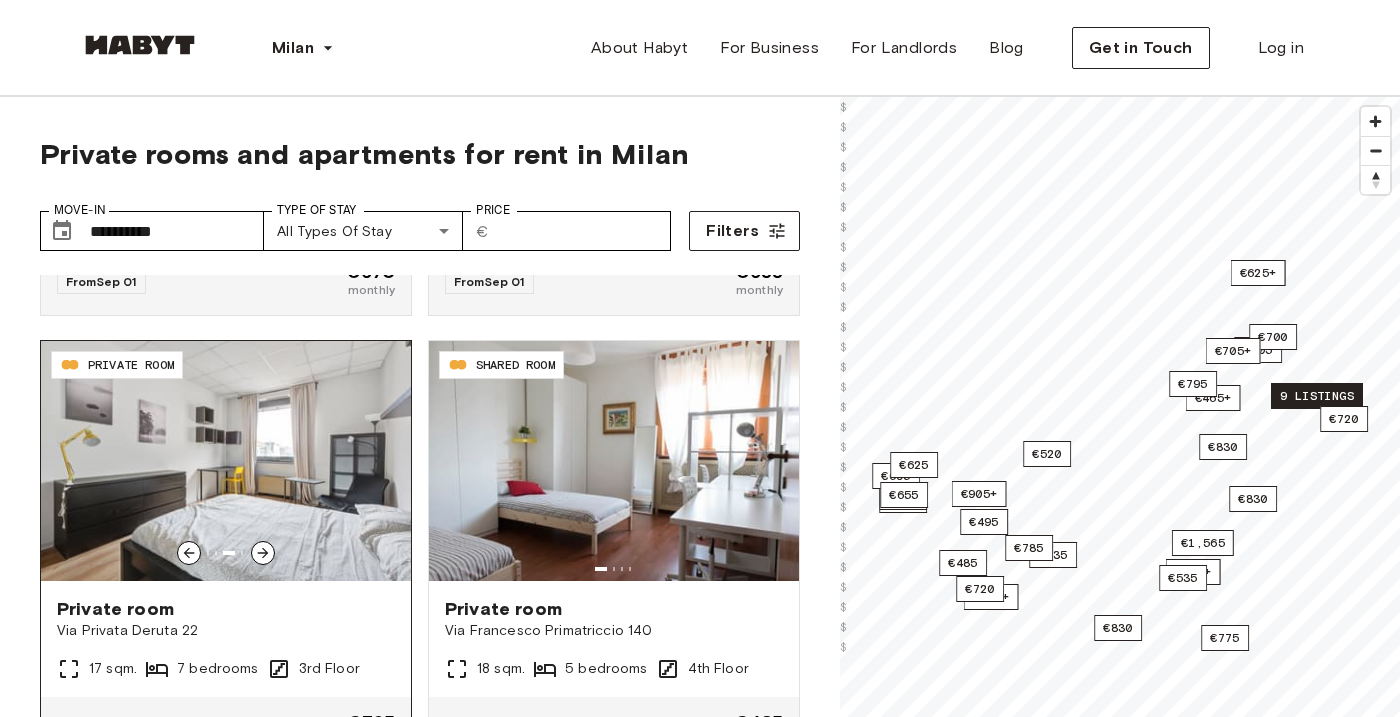 scroll, scrollTop: 1322, scrollLeft: 0, axis: vertical 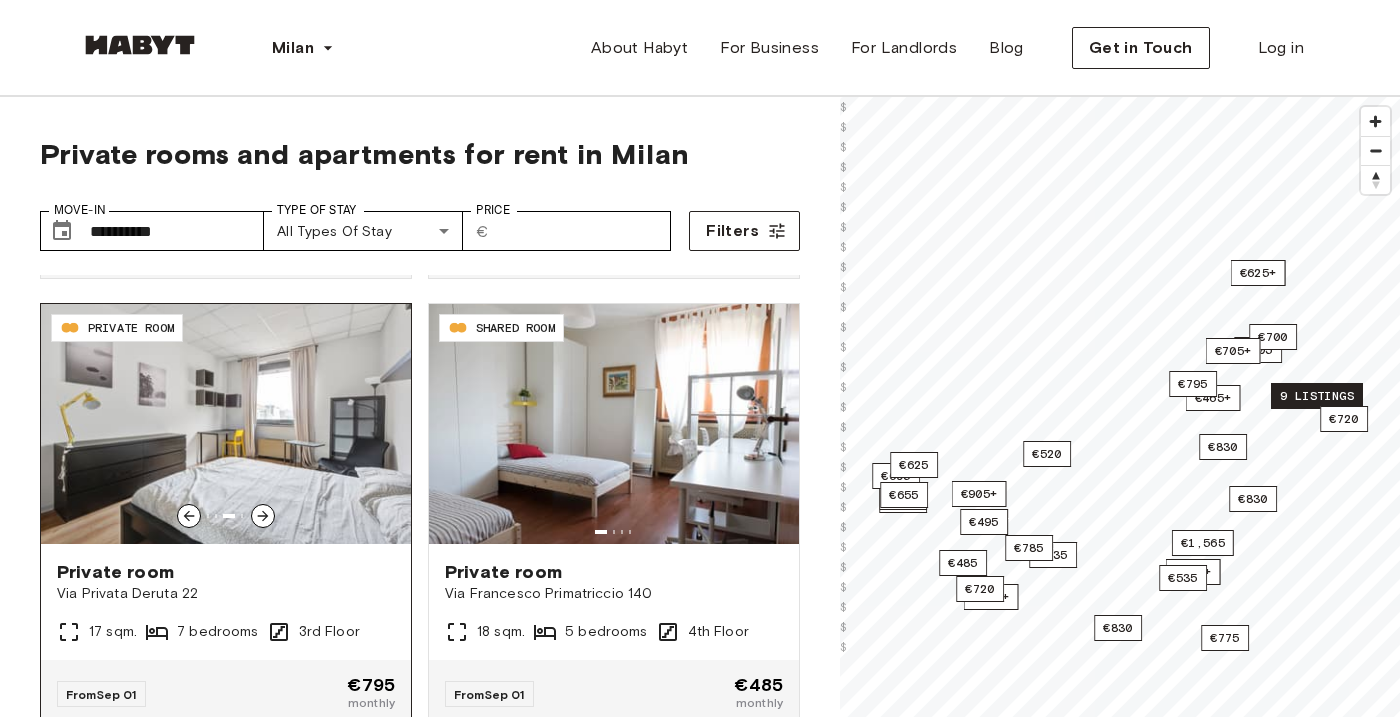 click 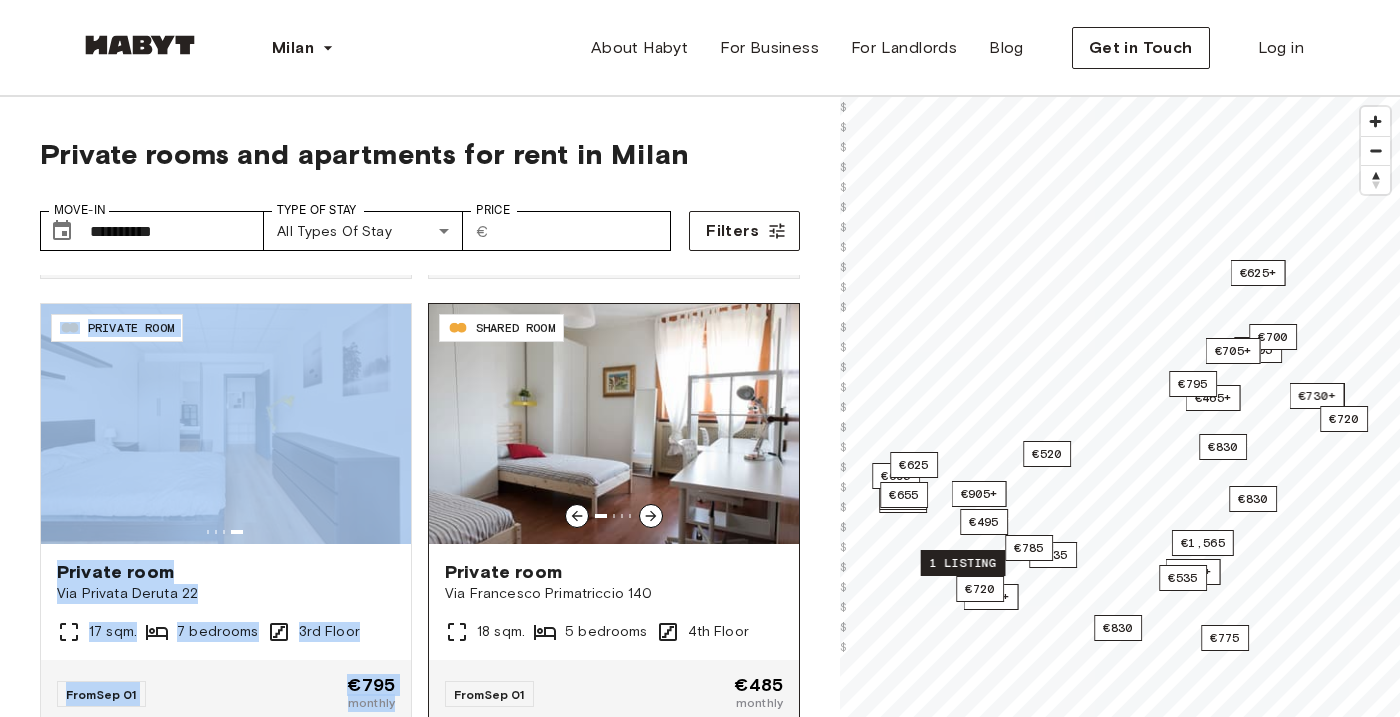 click 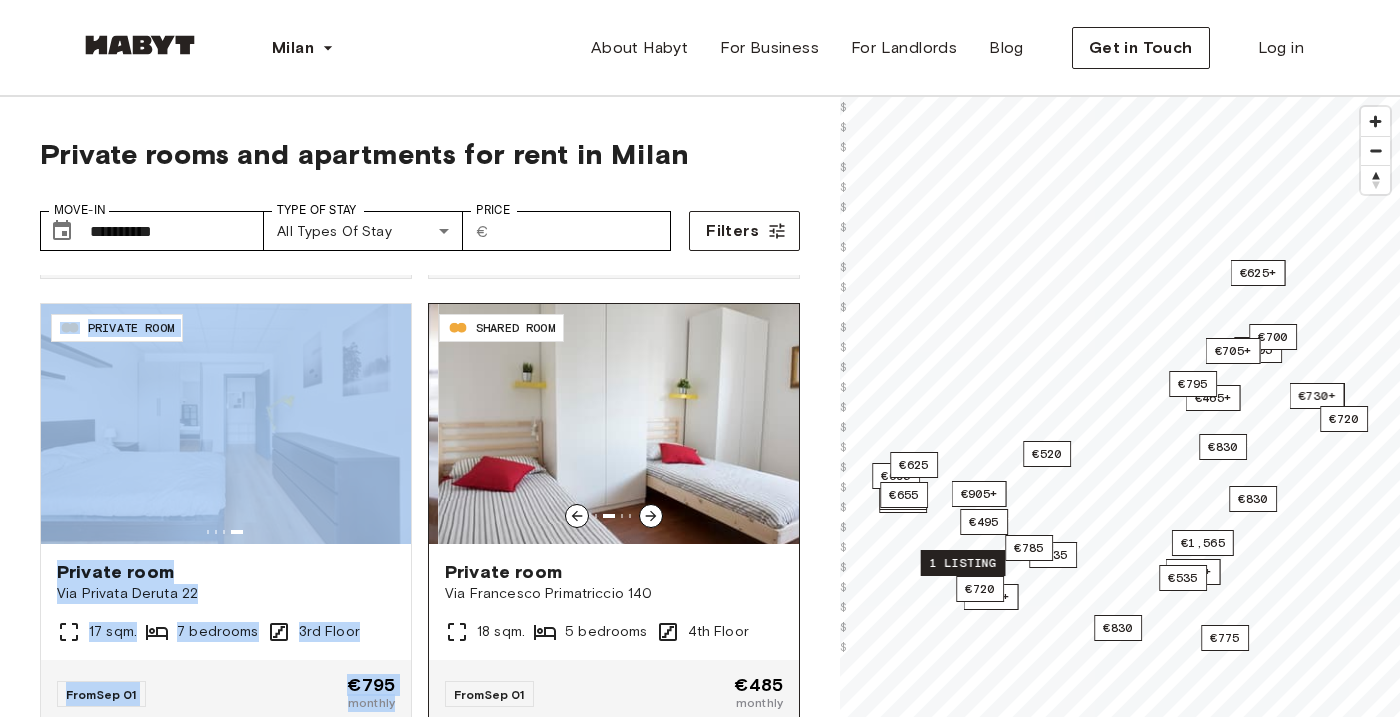 click 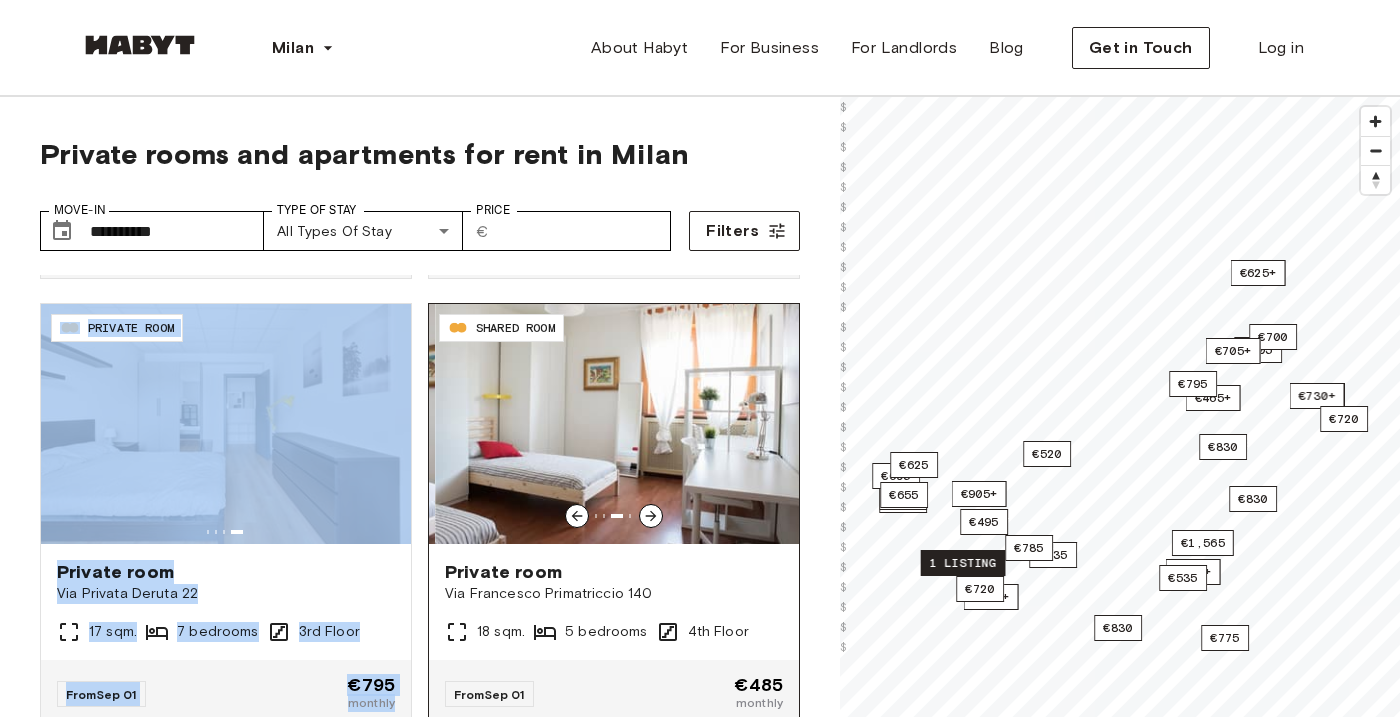 click 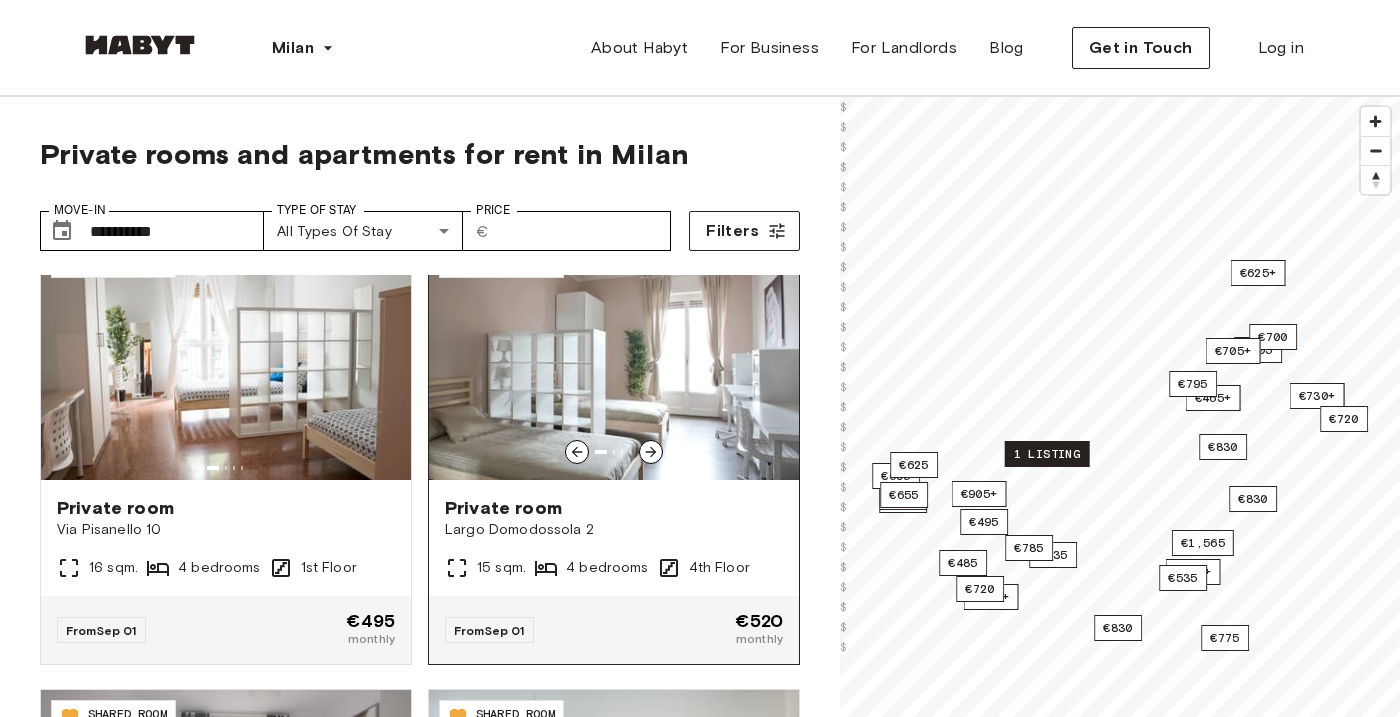 scroll, scrollTop: 1835, scrollLeft: 0, axis: vertical 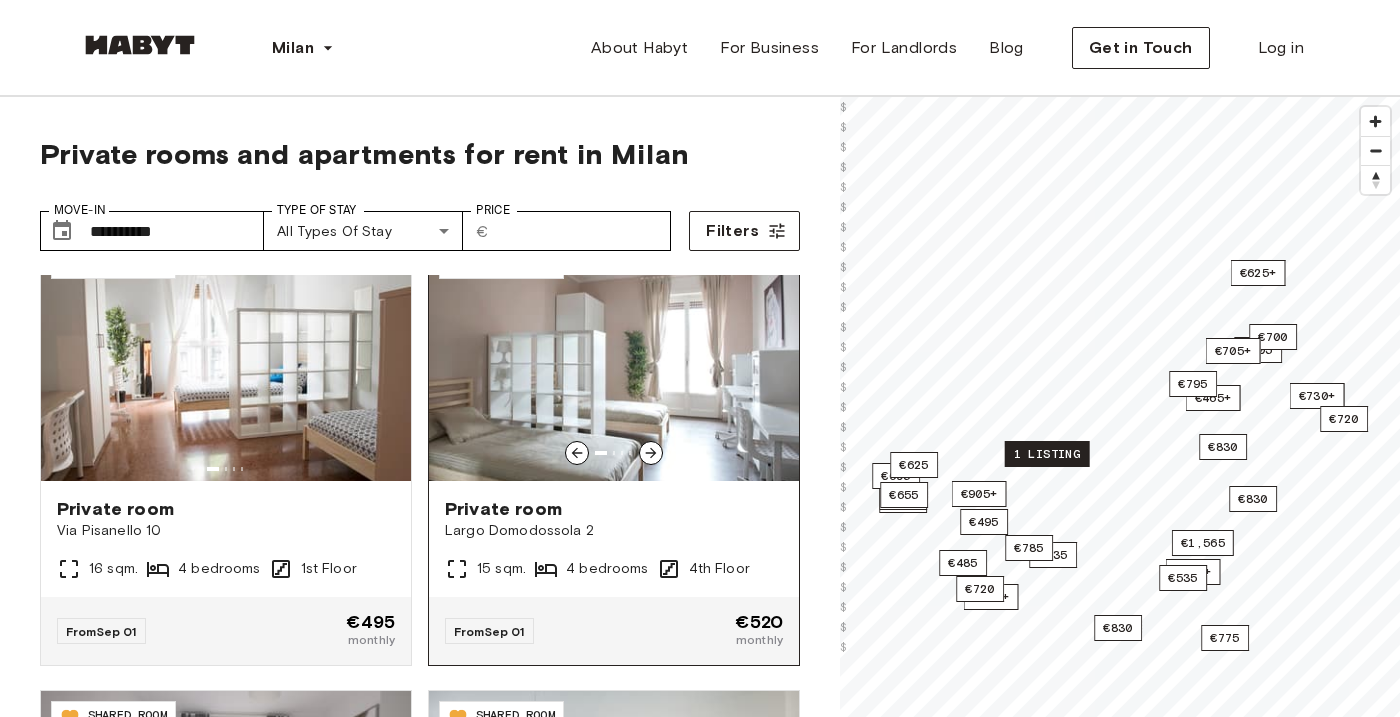click 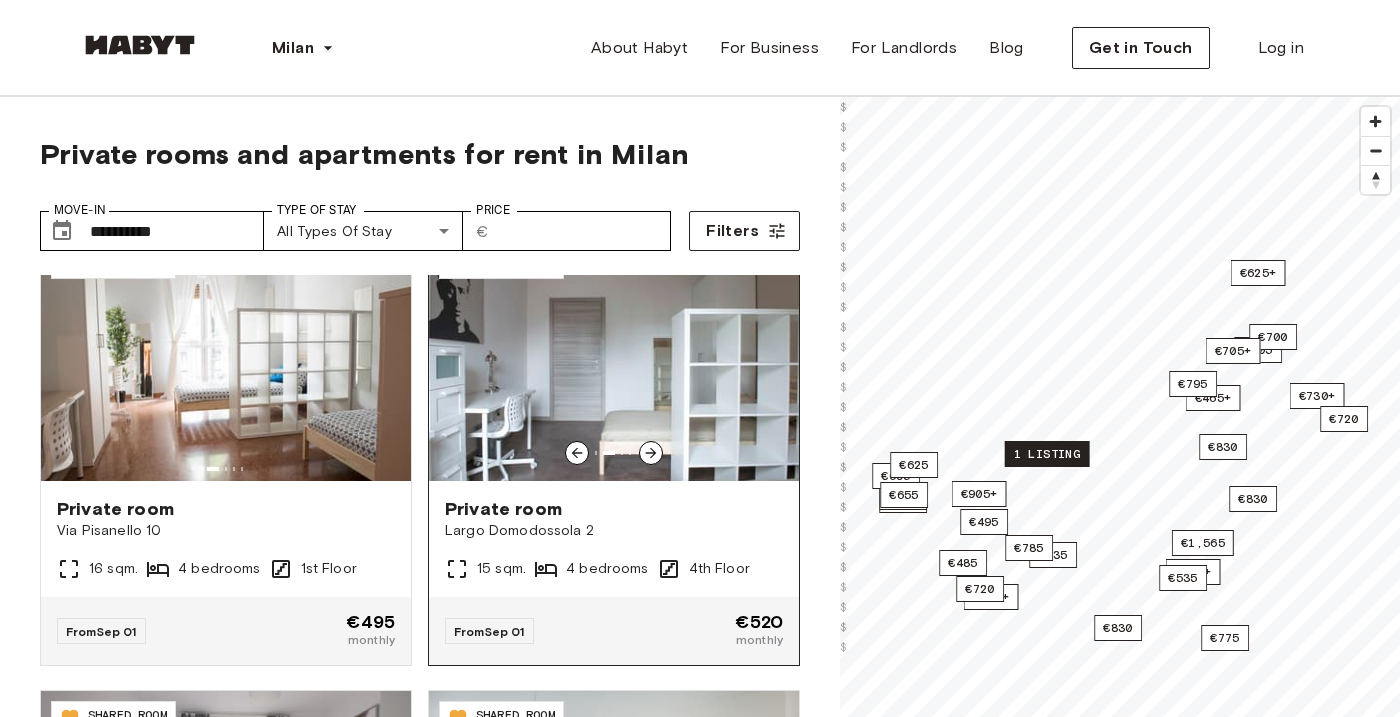 click 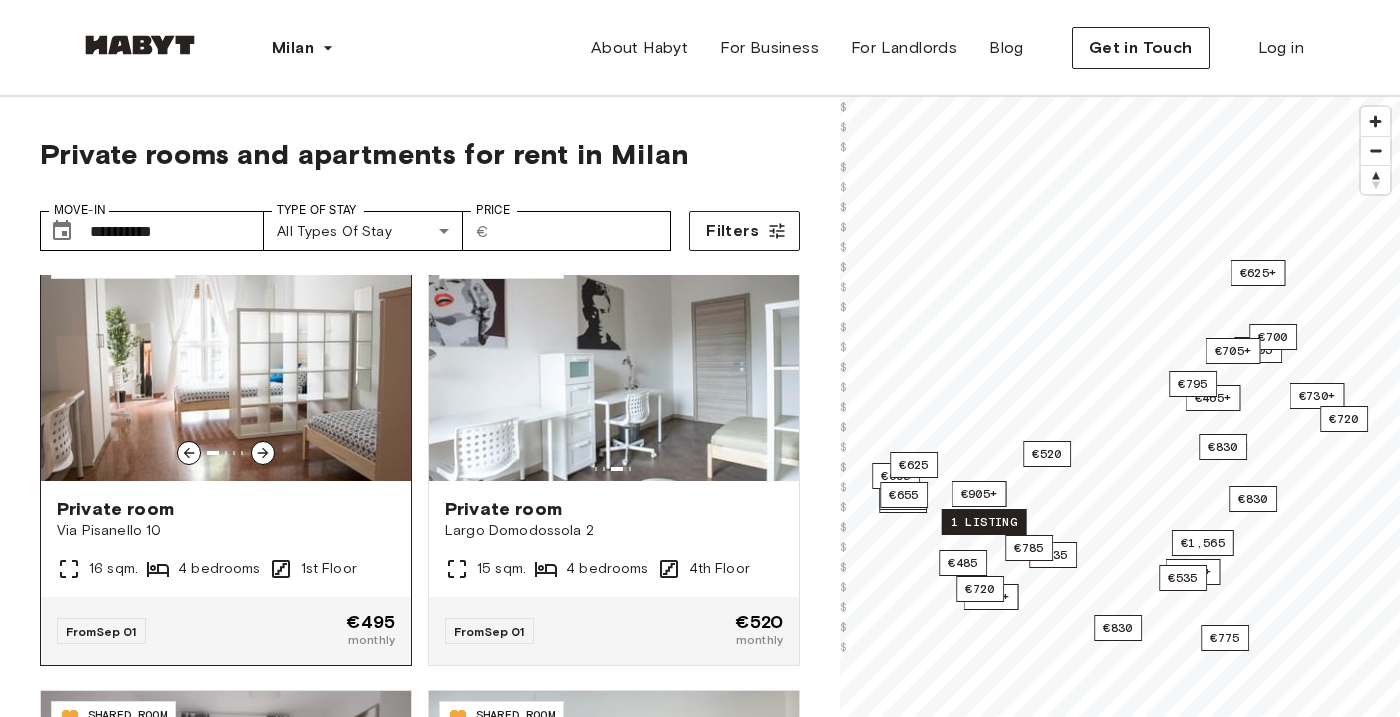 click on "Via Pisanello 10" at bounding box center [226, 531] 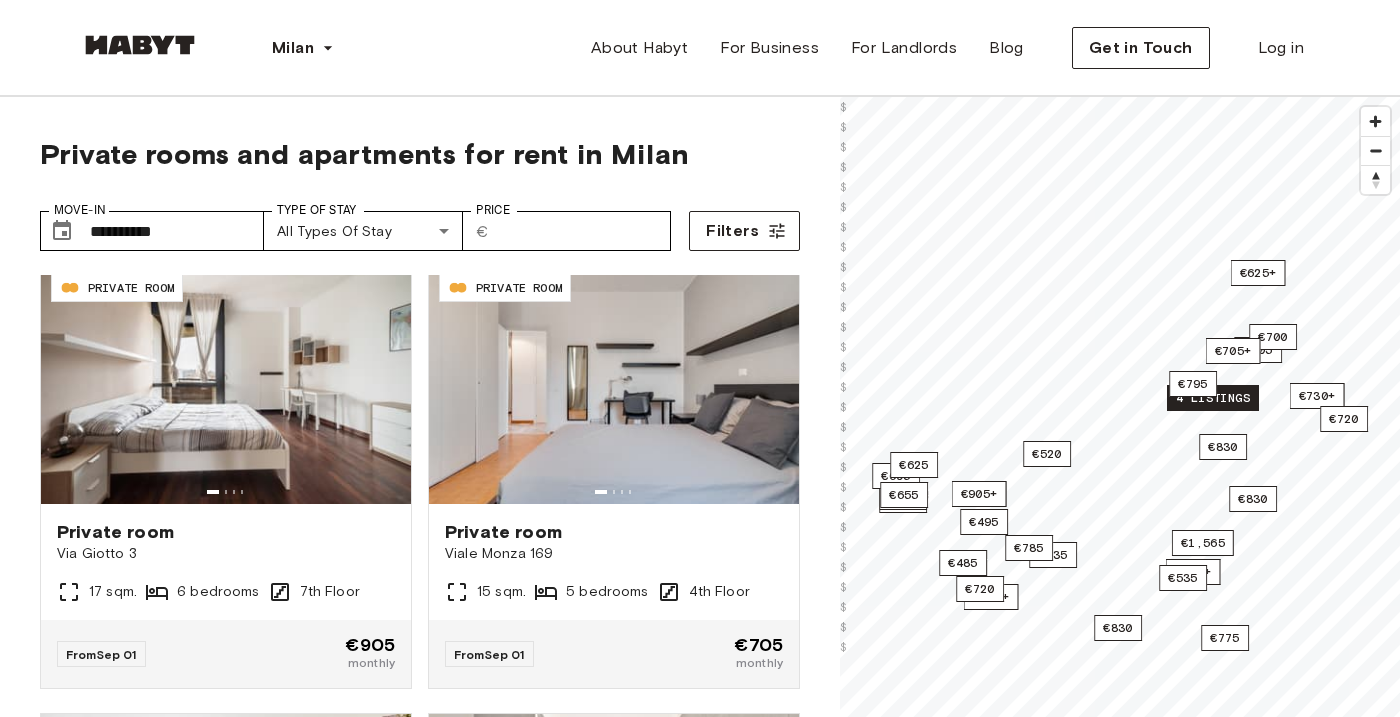 scroll, scrollTop: 2713, scrollLeft: 0, axis: vertical 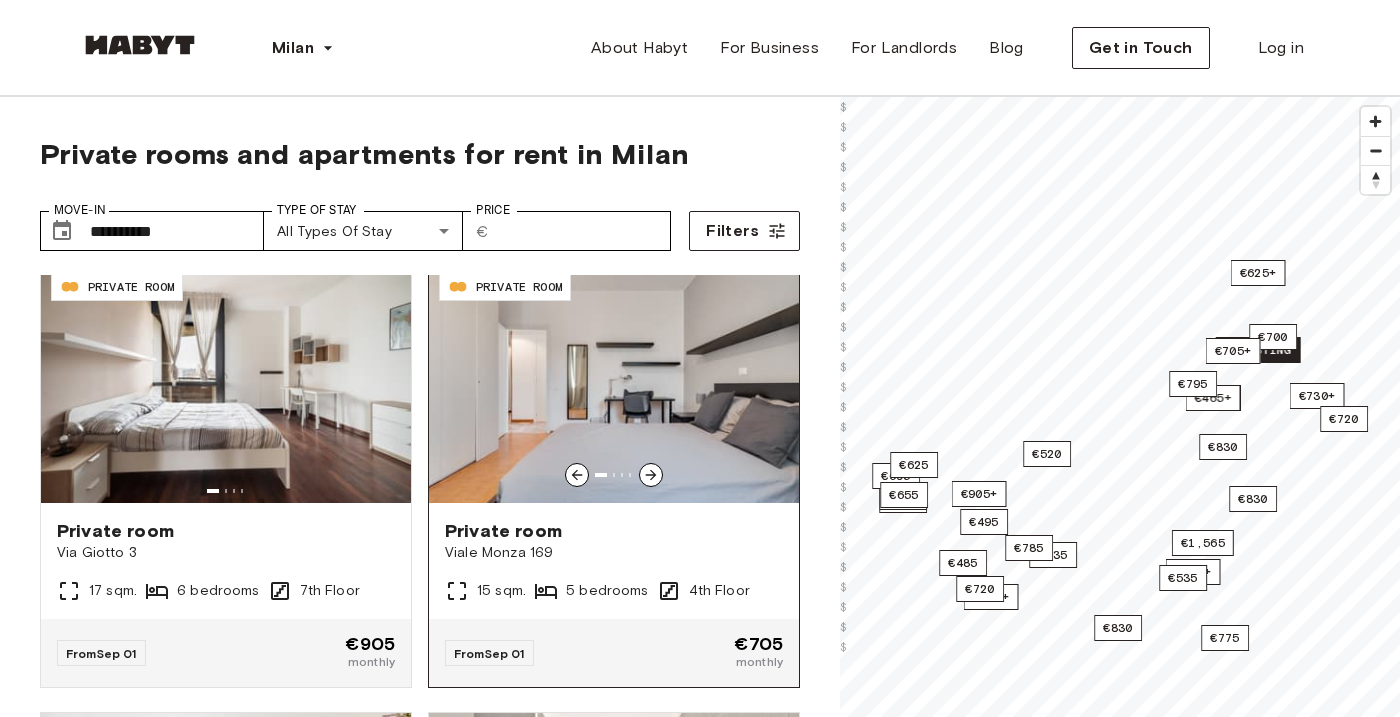 click 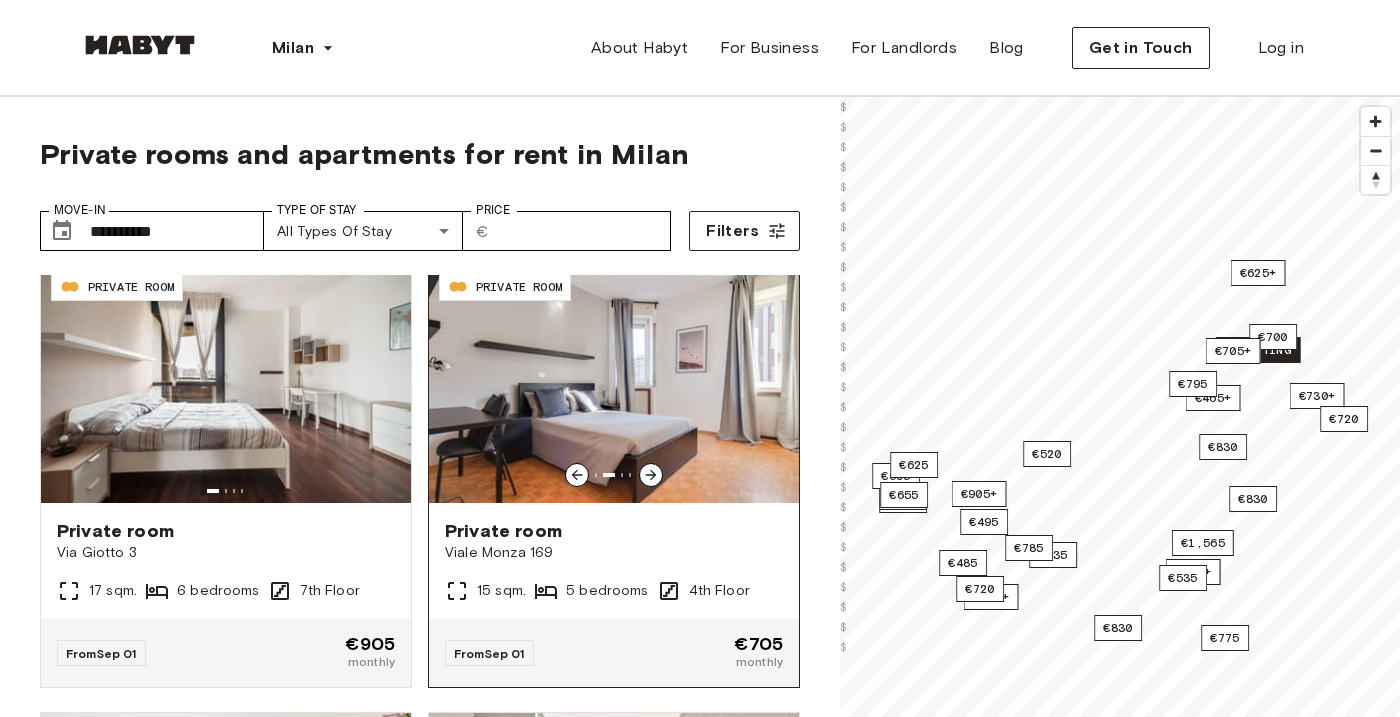 click 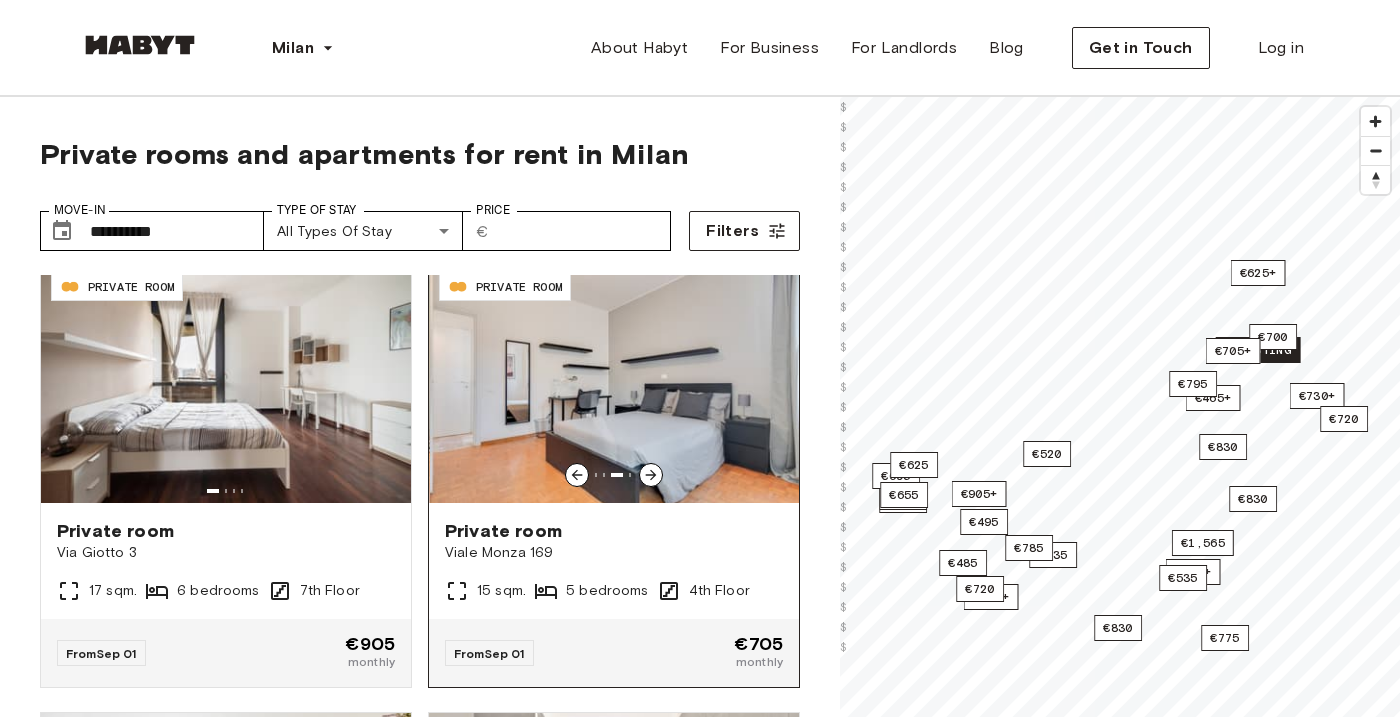 click 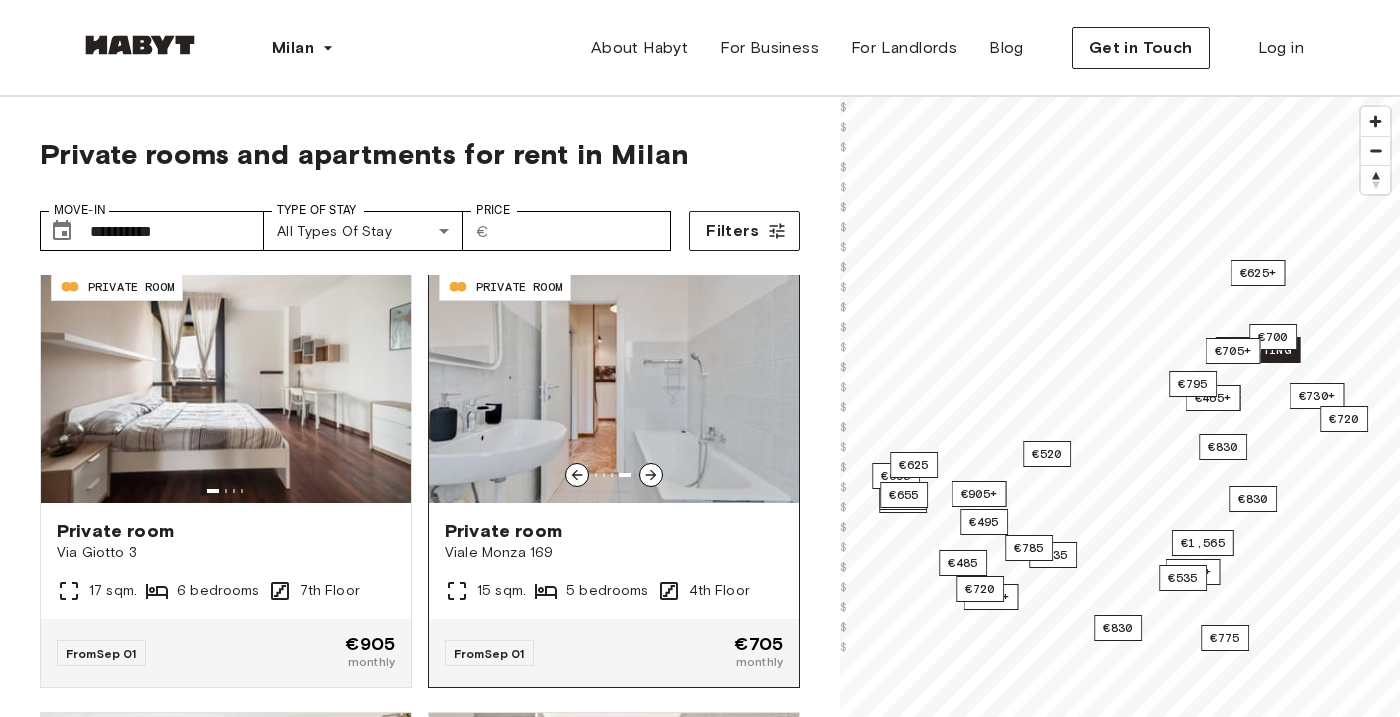 click 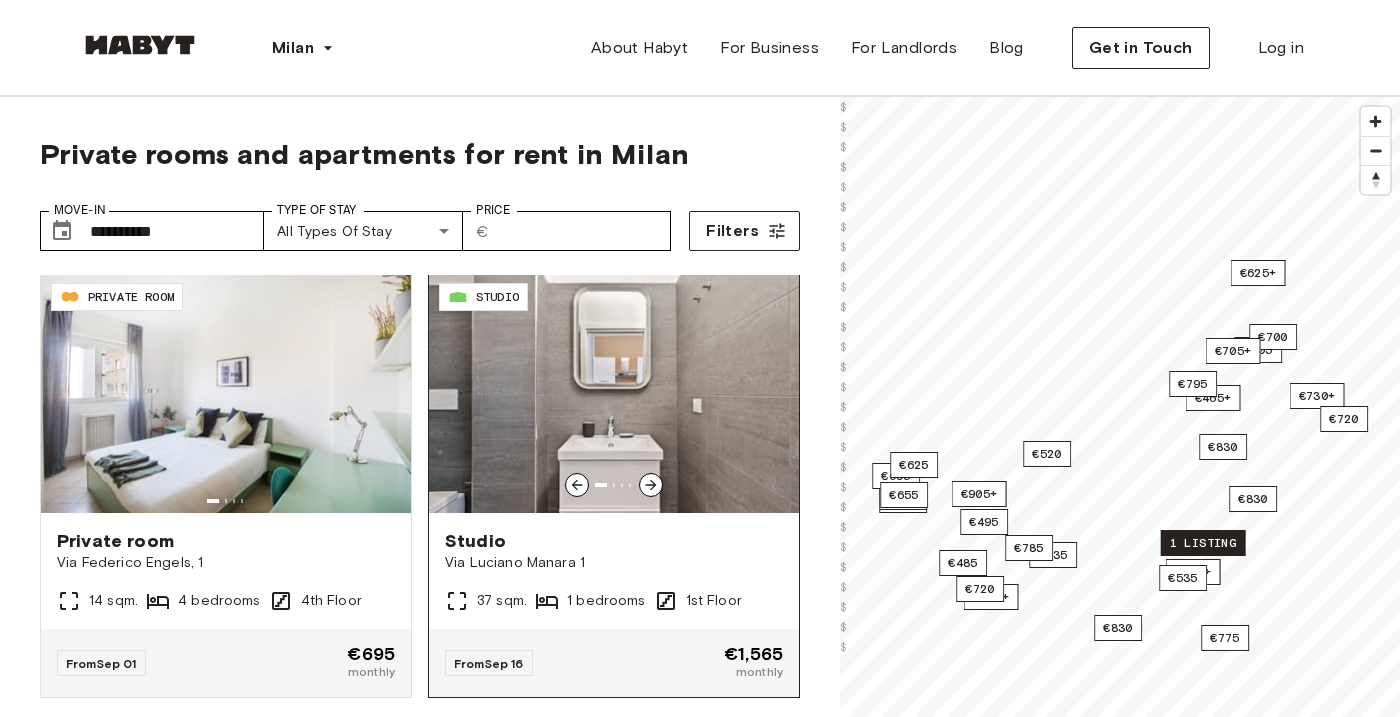 scroll, scrollTop: 3149, scrollLeft: 0, axis: vertical 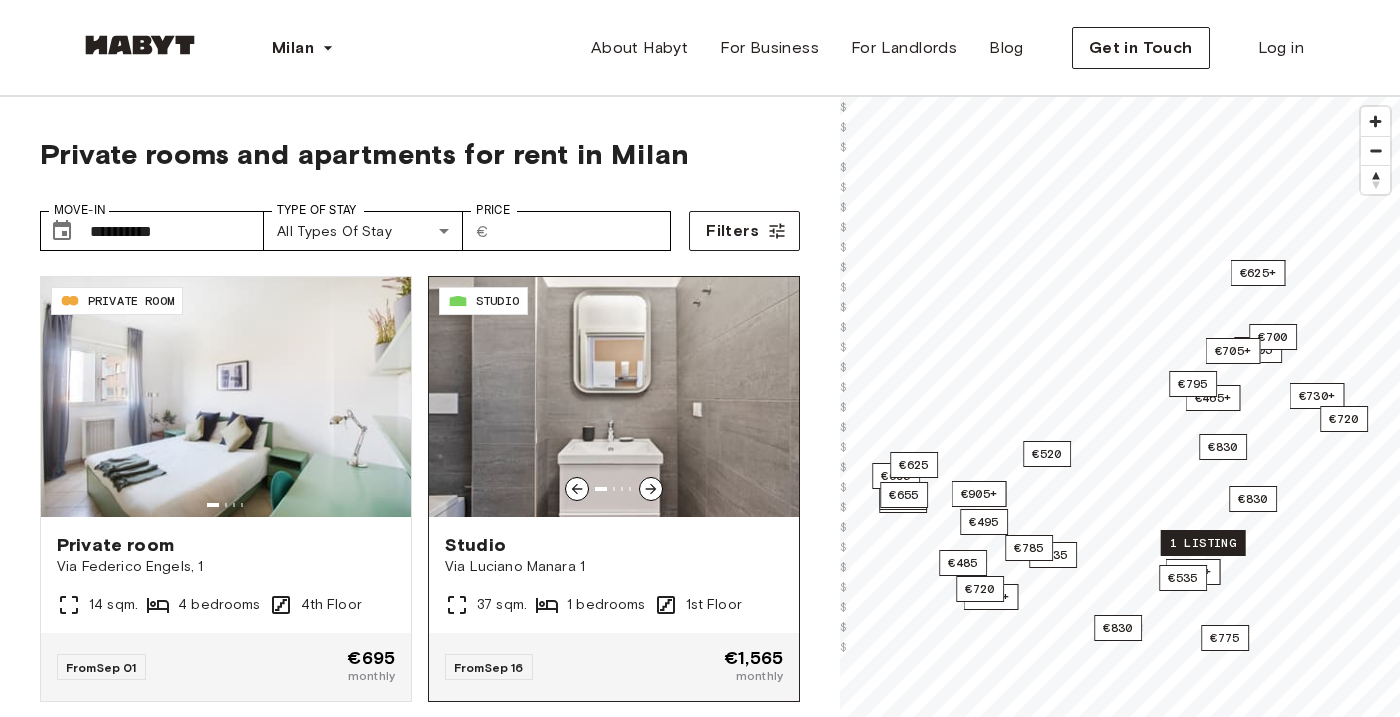 click 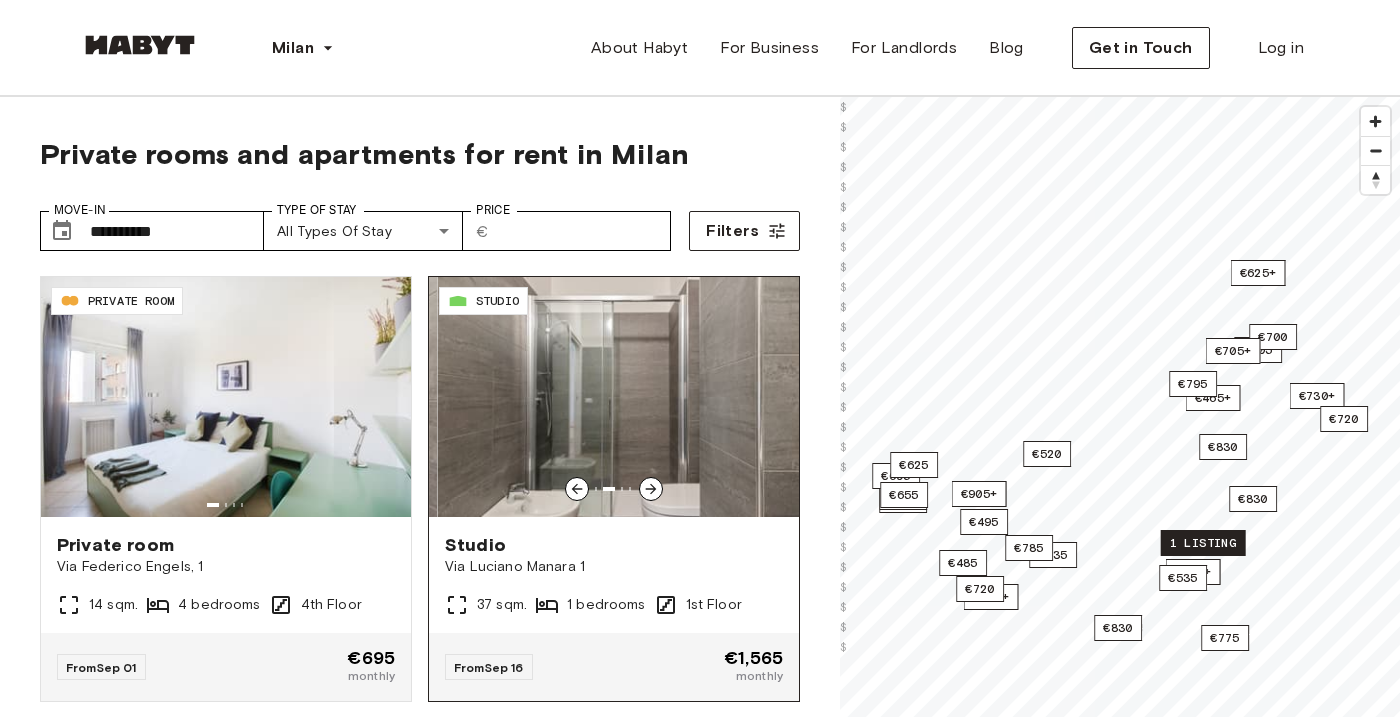 click 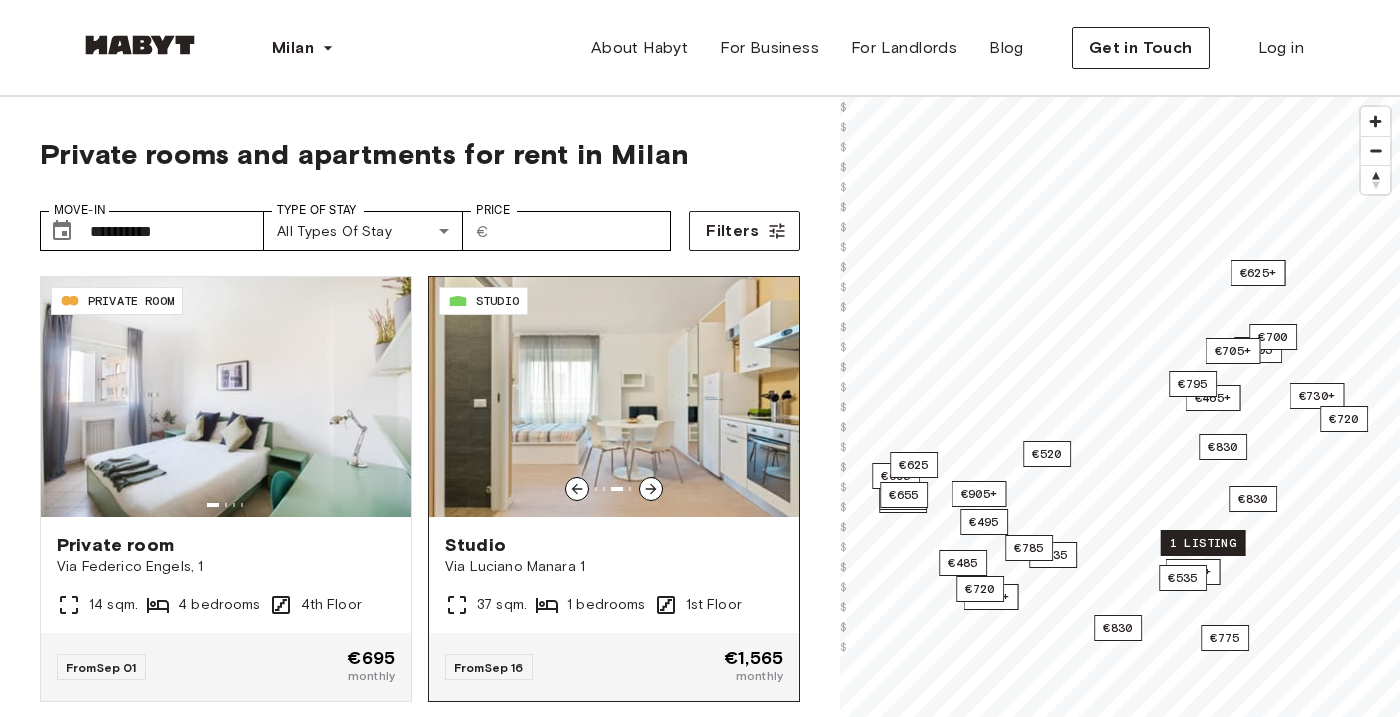 click 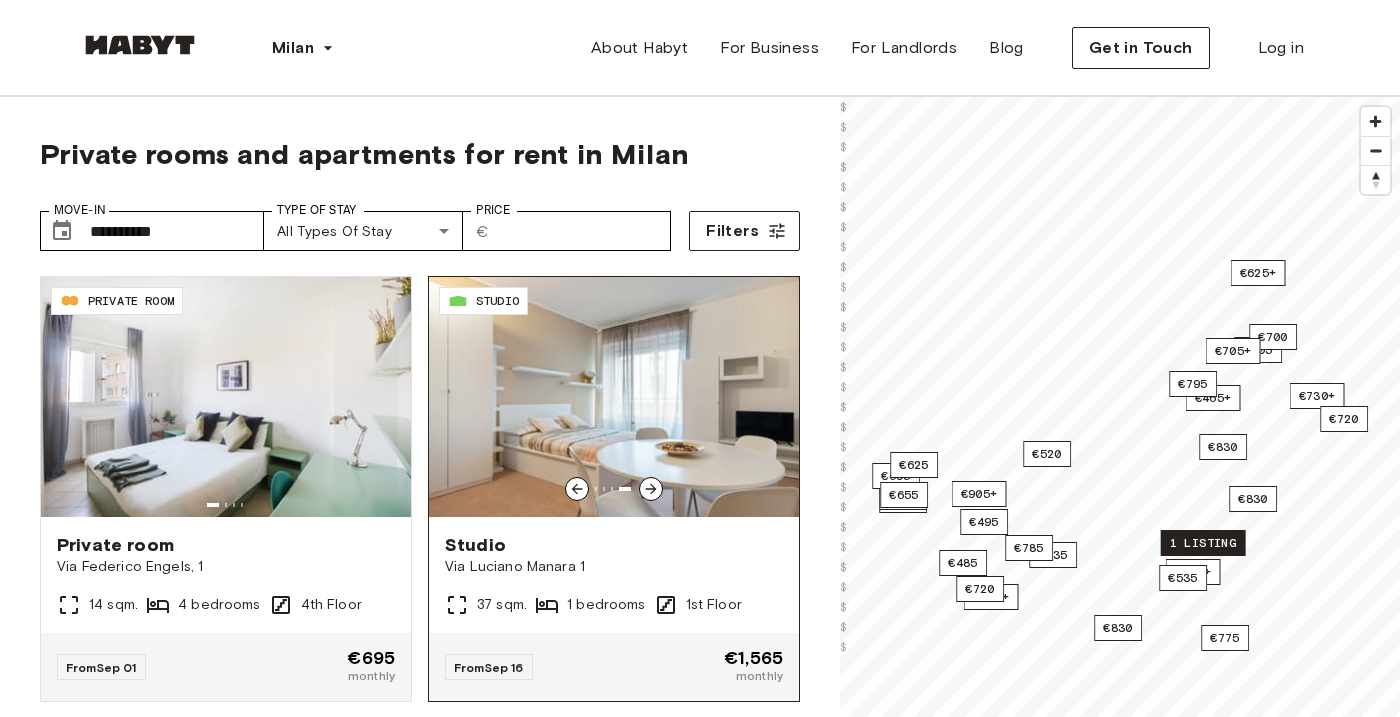 click 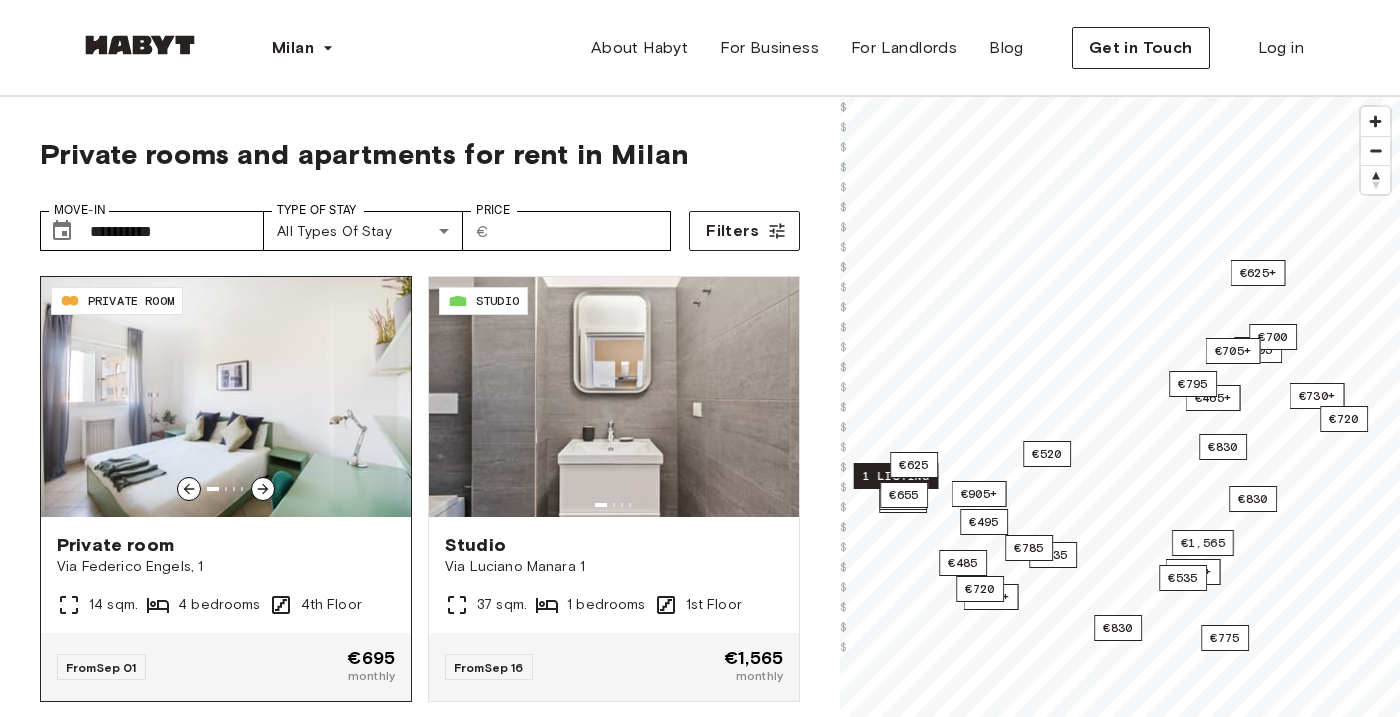 click 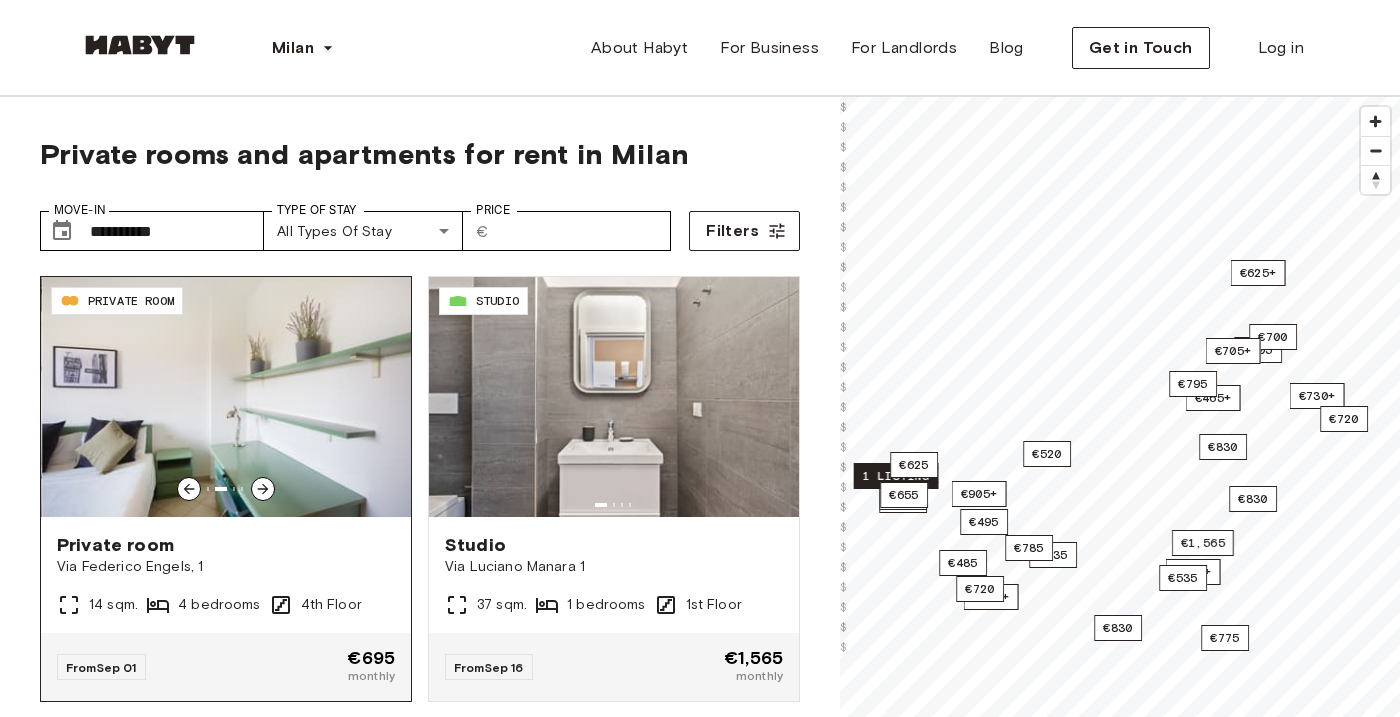 click 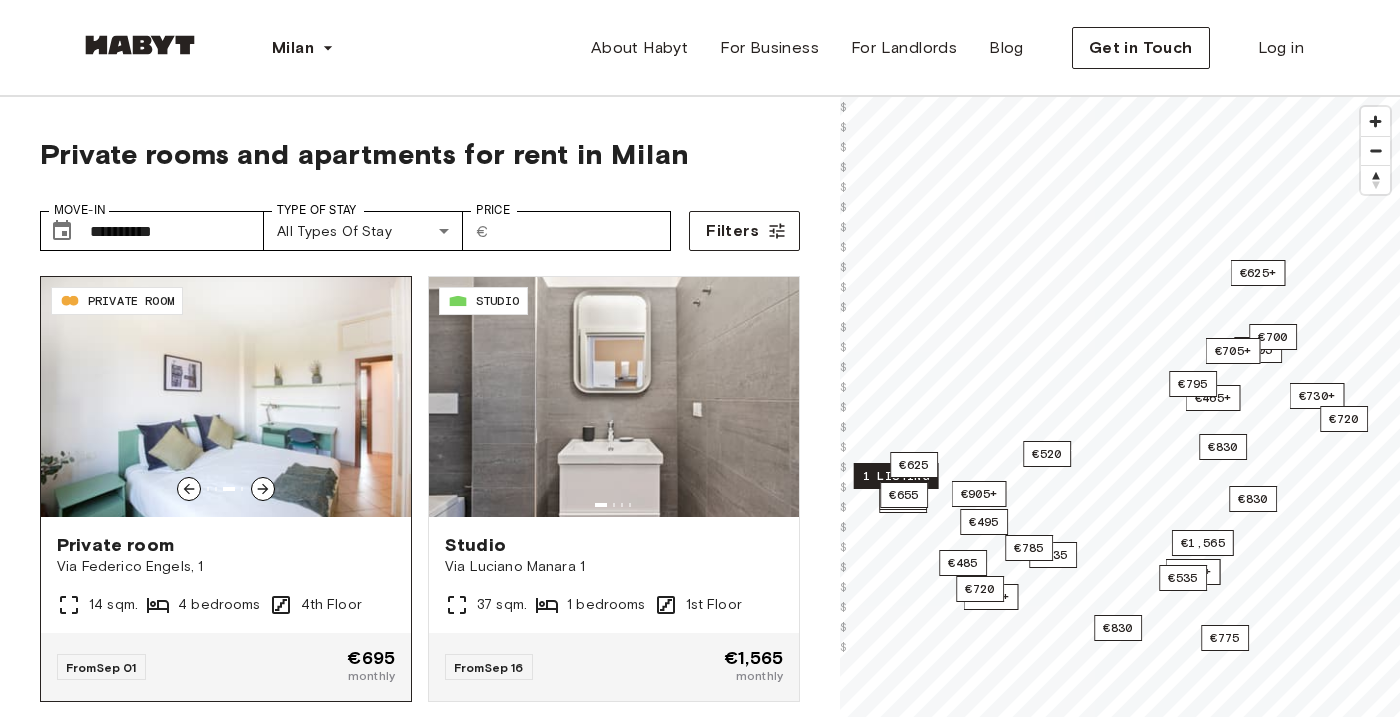 click 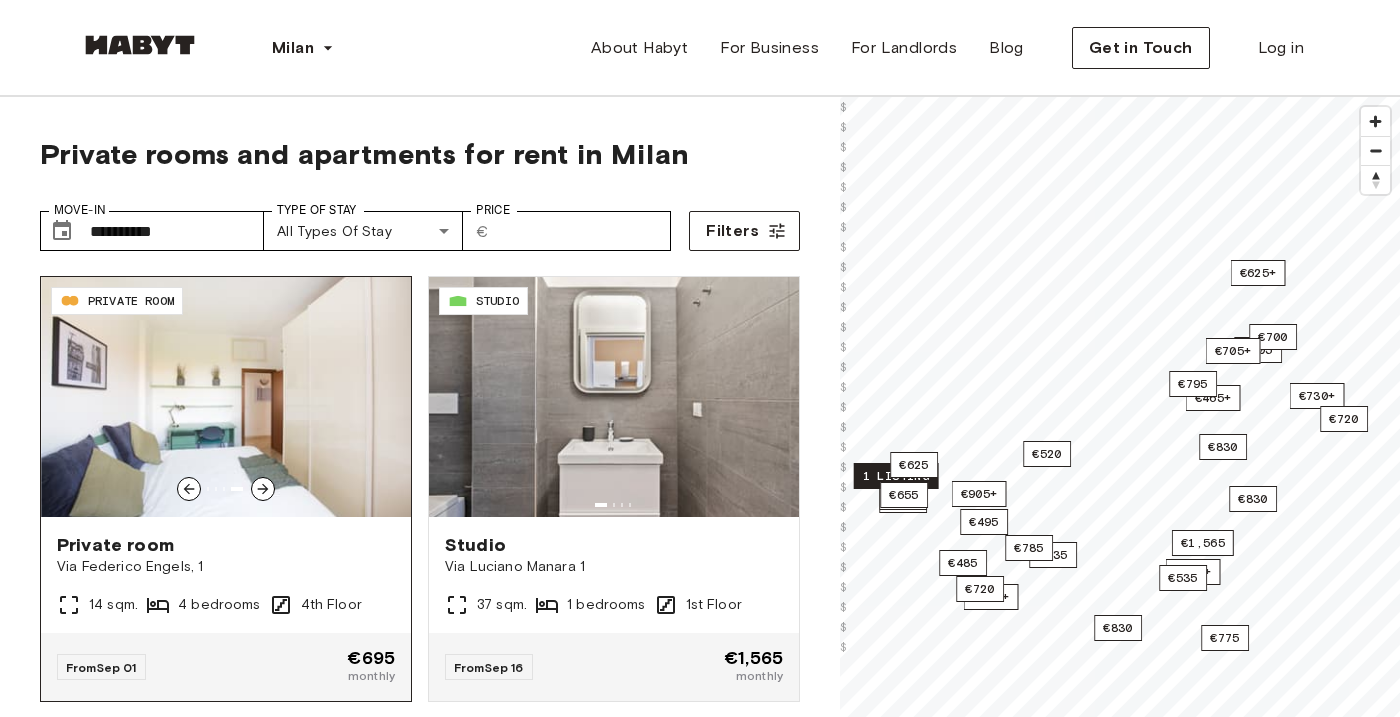 click 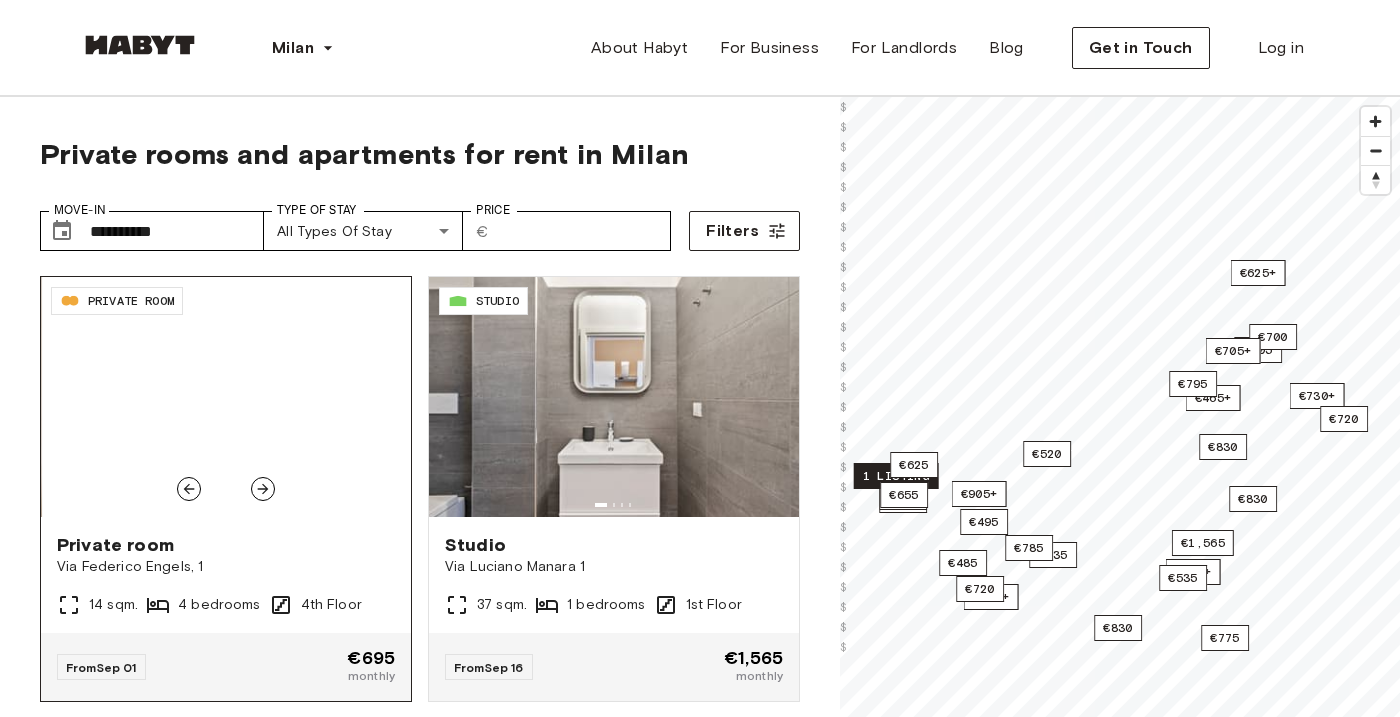 click on "Private room Via Federico Engels, 1 14 sqm. 4 bedrooms 4th Floor" at bounding box center [226, 575] 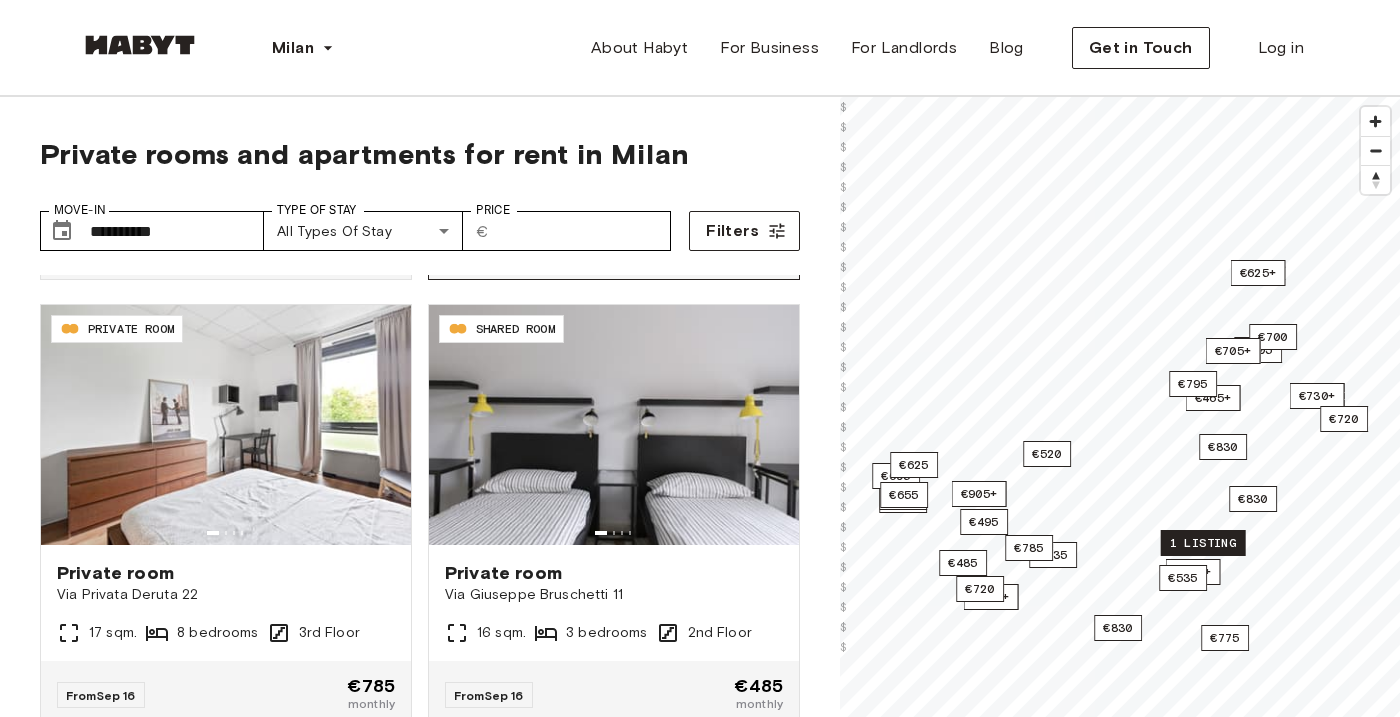 scroll, scrollTop: 3576, scrollLeft: 0, axis: vertical 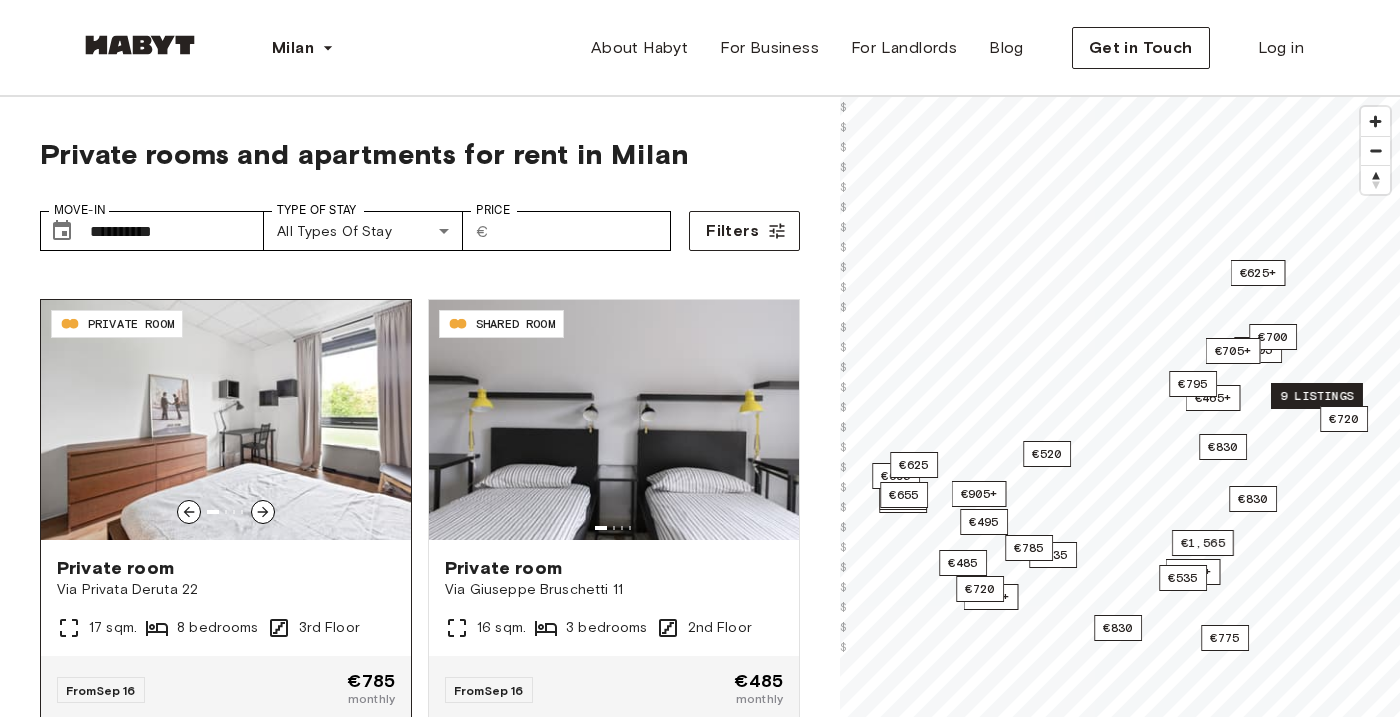 click 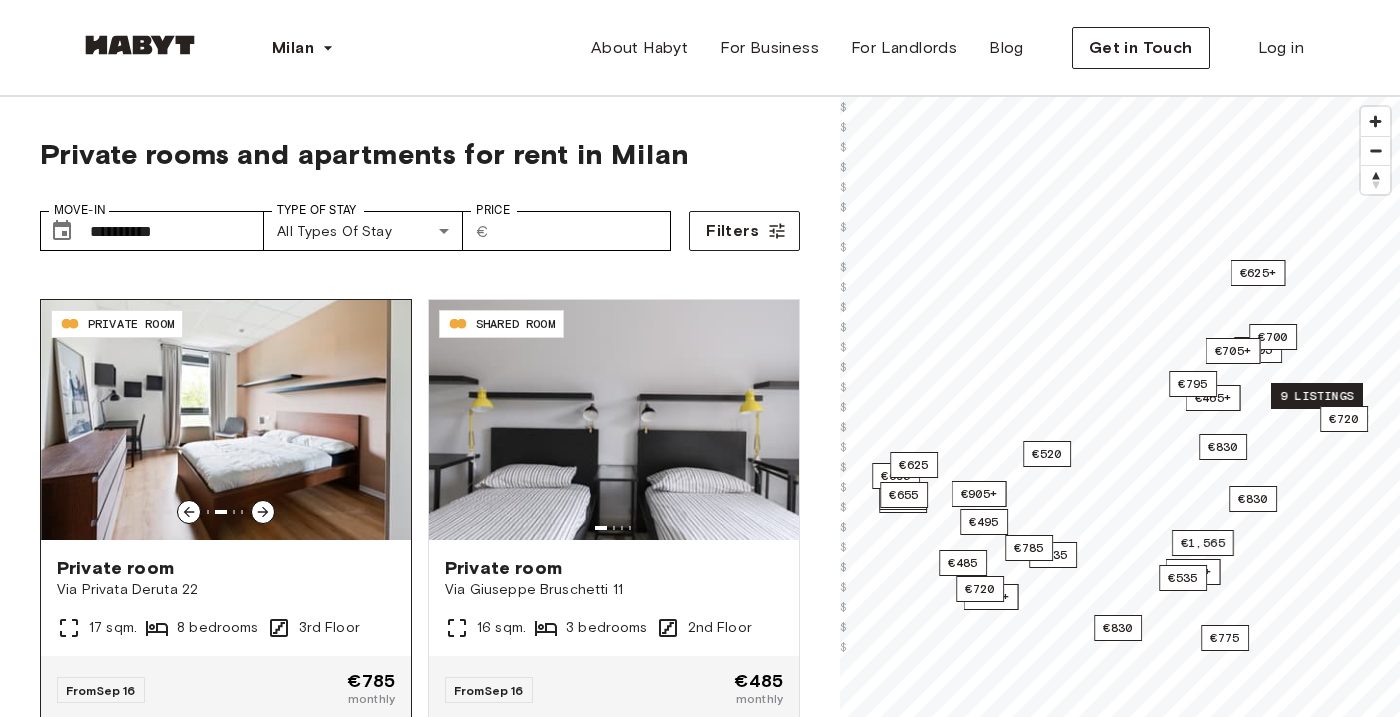 click 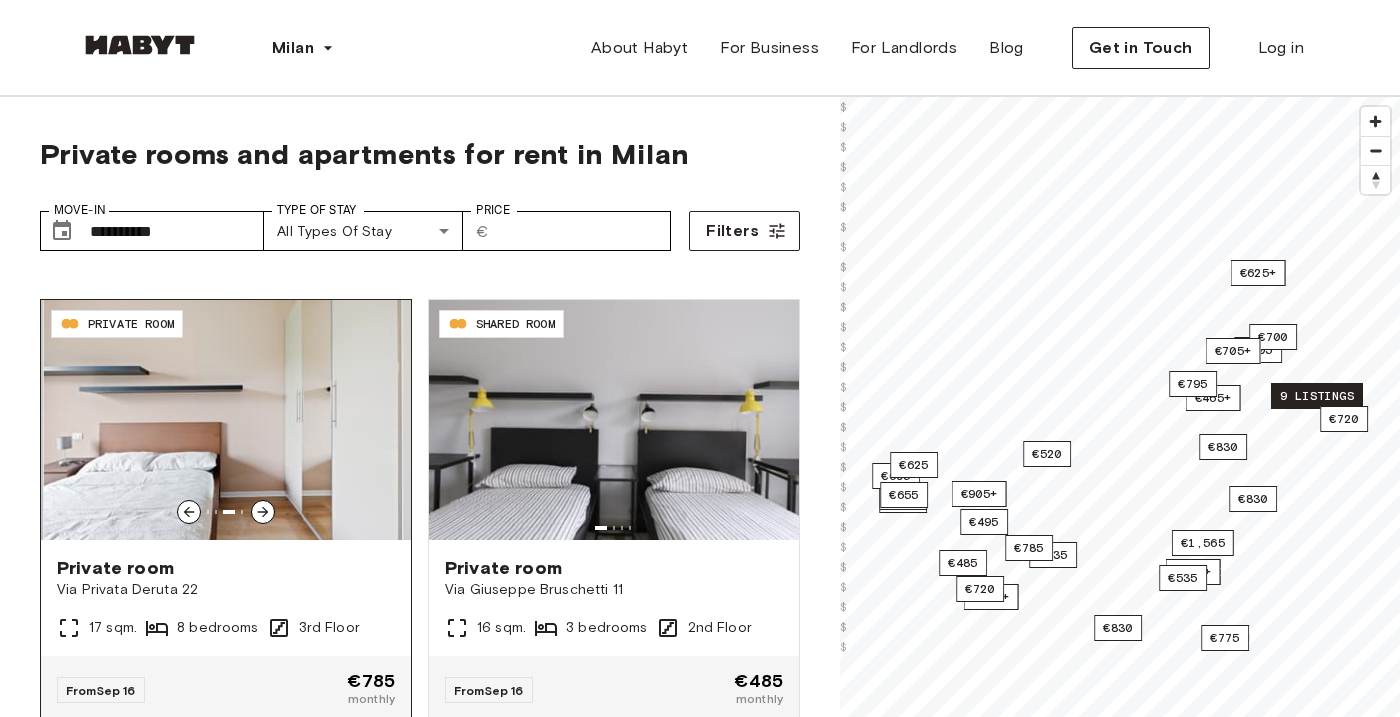 click 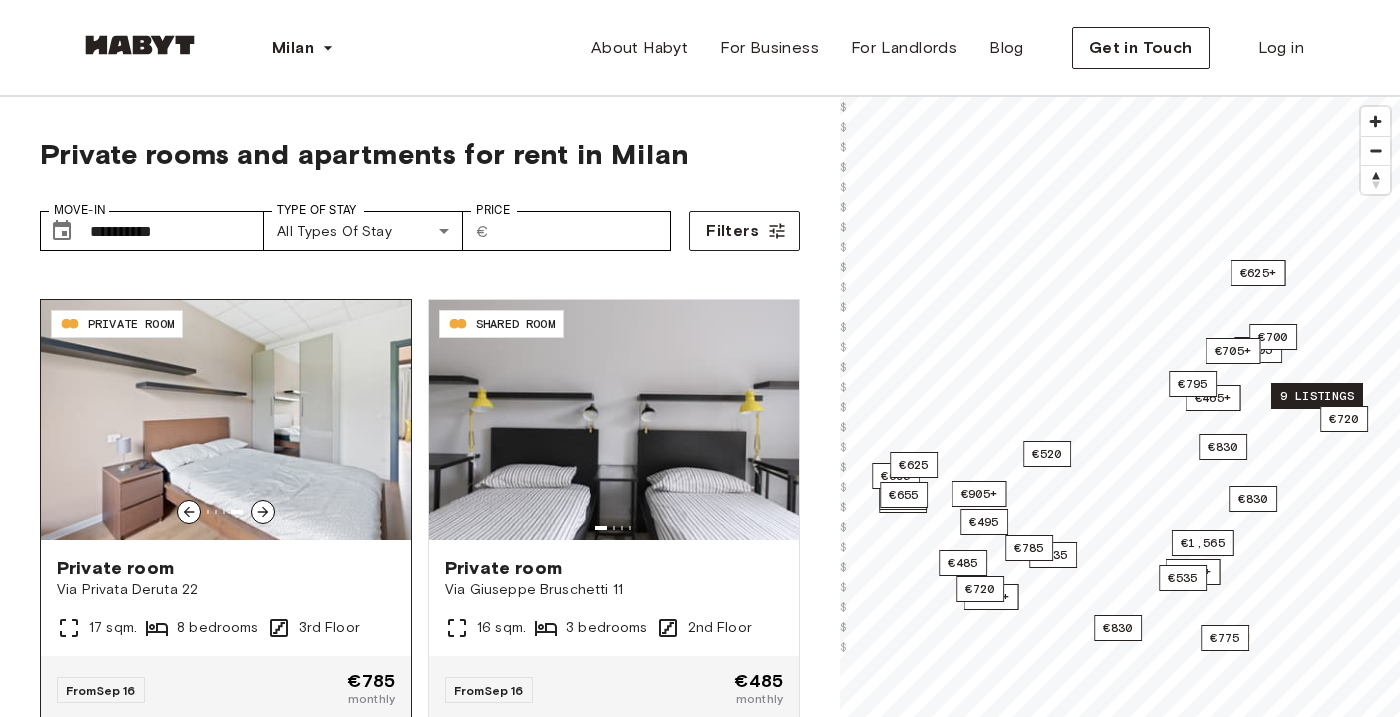 click 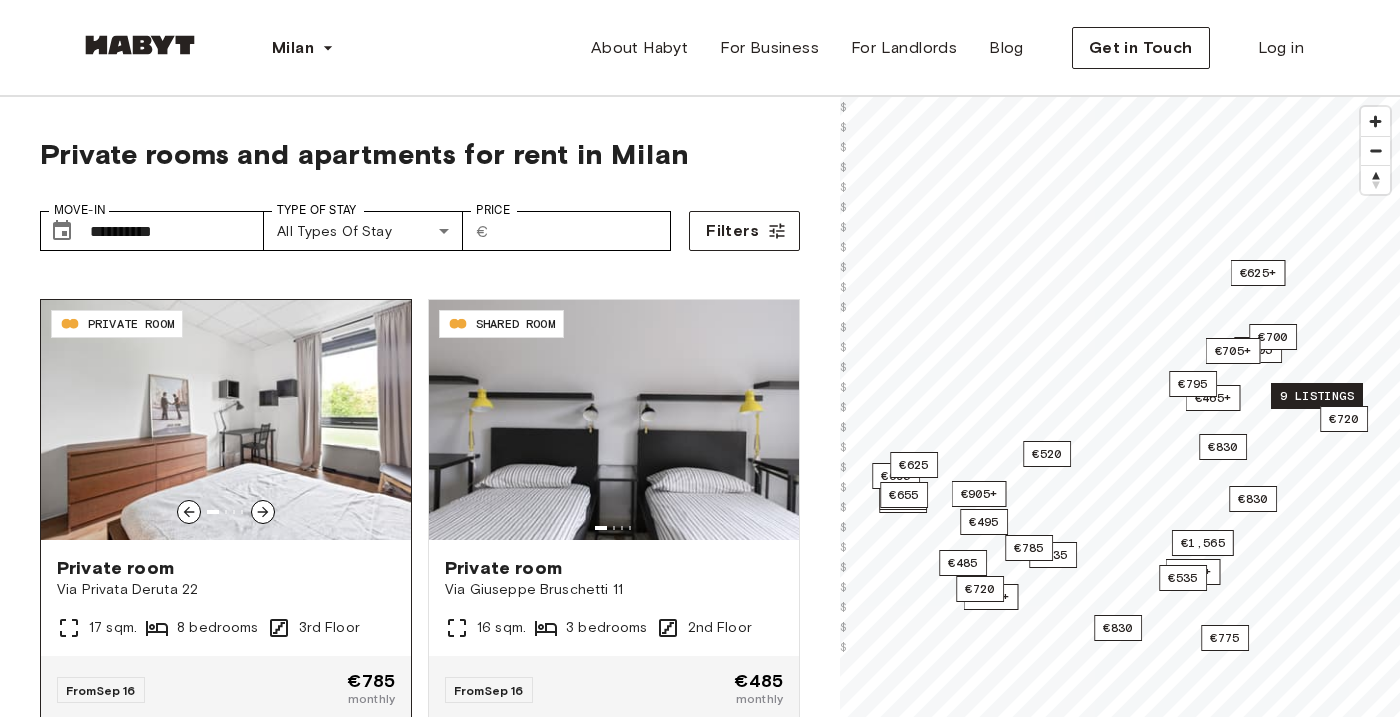 click 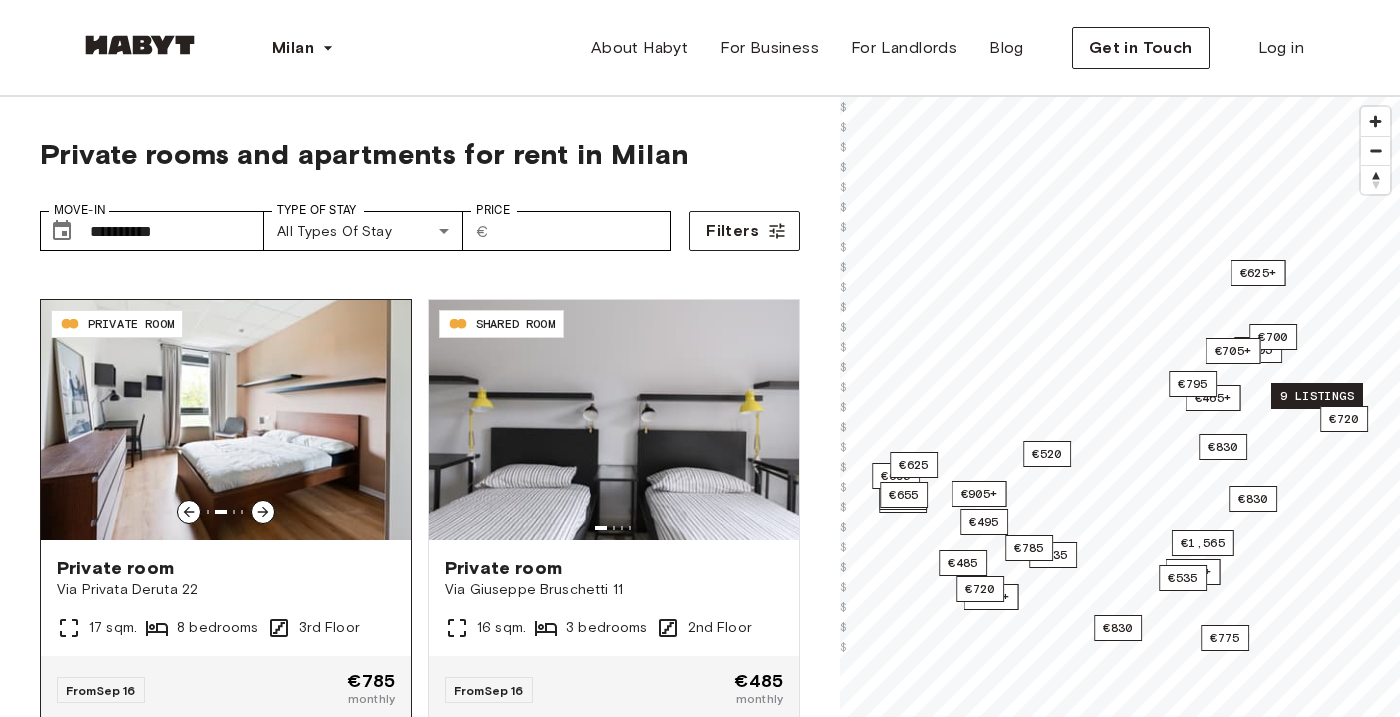 click on "Private room" at bounding box center [226, 568] 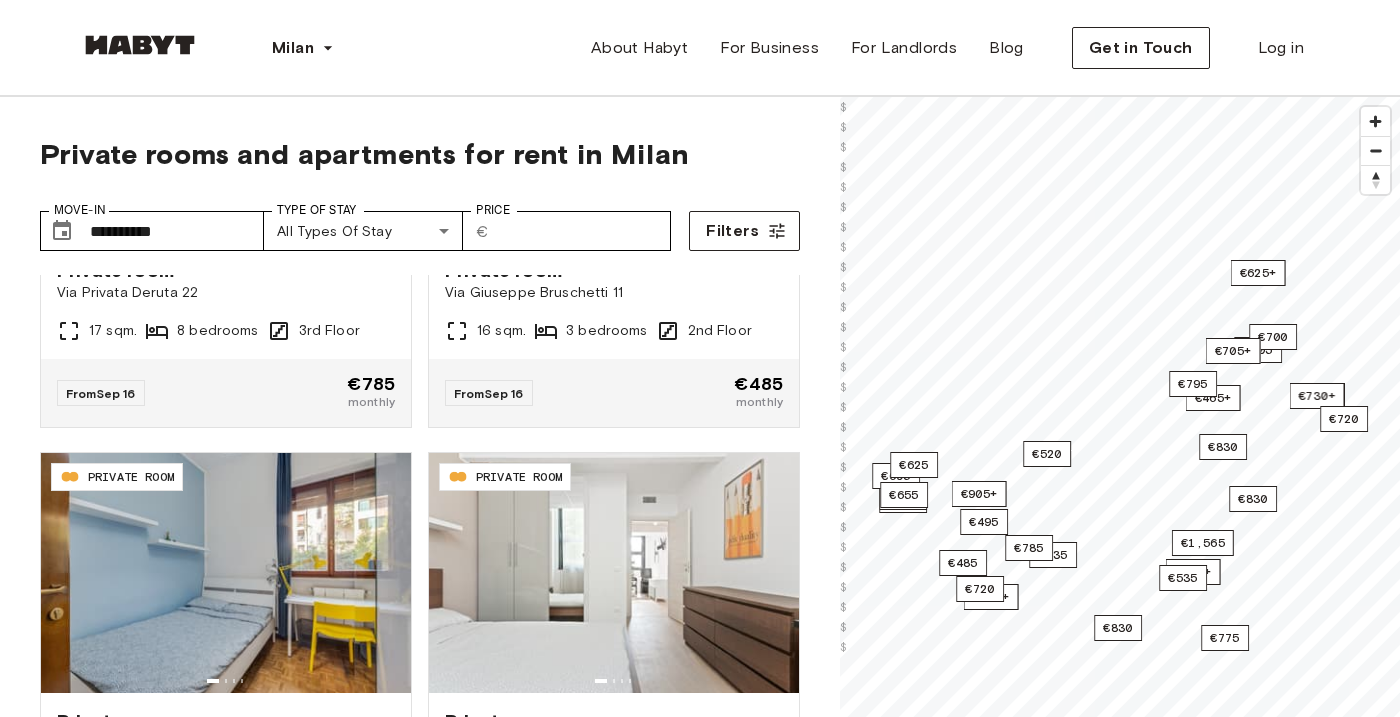 scroll, scrollTop: 3873, scrollLeft: 0, axis: vertical 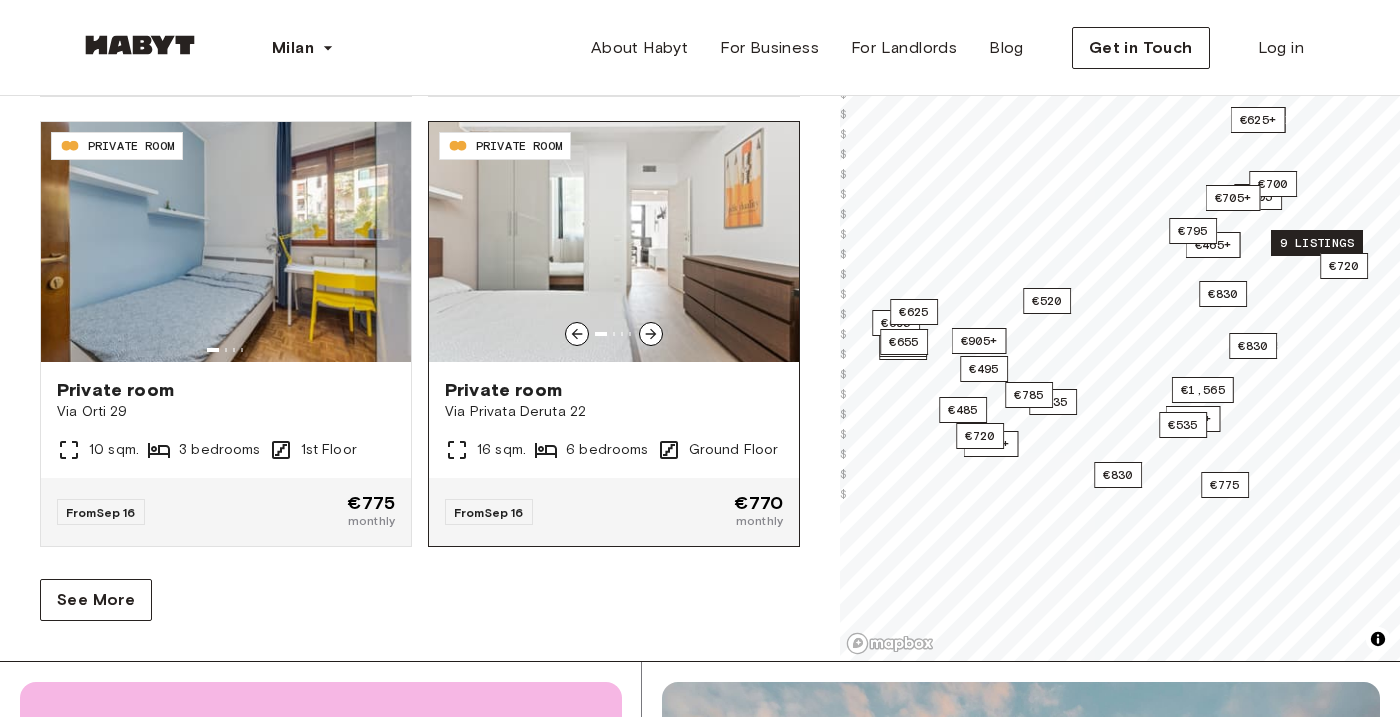 click 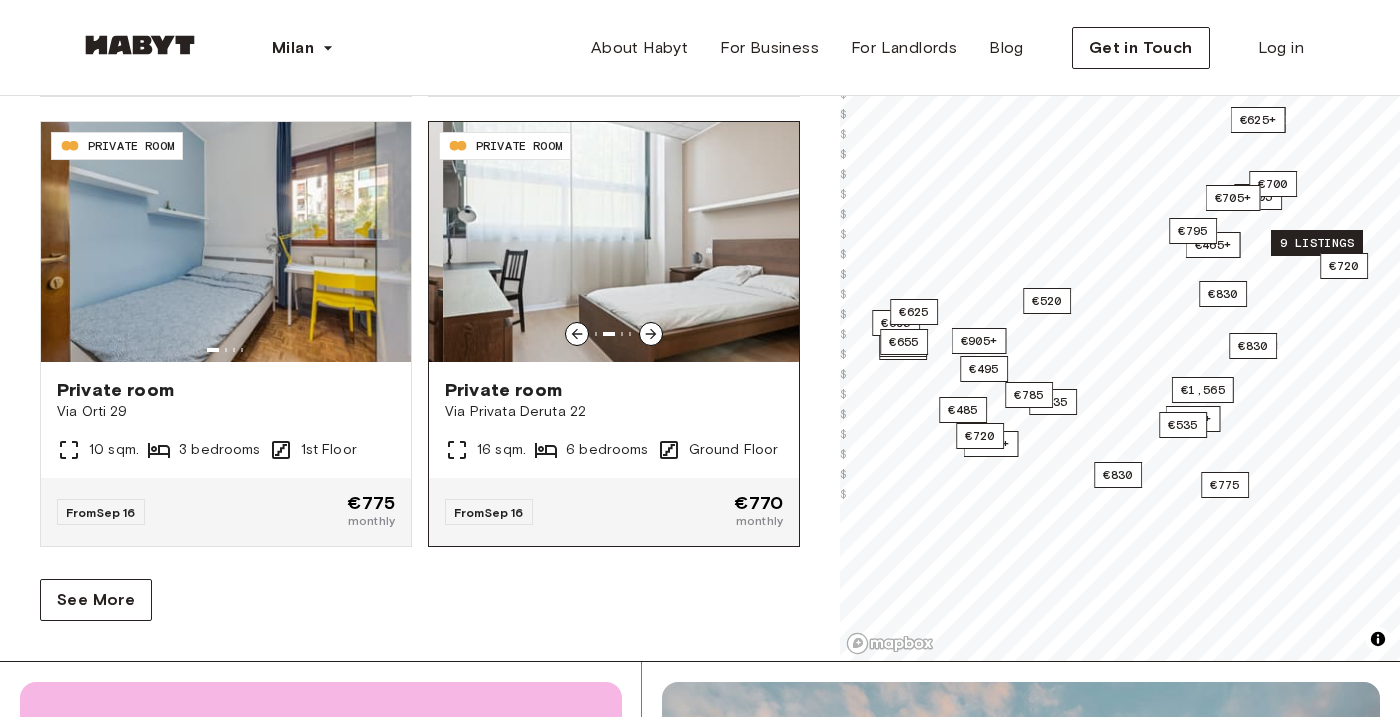 click 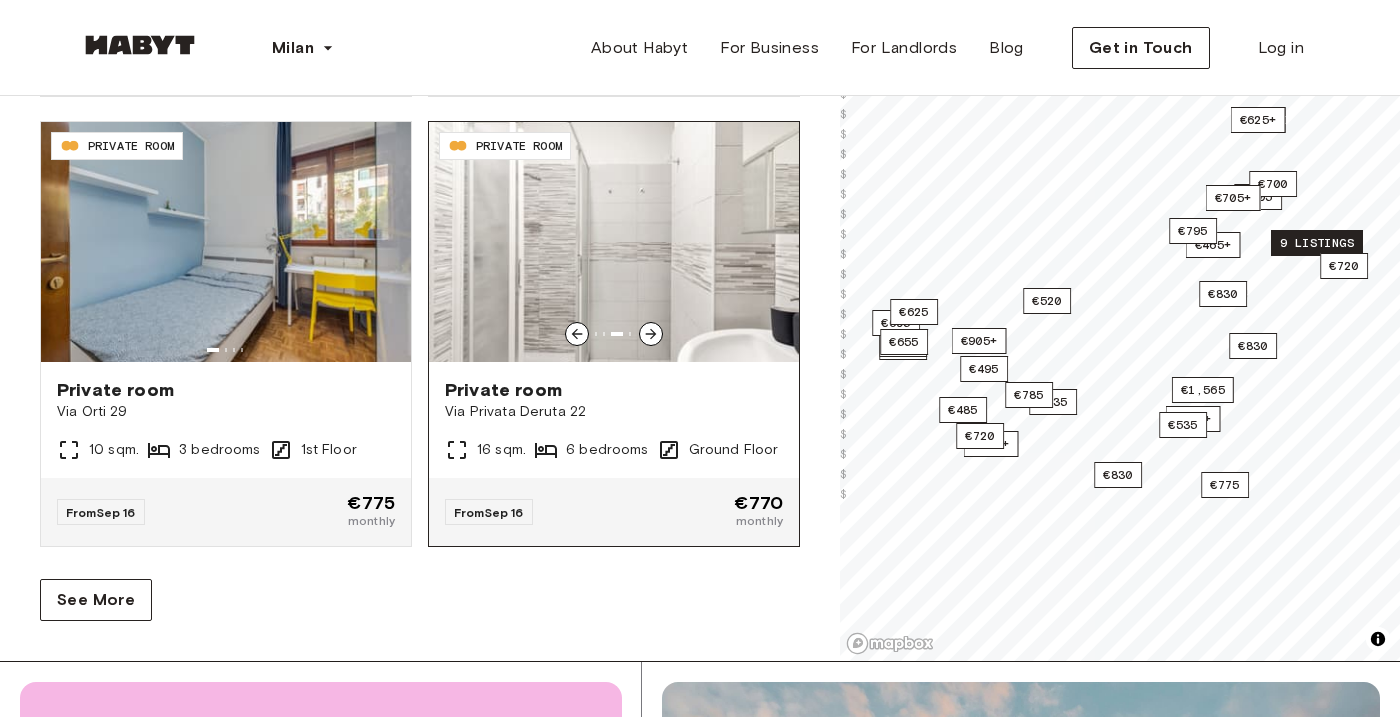 click 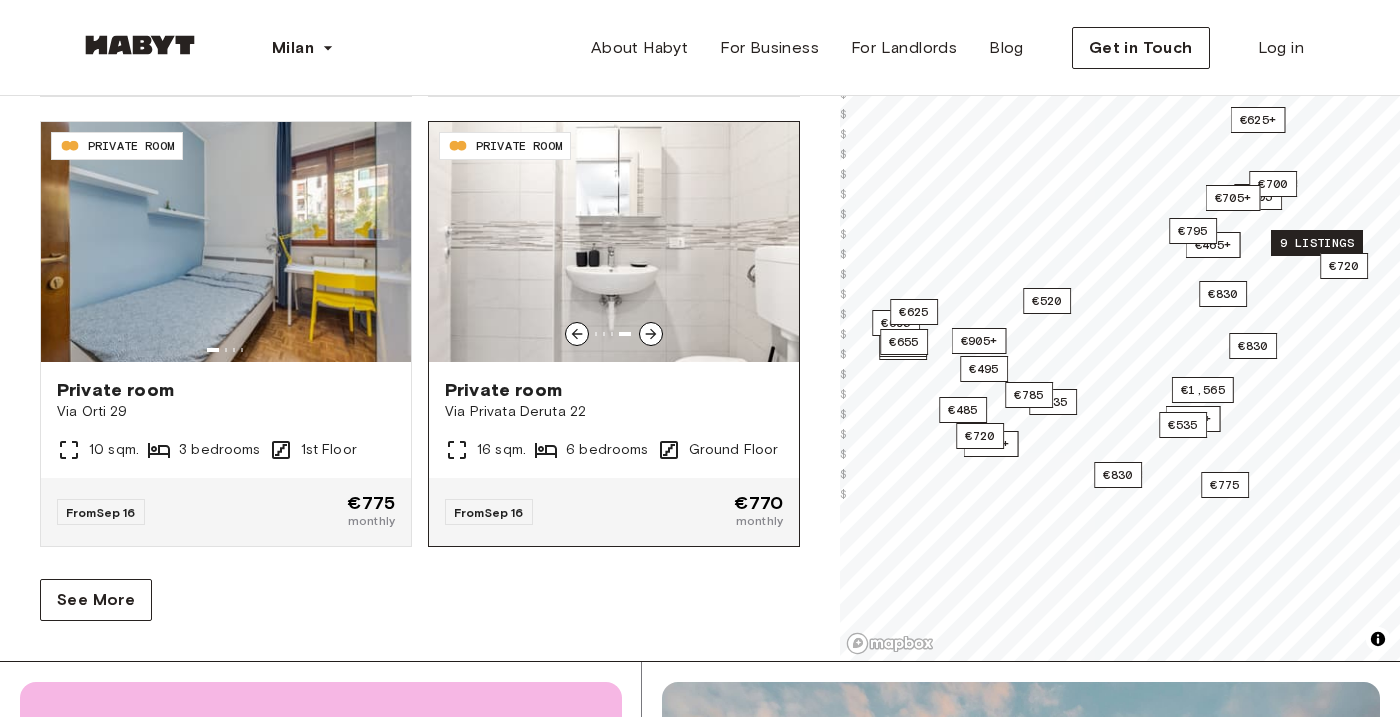click 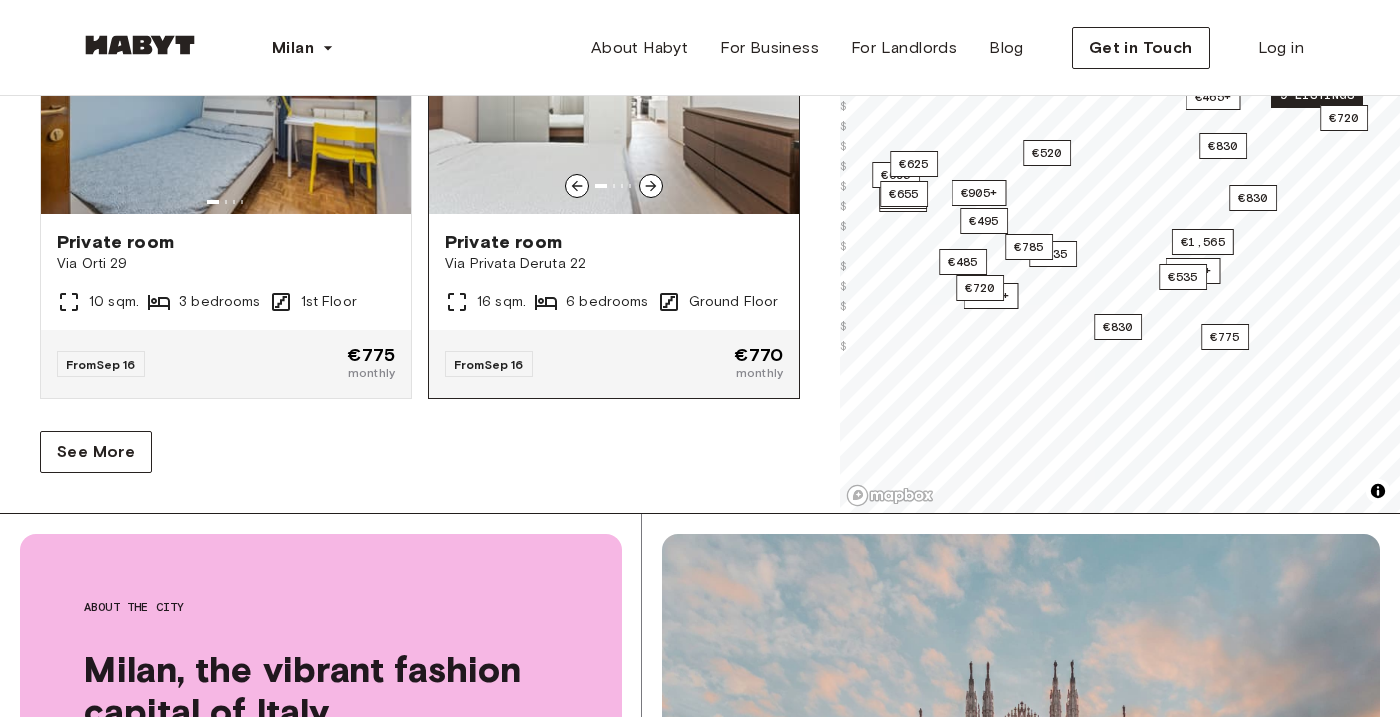 scroll, scrollTop: 481, scrollLeft: 0, axis: vertical 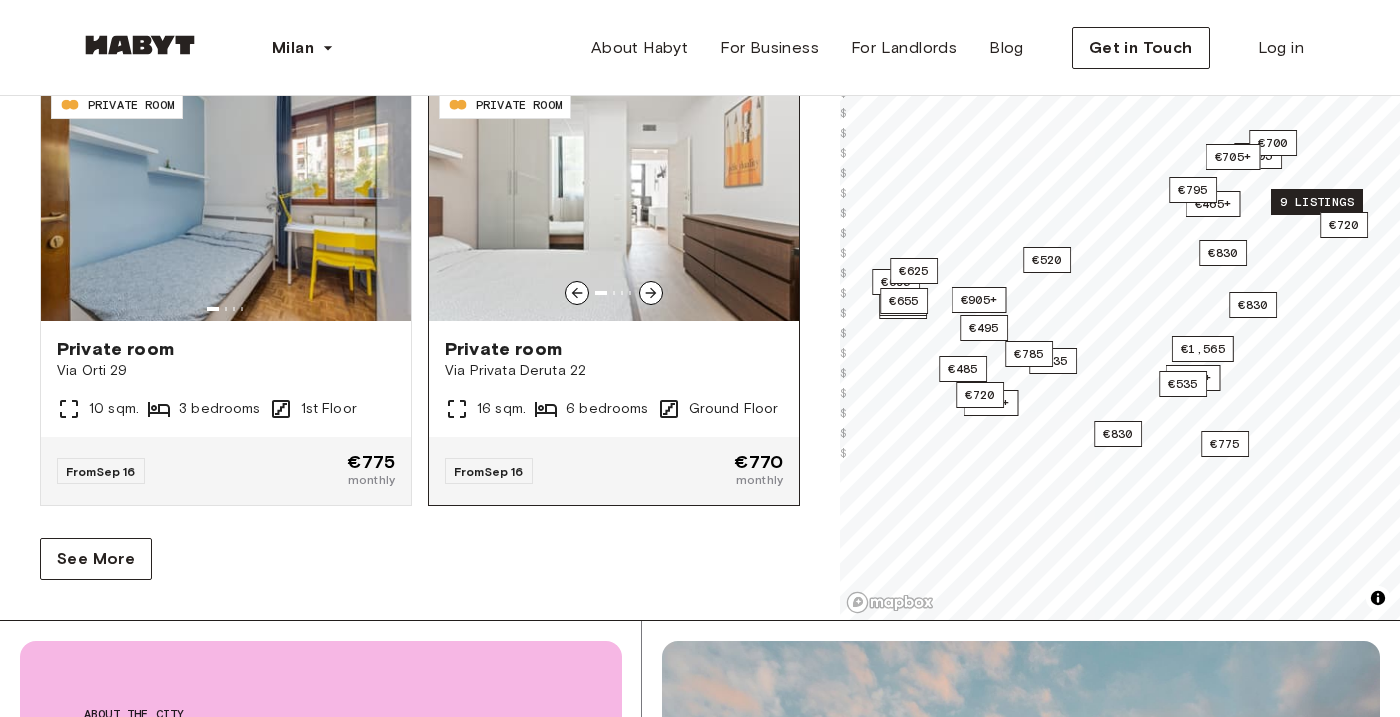 click 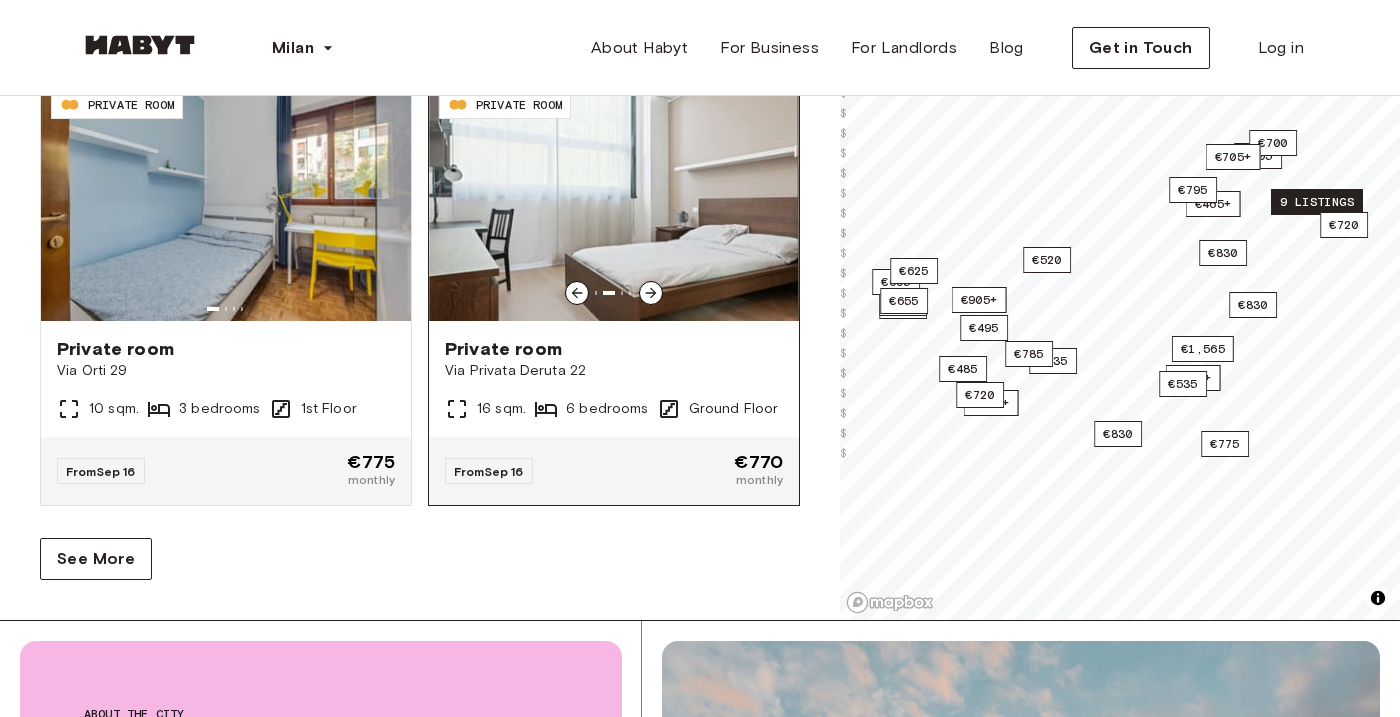 click on "Via Privata Deruta 22" at bounding box center (614, 371) 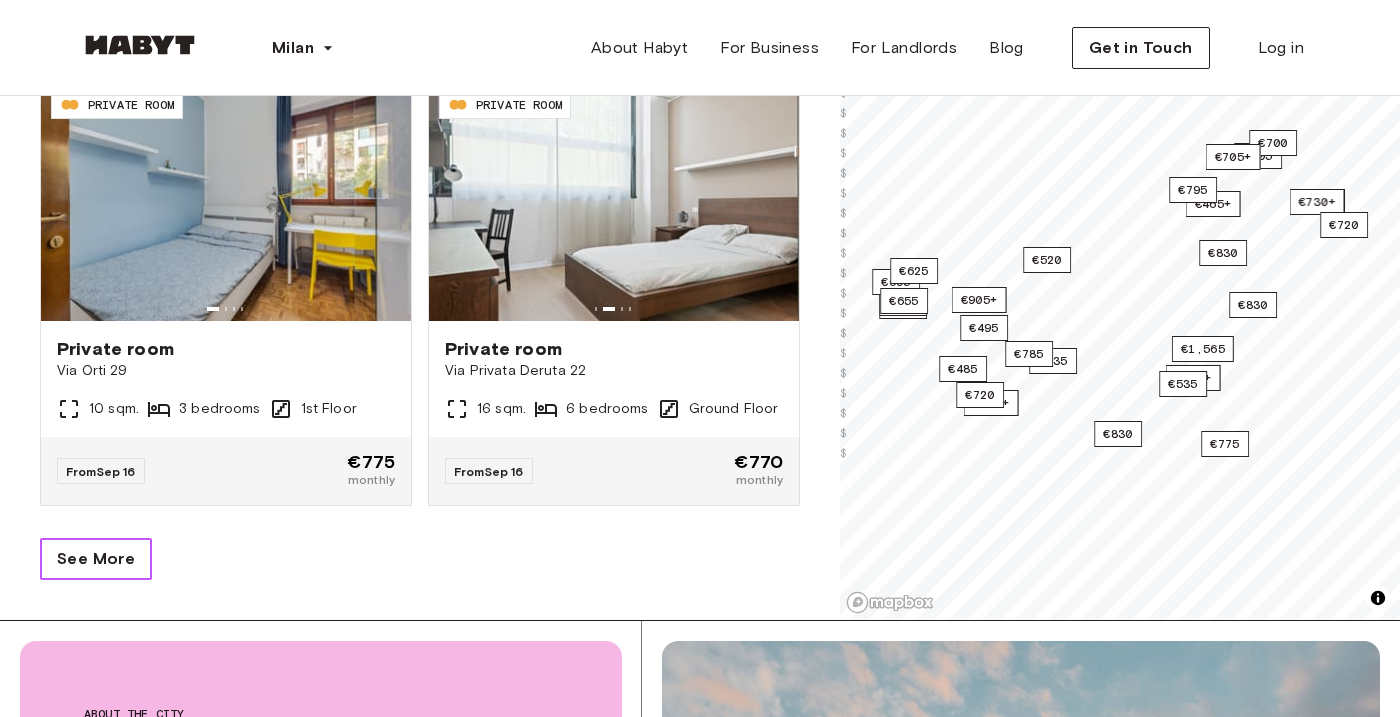 click on "See More" at bounding box center (96, 559) 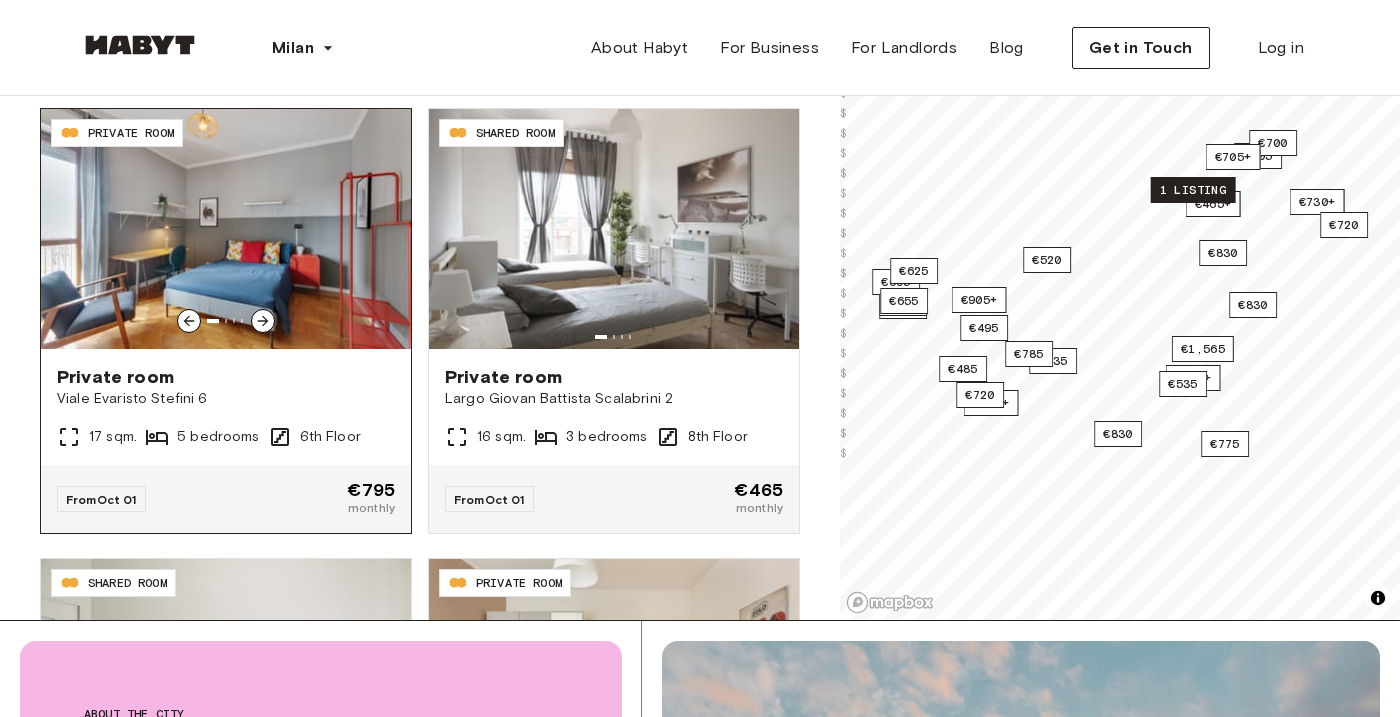 scroll, scrollTop: 4296, scrollLeft: 0, axis: vertical 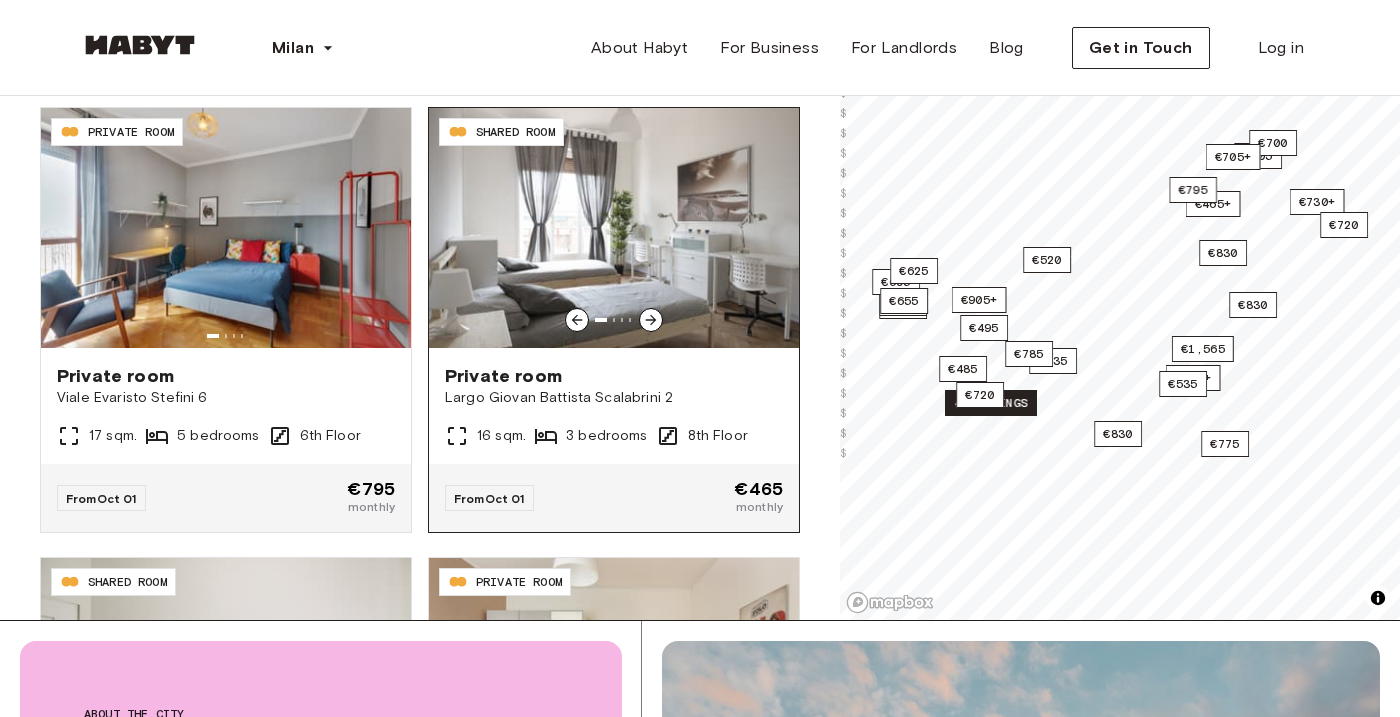 click 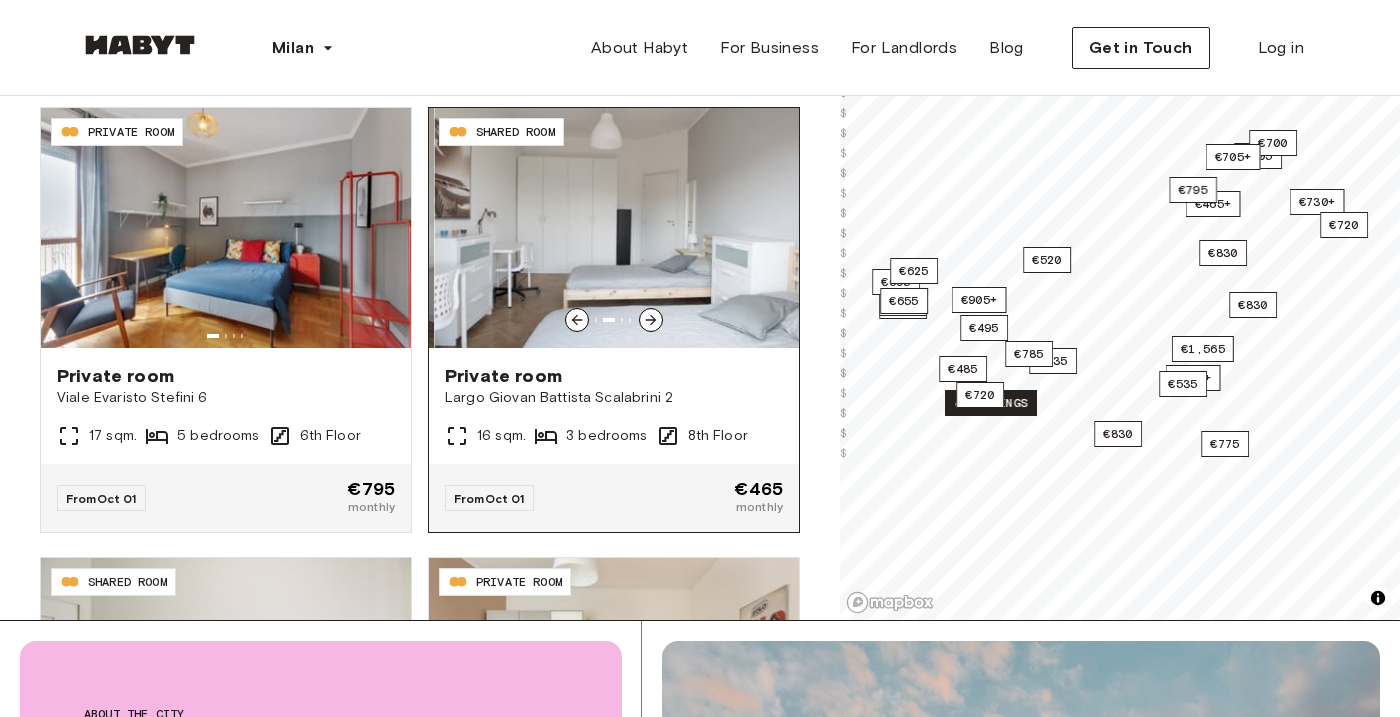 click 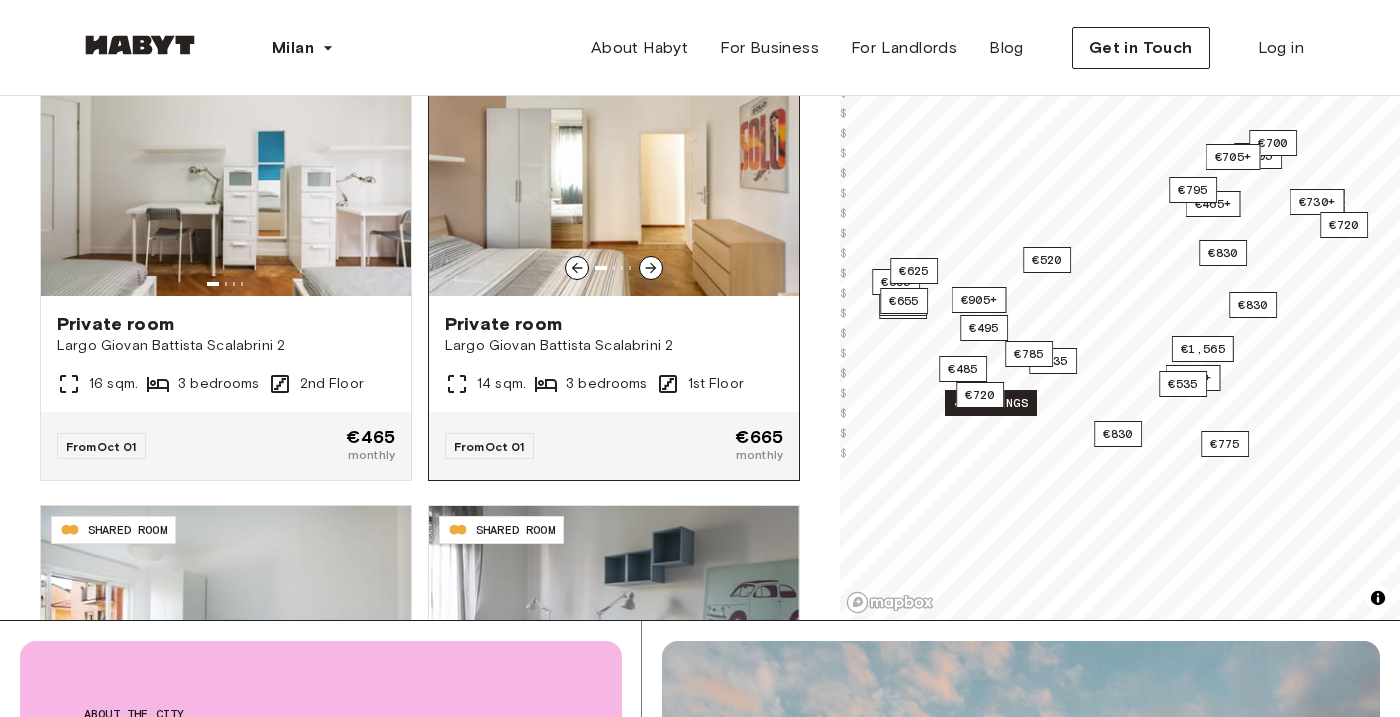 scroll, scrollTop: 4734, scrollLeft: 0, axis: vertical 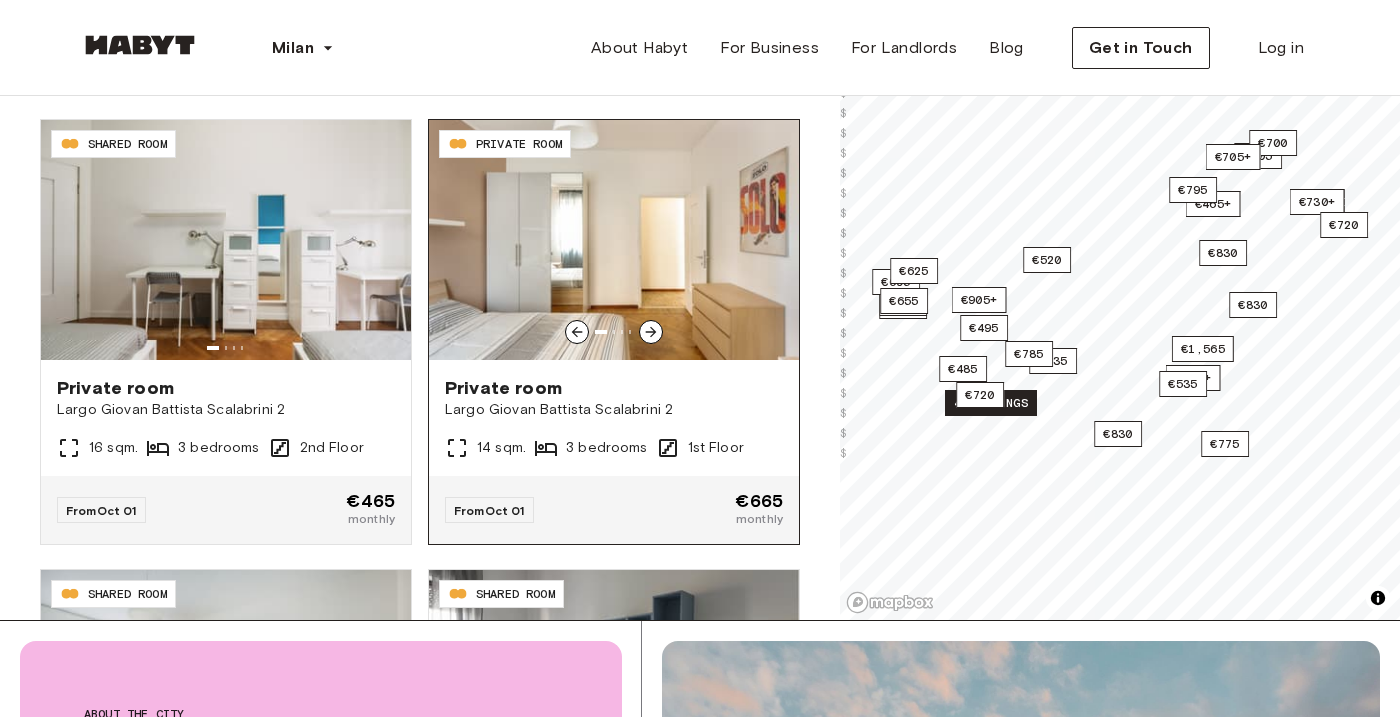 click 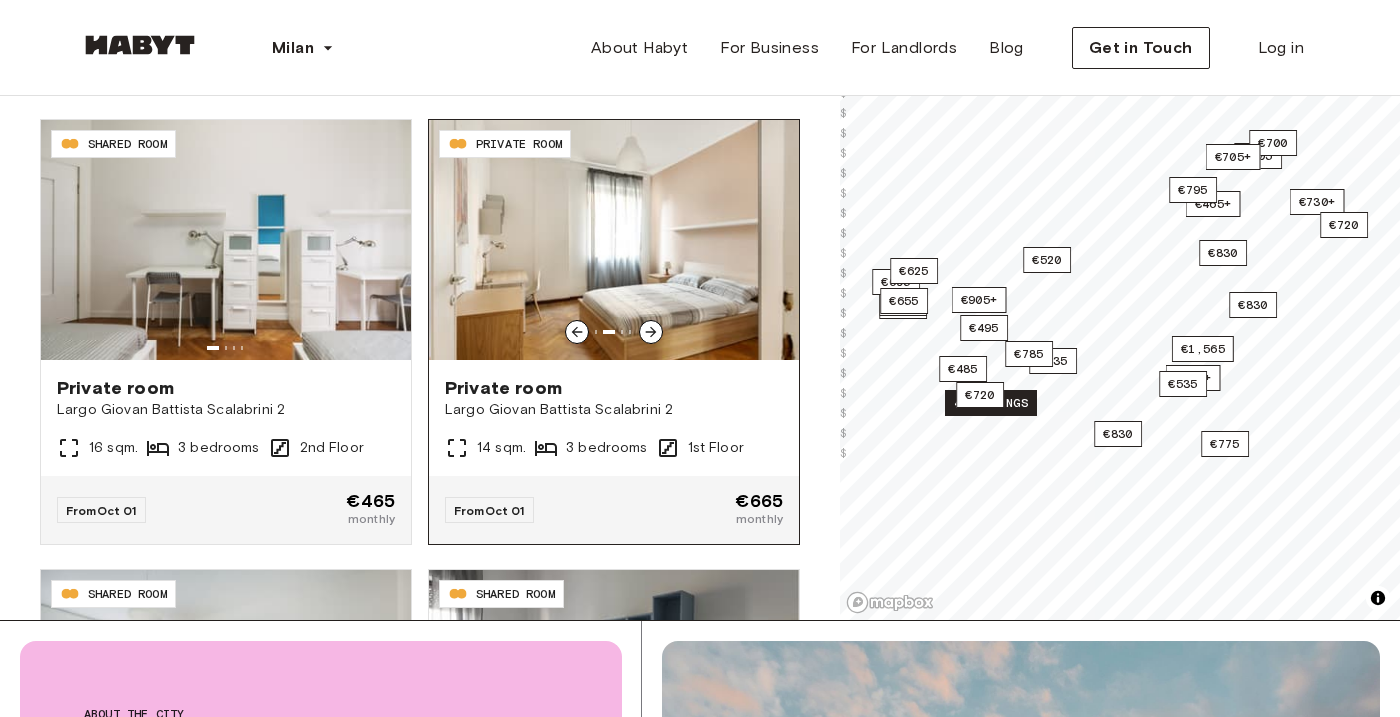 click 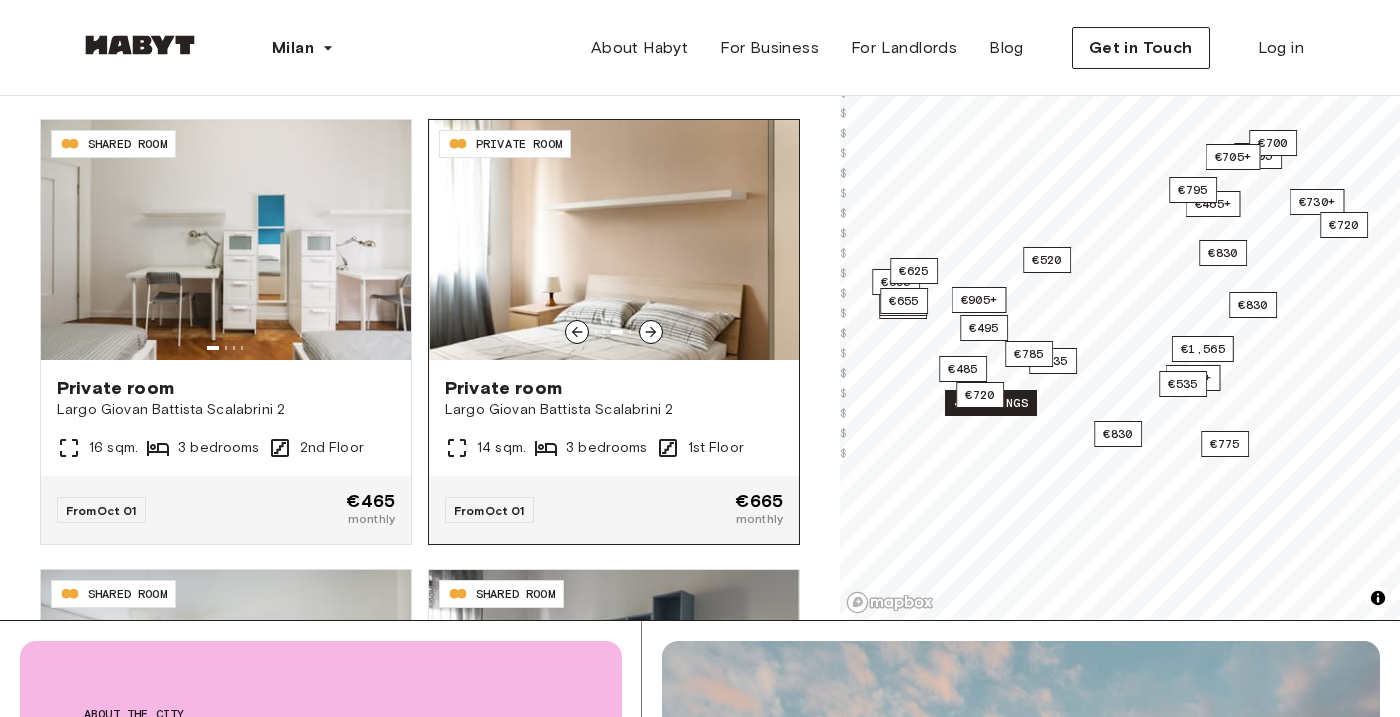 click 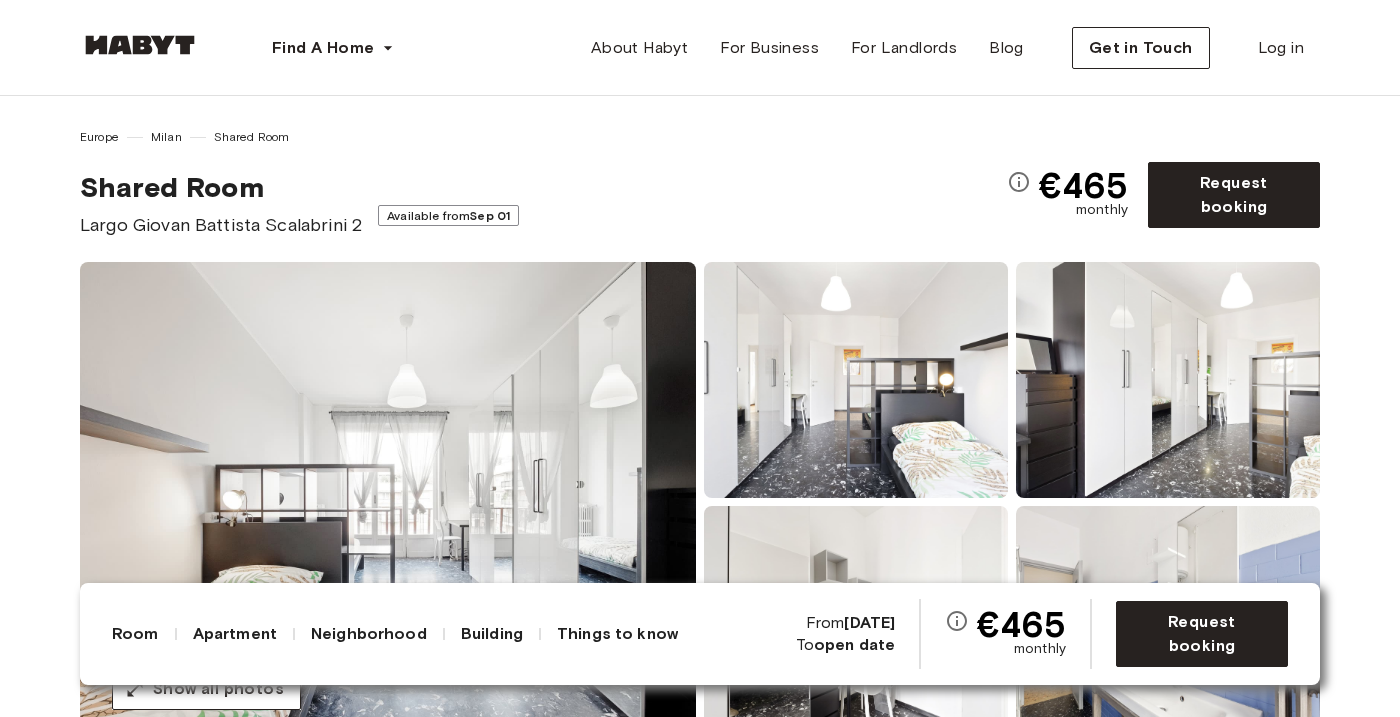 scroll, scrollTop: 0, scrollLeft: 0, axis: both 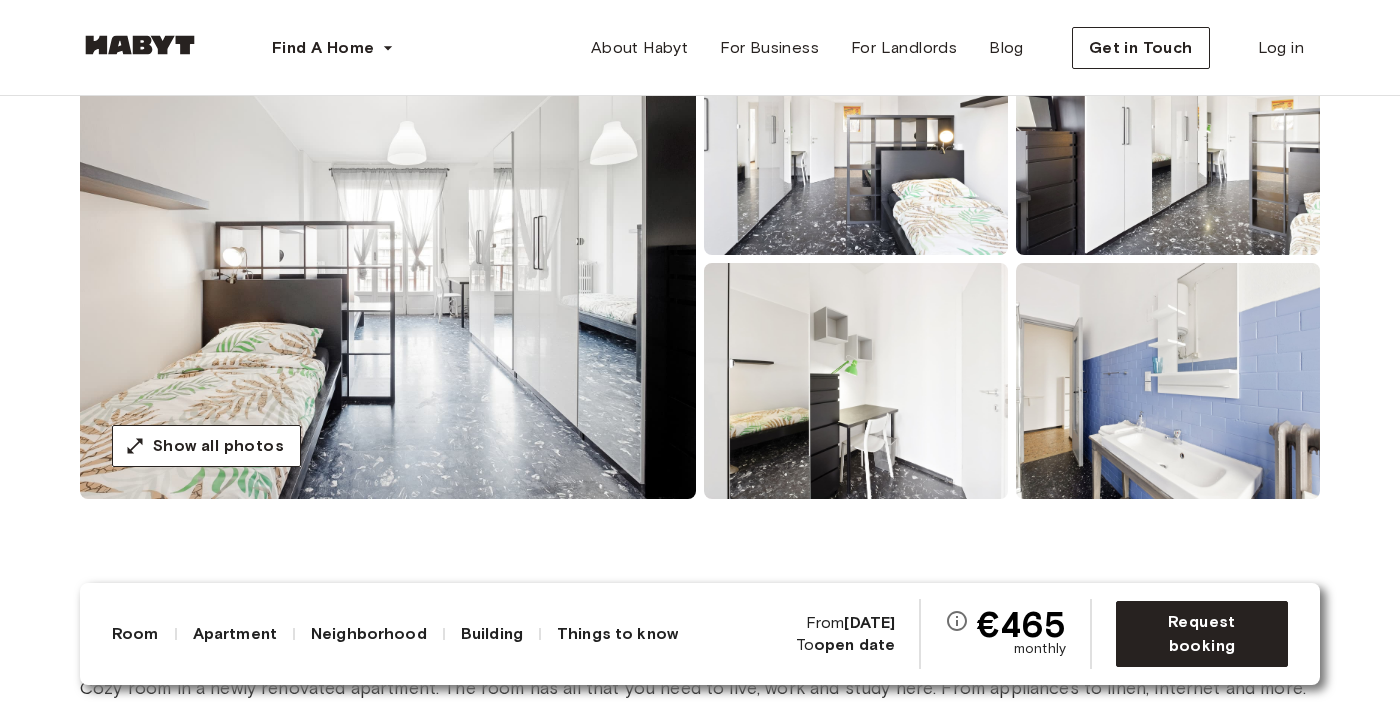 click at bounding box center (856, 381) 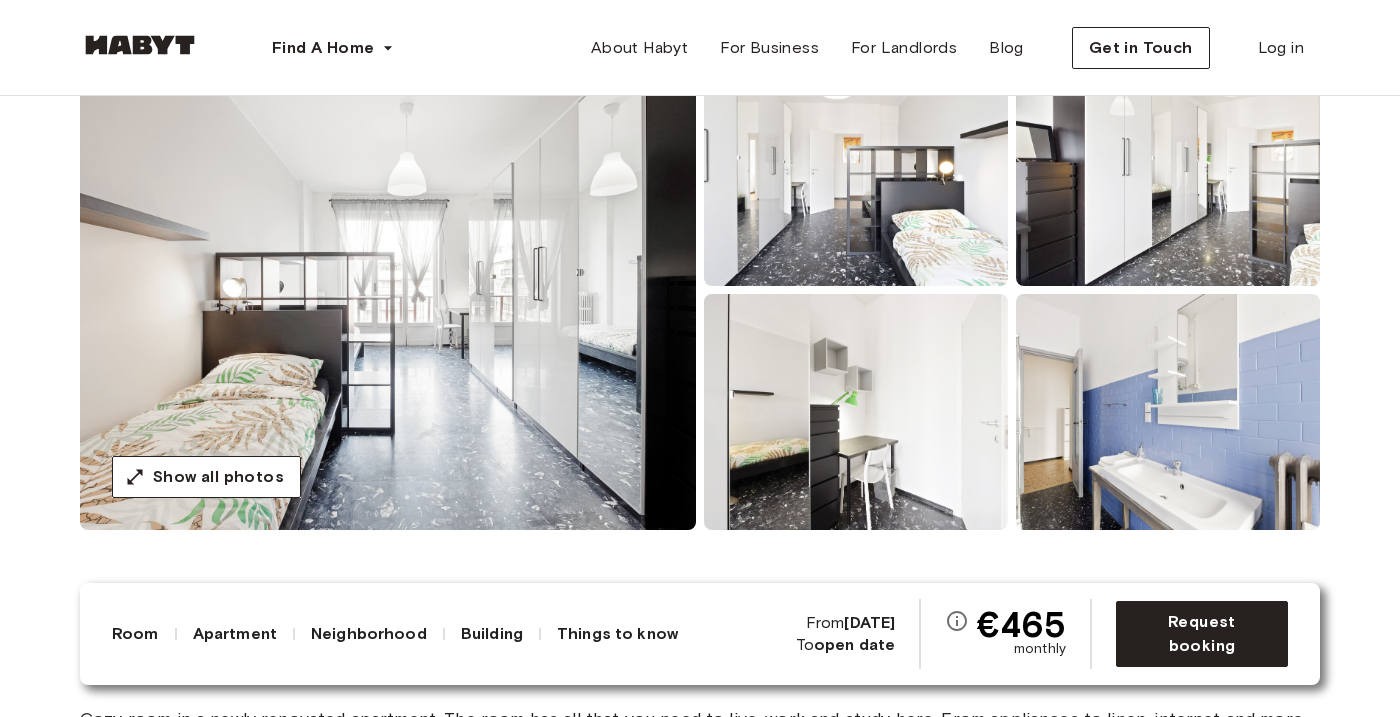 scroll, scrollTop: 196, scrollLeft: 0, axis: vertical 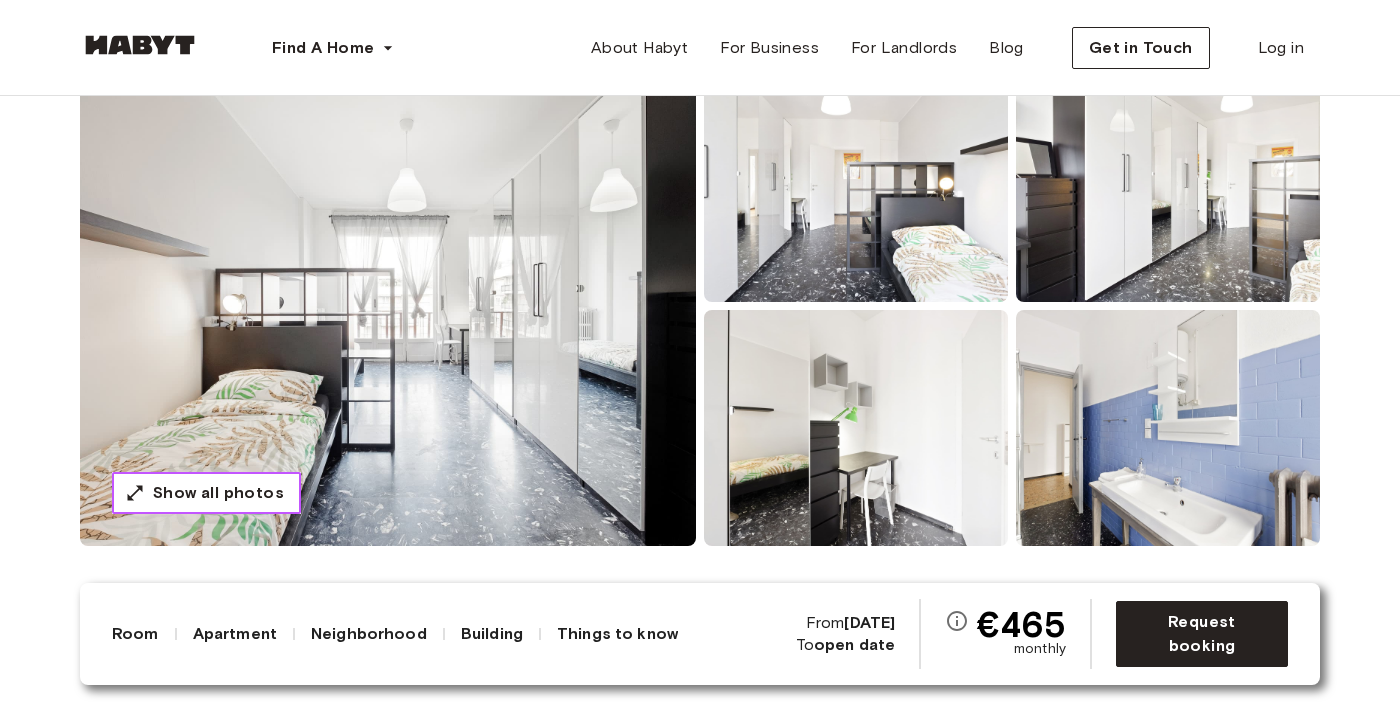click on "Show all photos" at bounding box center (218, 493) 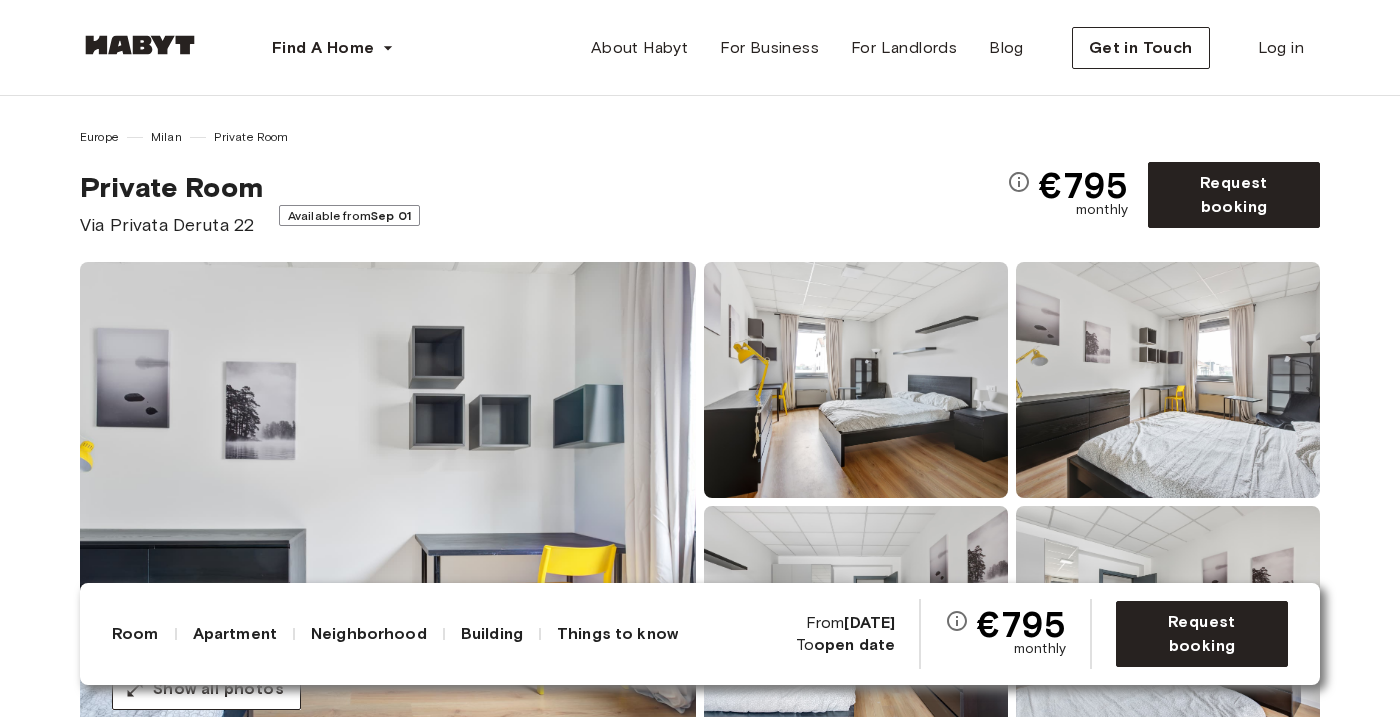 scroll, scrollTop: 0, scrollLeft: 0, axis: both 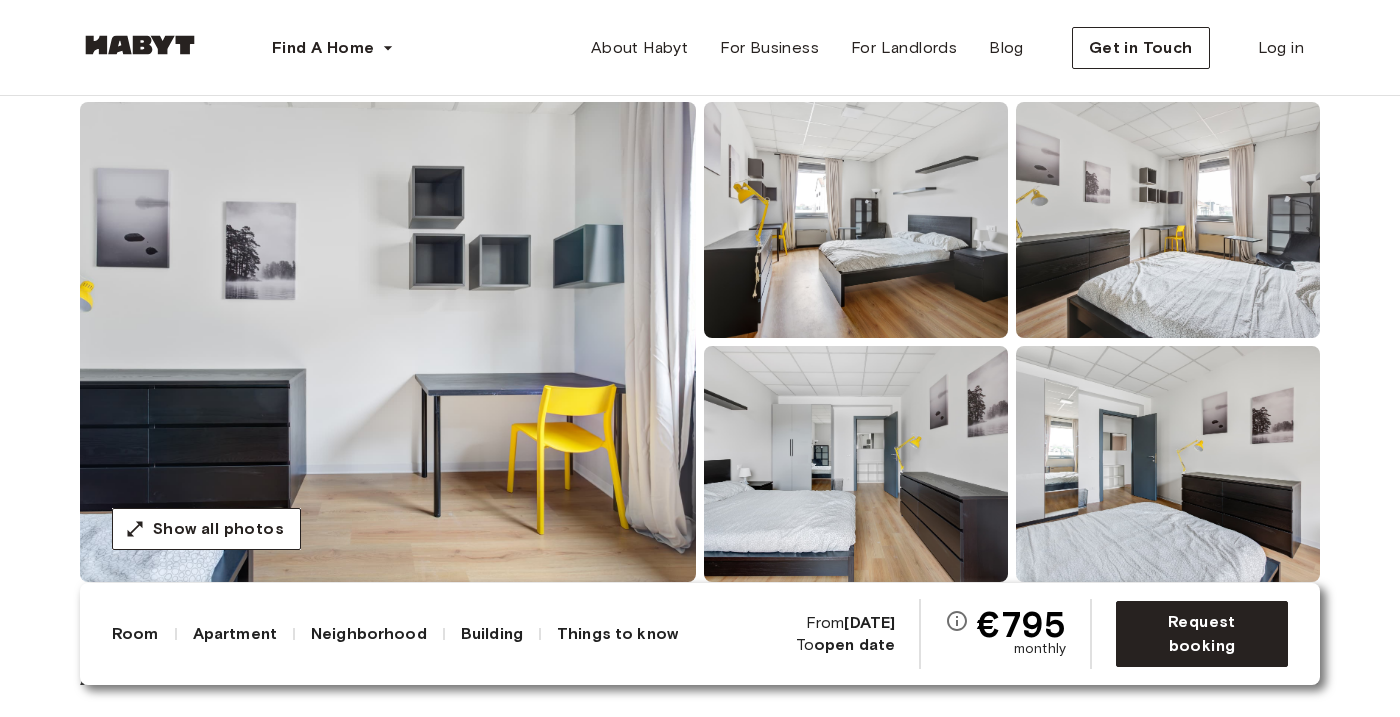 click at bounding box center (856, 220) 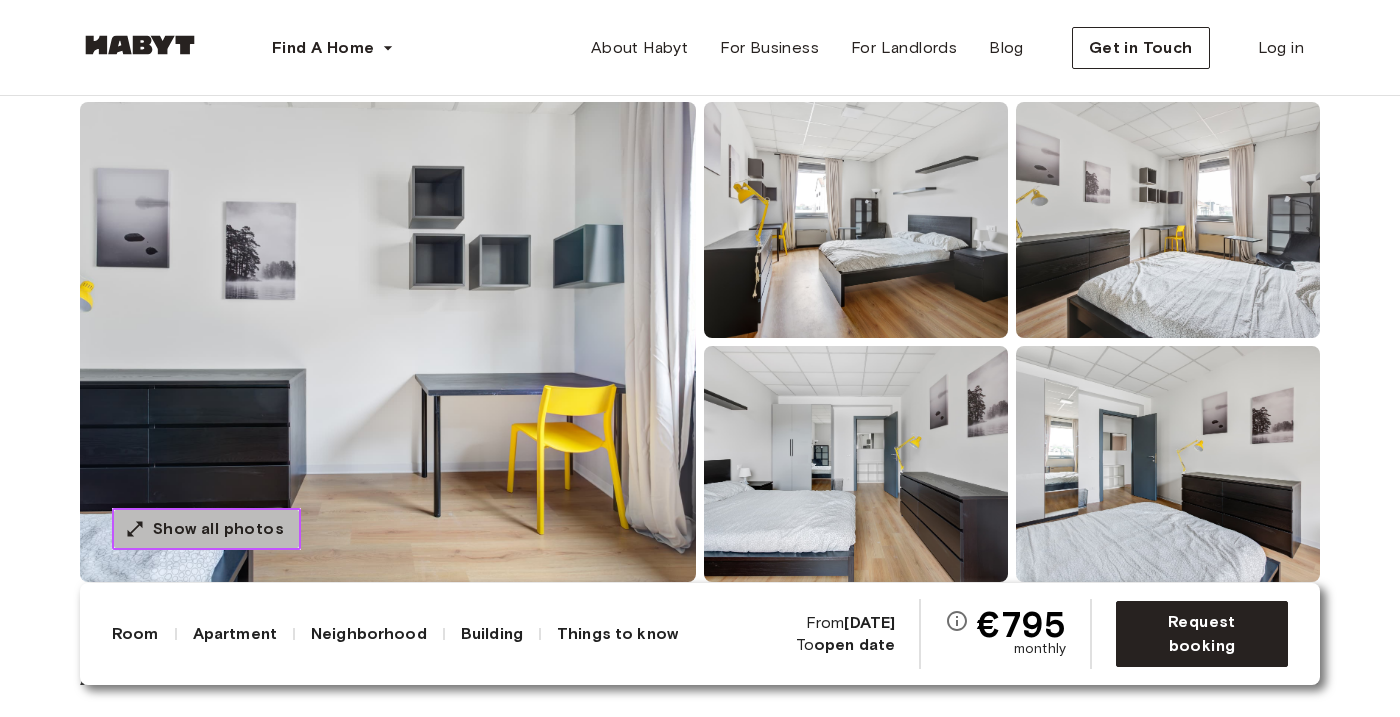 click on "Show all photos" at bounding box center (218, 529) 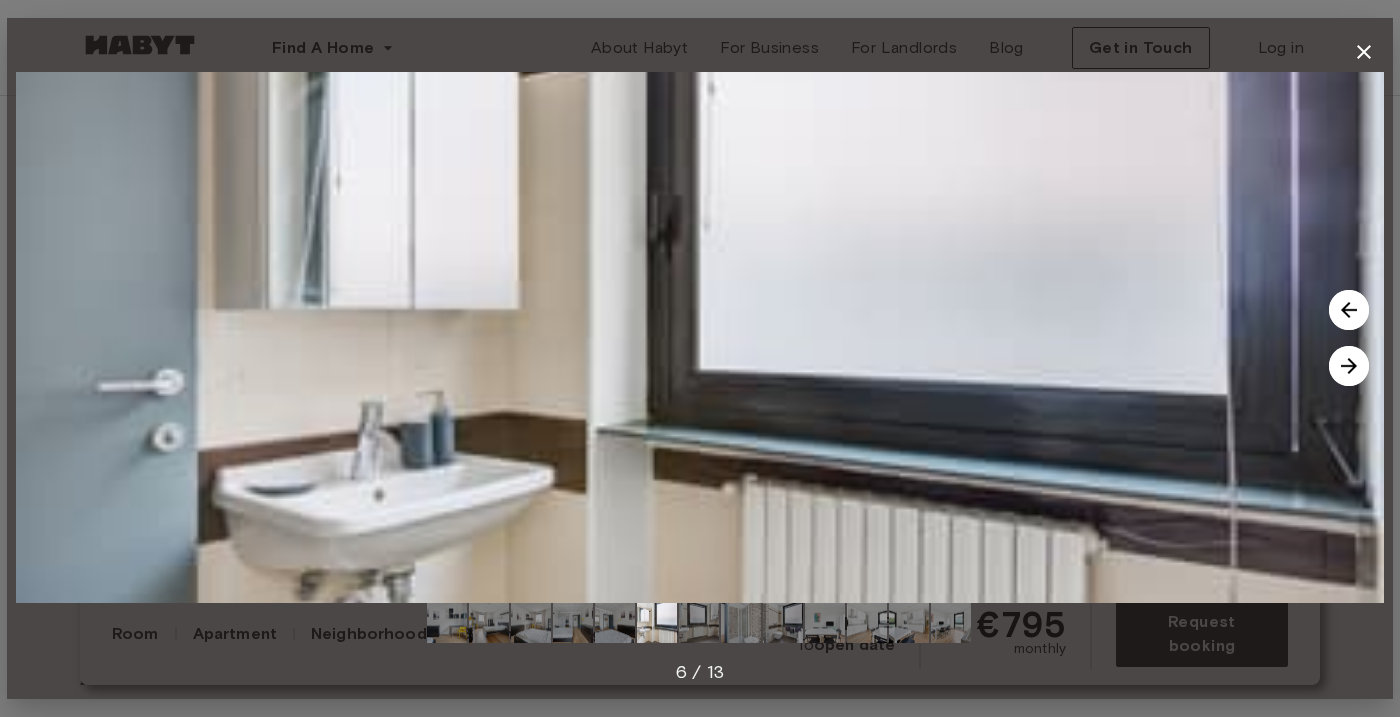 click at bounding box center (700, 337) 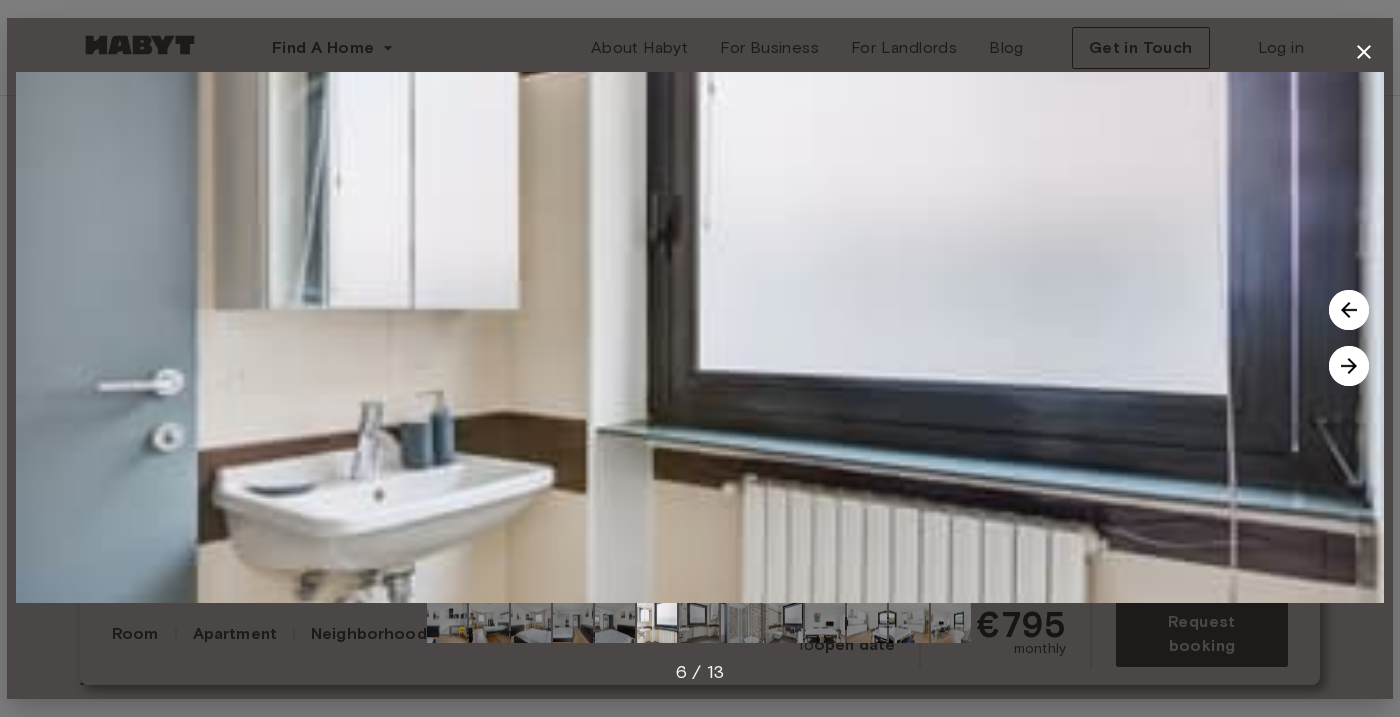 click at bounding box center [700, 337] 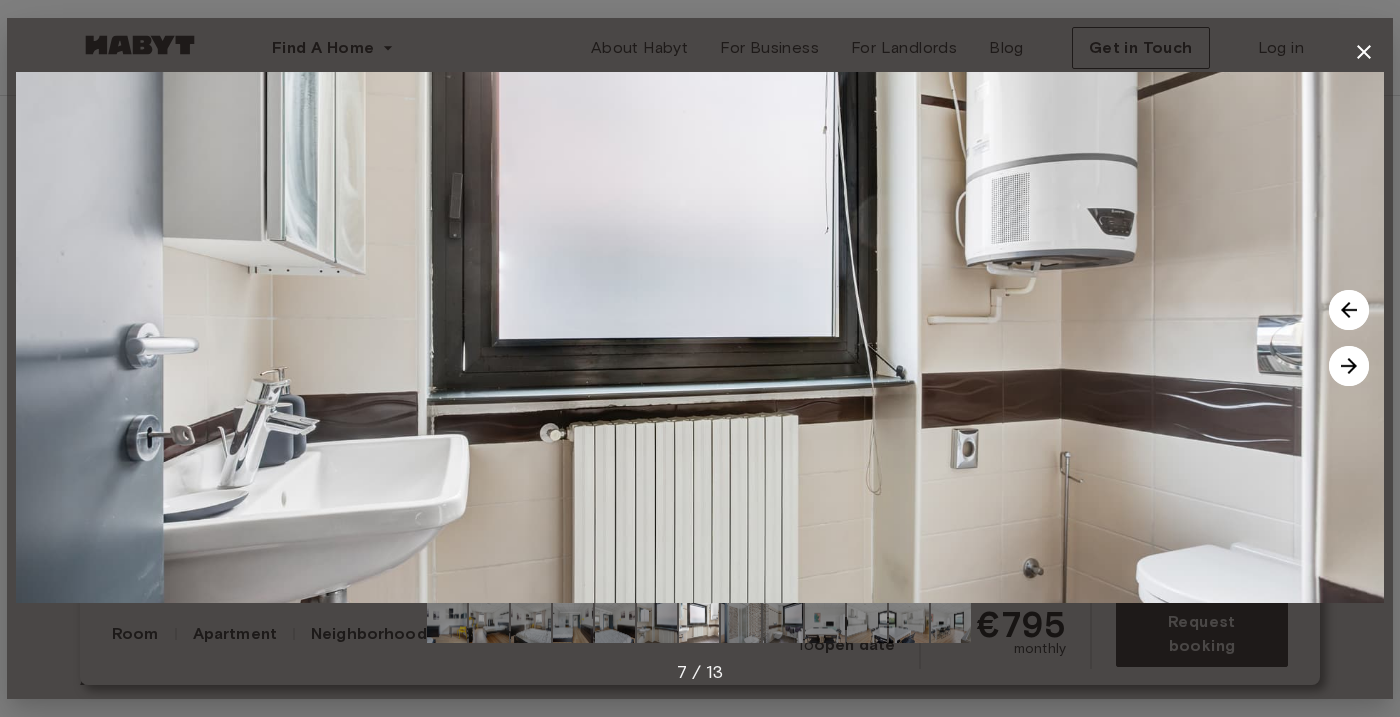 click 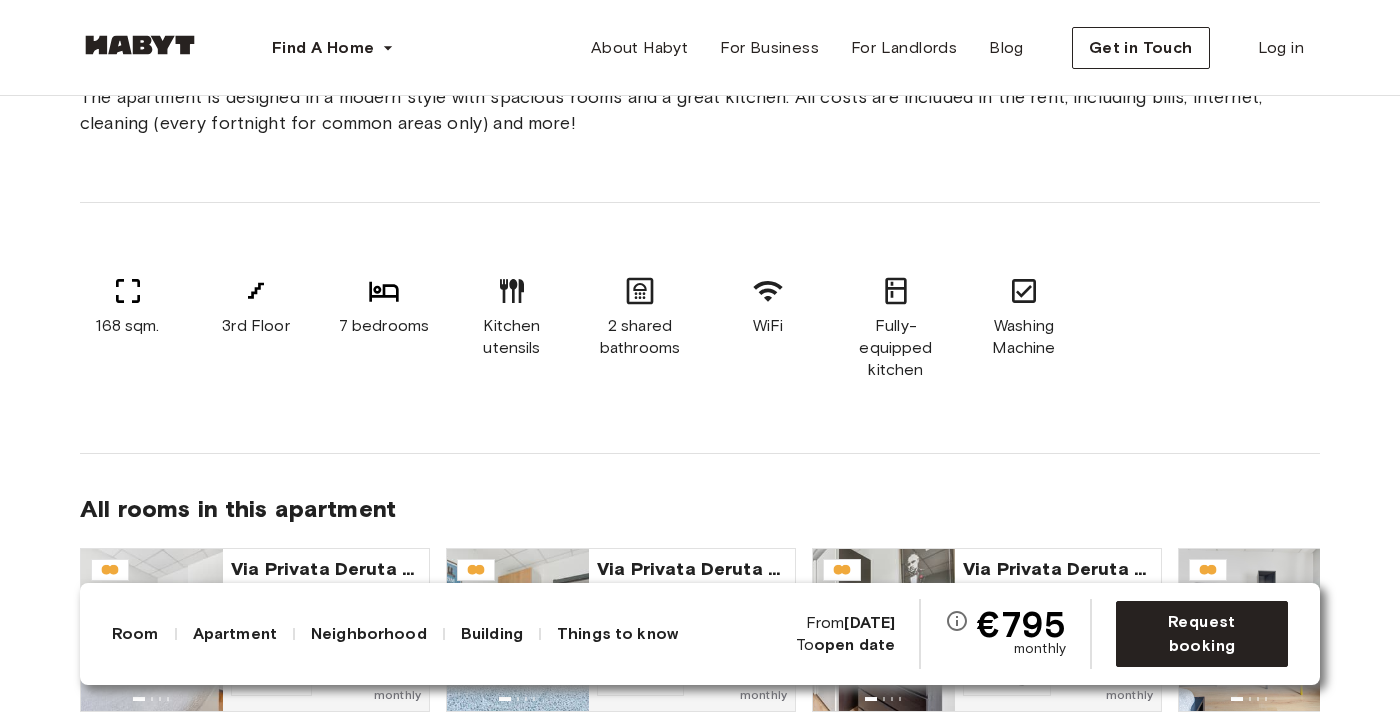 scroll, scrollTop: 1586, scrollLeft: 0, axis: vertical 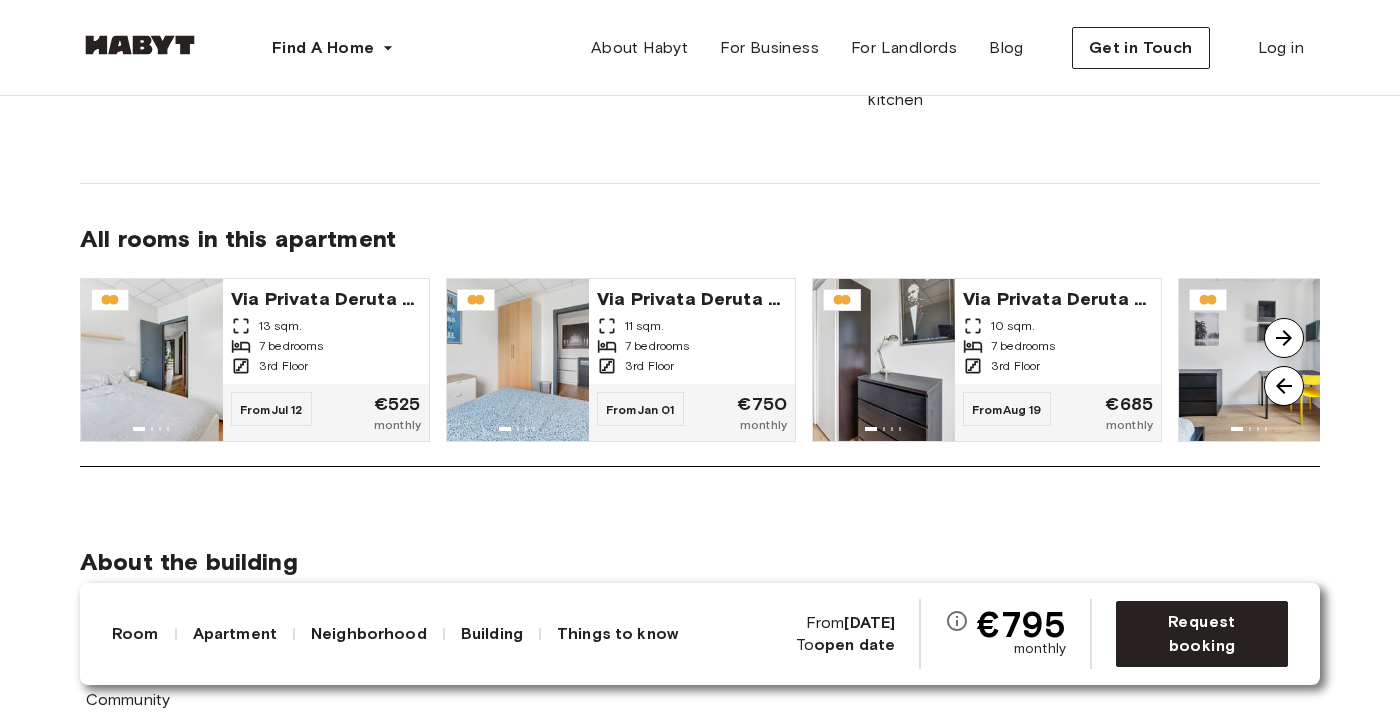 click on "Apartment" at bounding box center (235, 634) 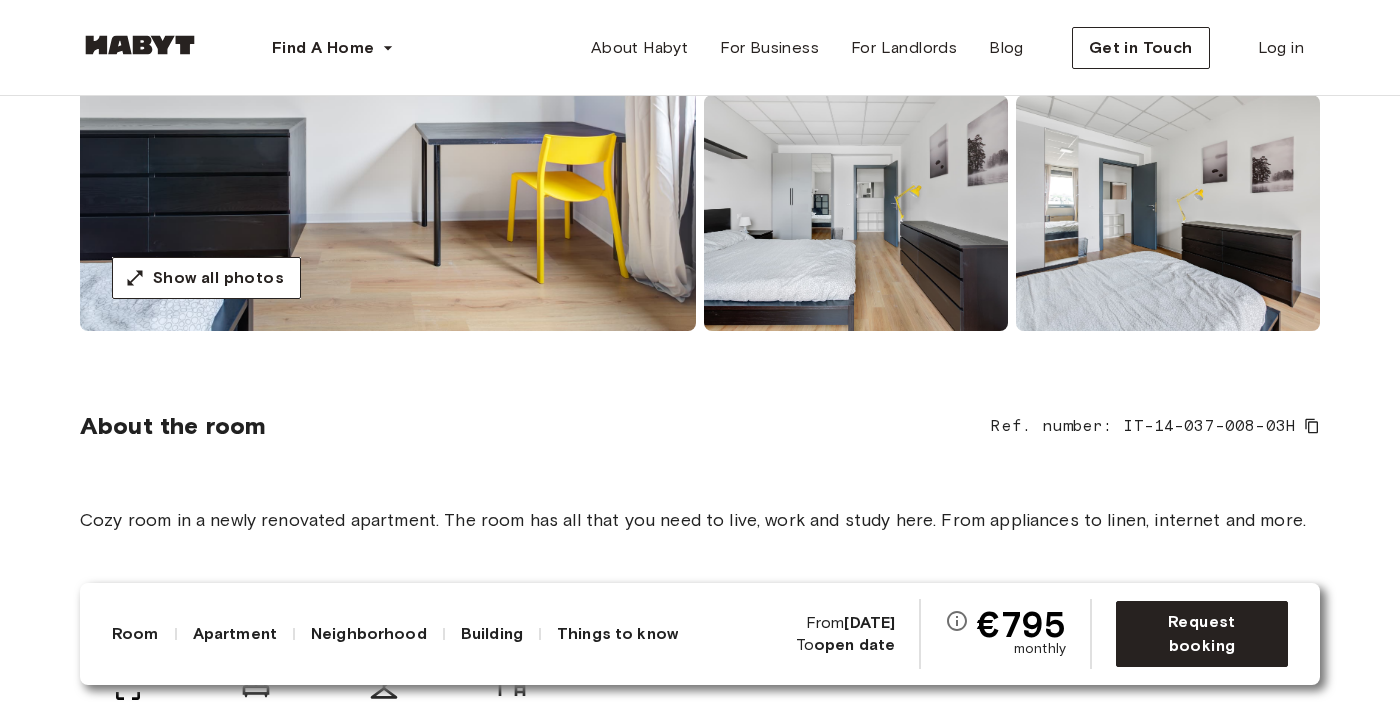 scroll, scrollTop: 276, scrollLeft: 0, axis: vertical 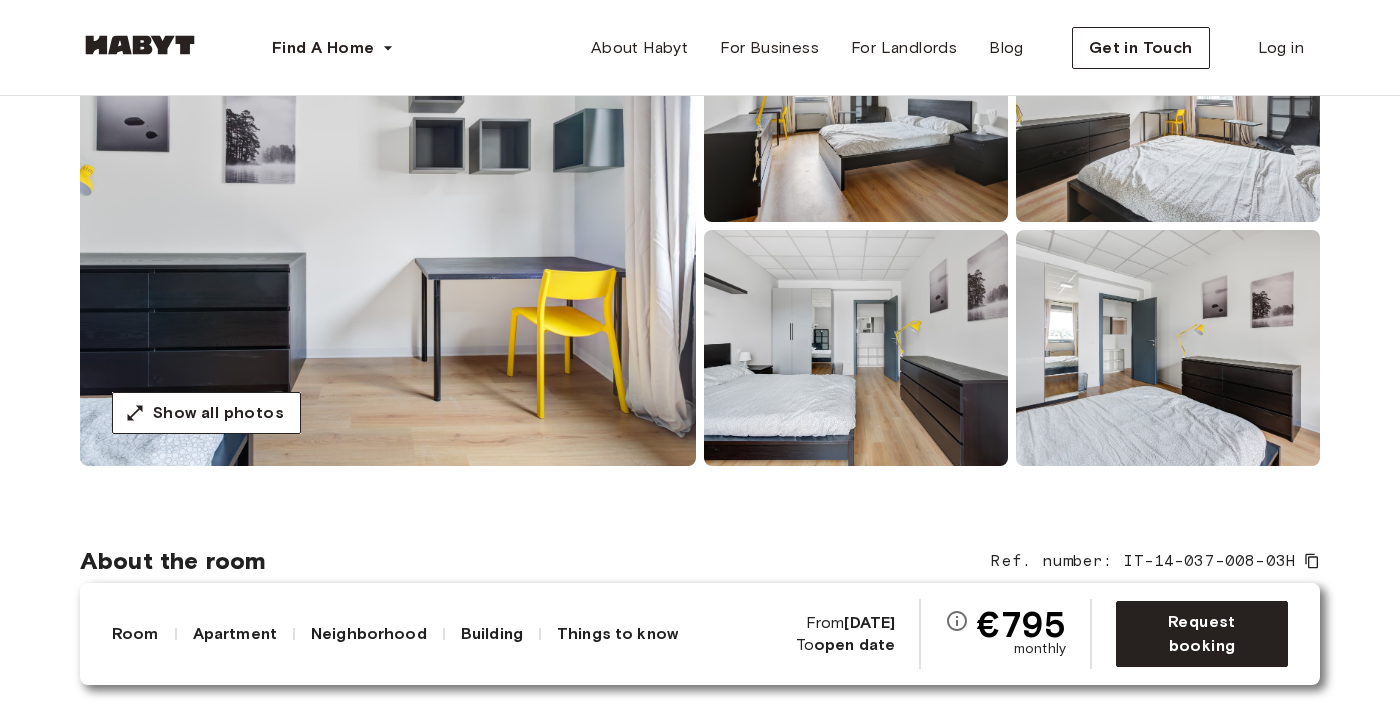 click at bounding box center (856, 348) 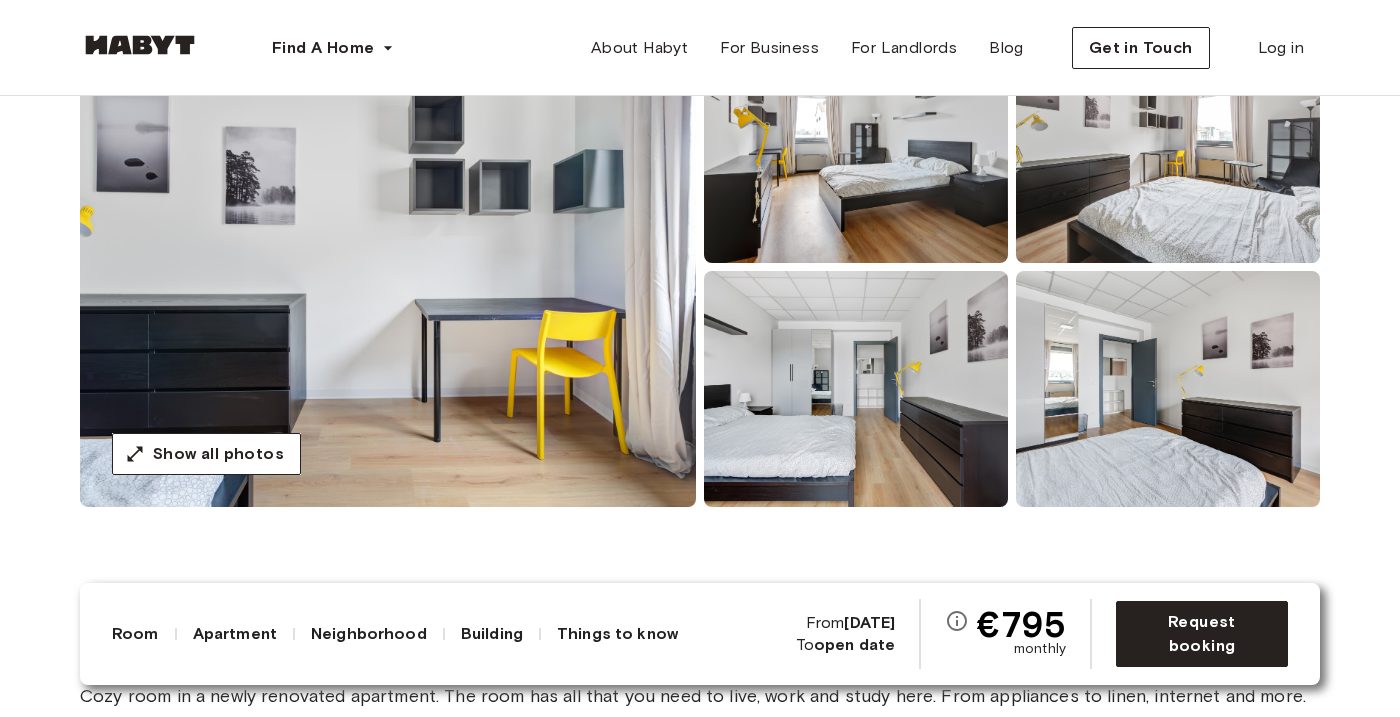 scroll, scrollTop: 187, scrollLeft: 0, axis: vertical 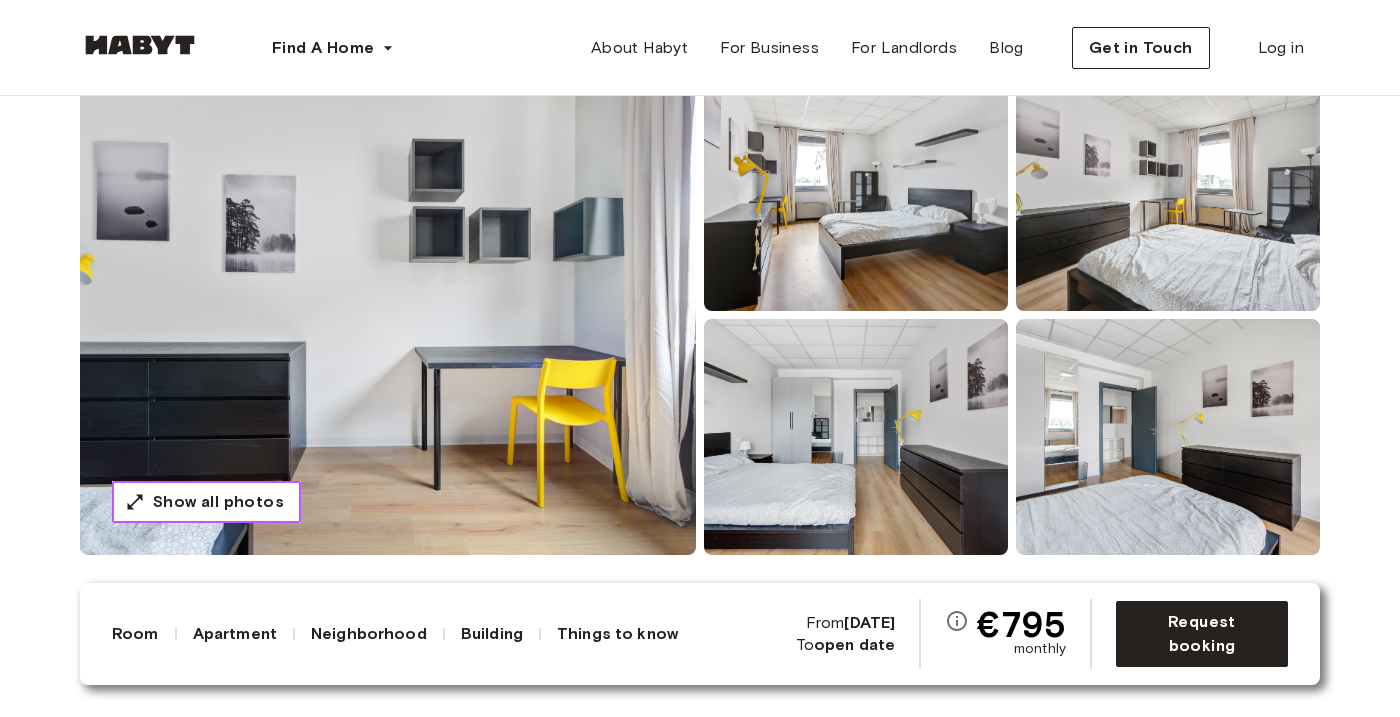 click on "Show all photos" at bounding box center [218, 502] 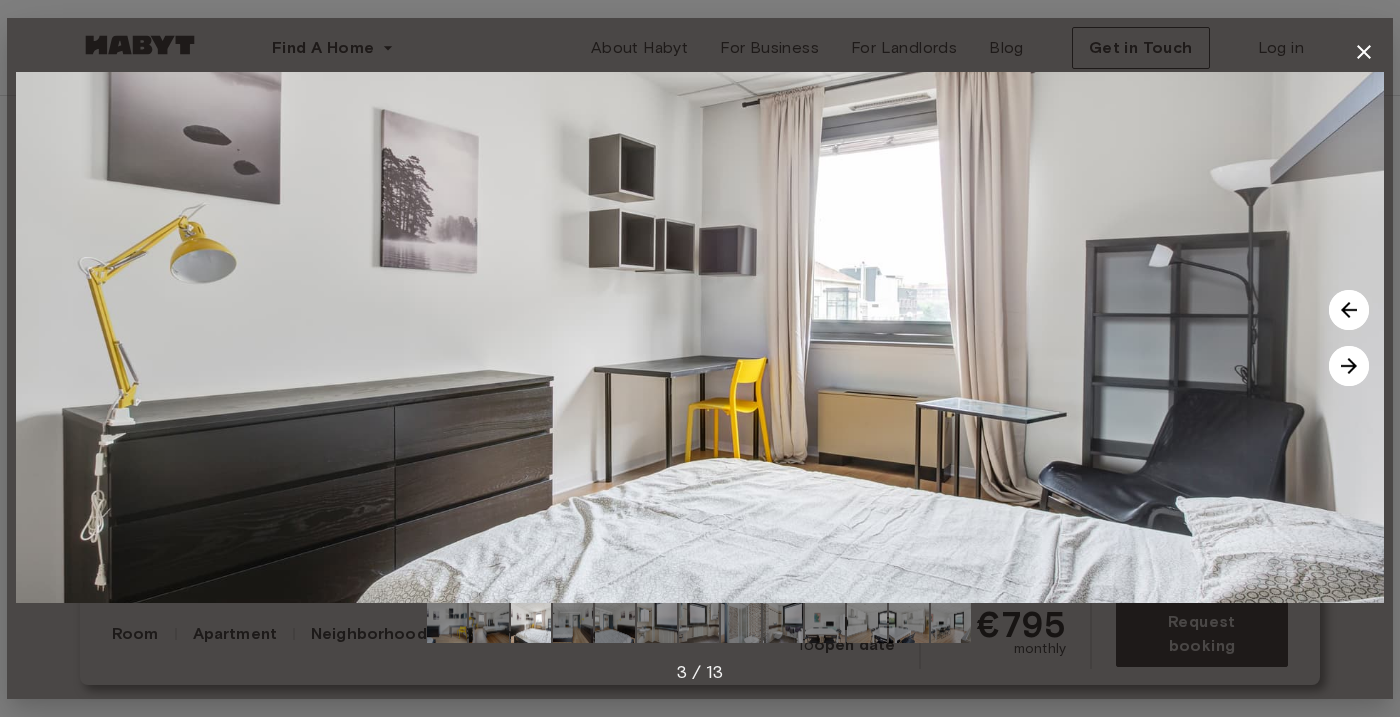 click 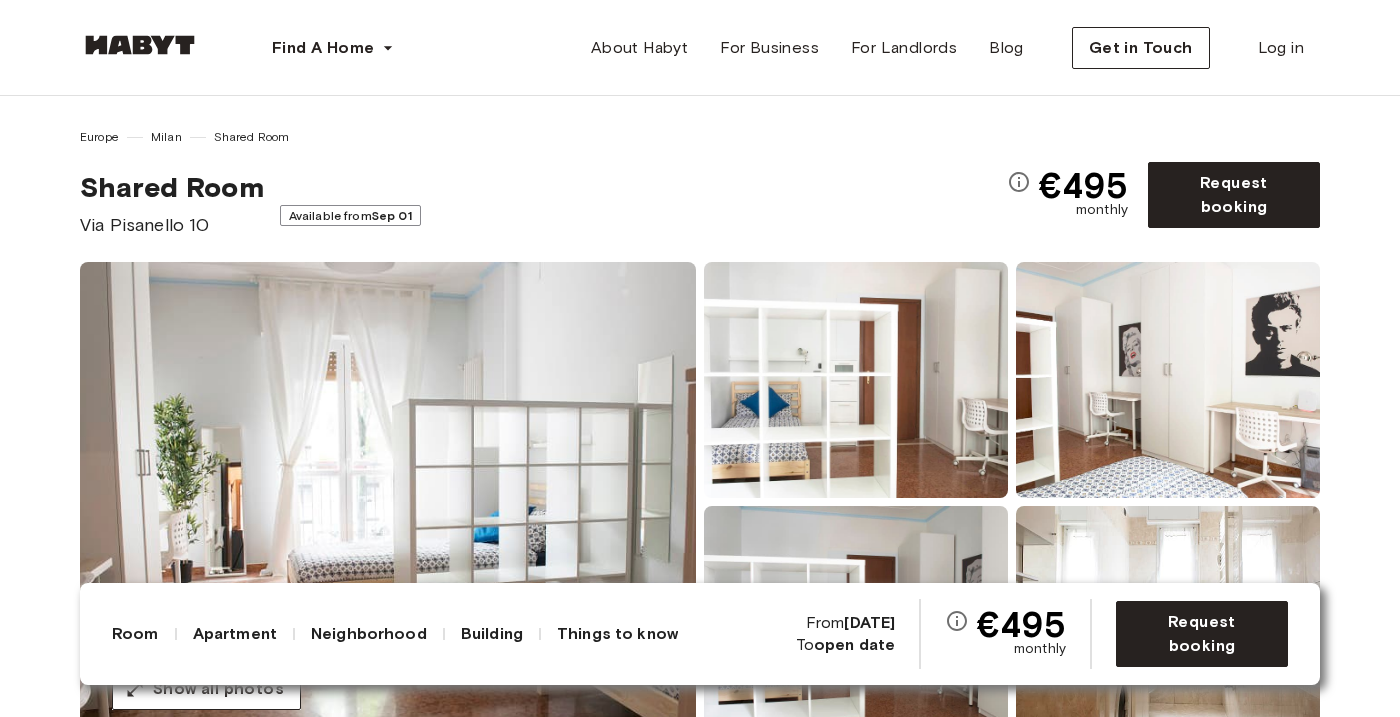 scroll, scrollTop: 0, scrollLeft: 0, axis: both 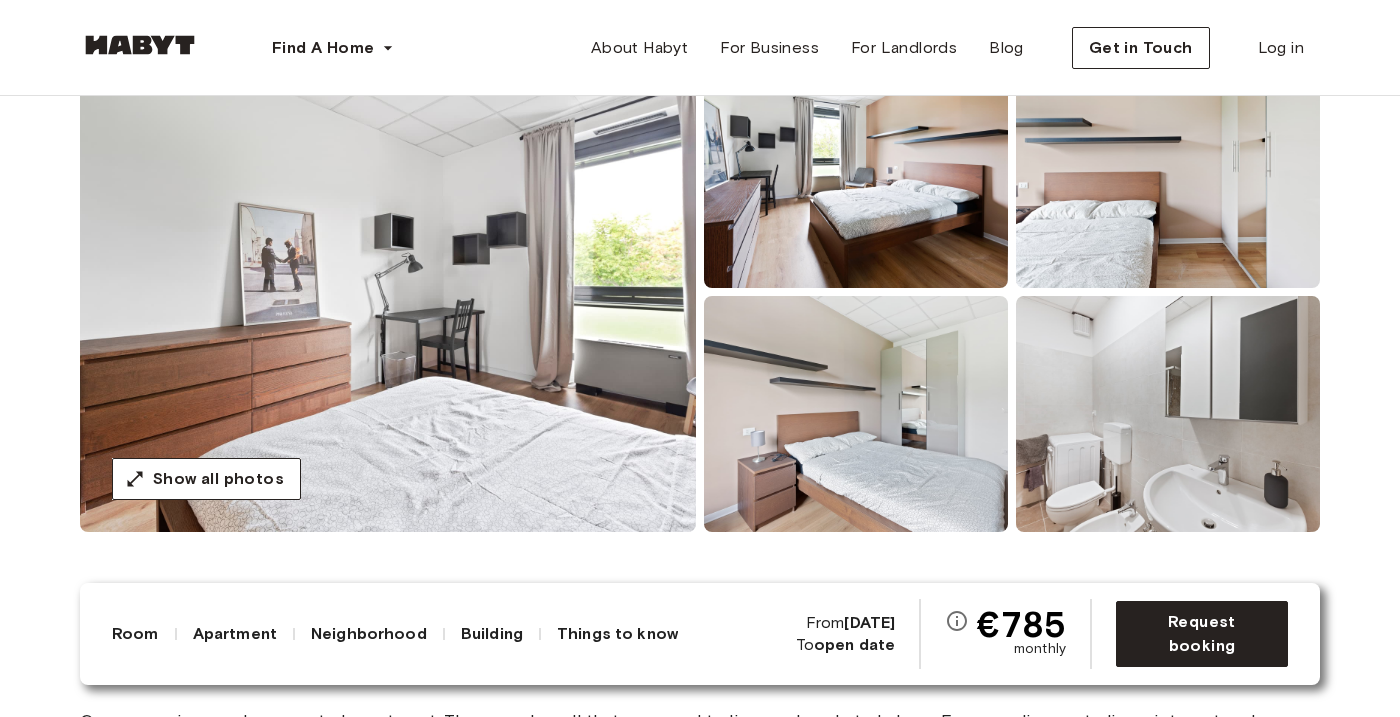 click at bounding box center (856, 170) 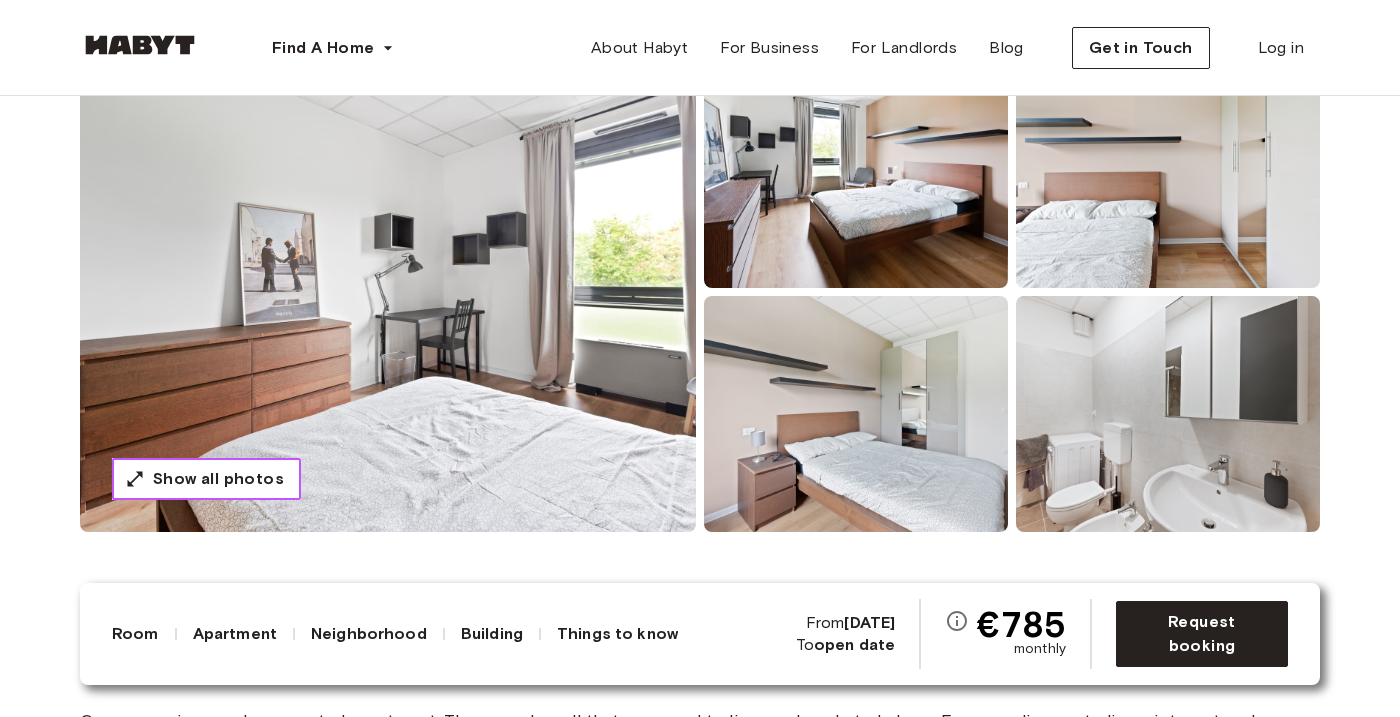 click on "Show all photos" at bounding box center (206, 479) 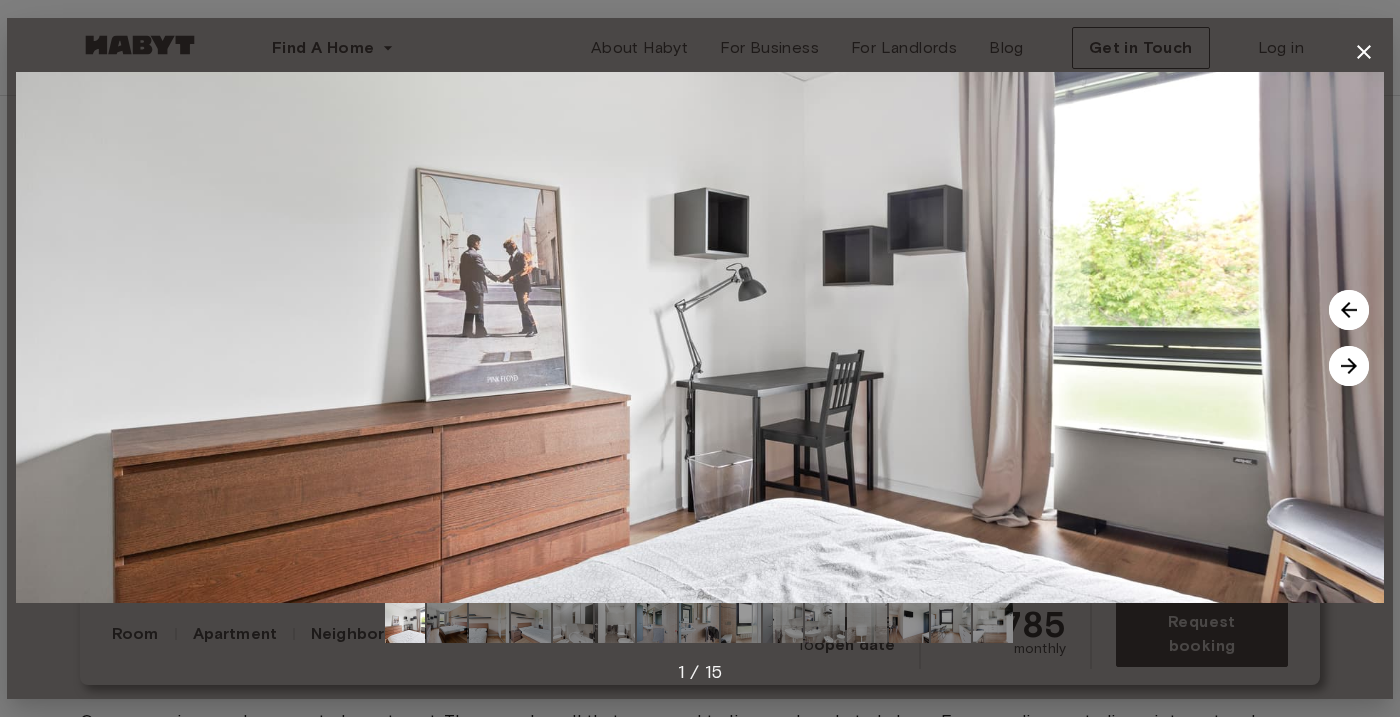 click at bounding box center (993, 623) 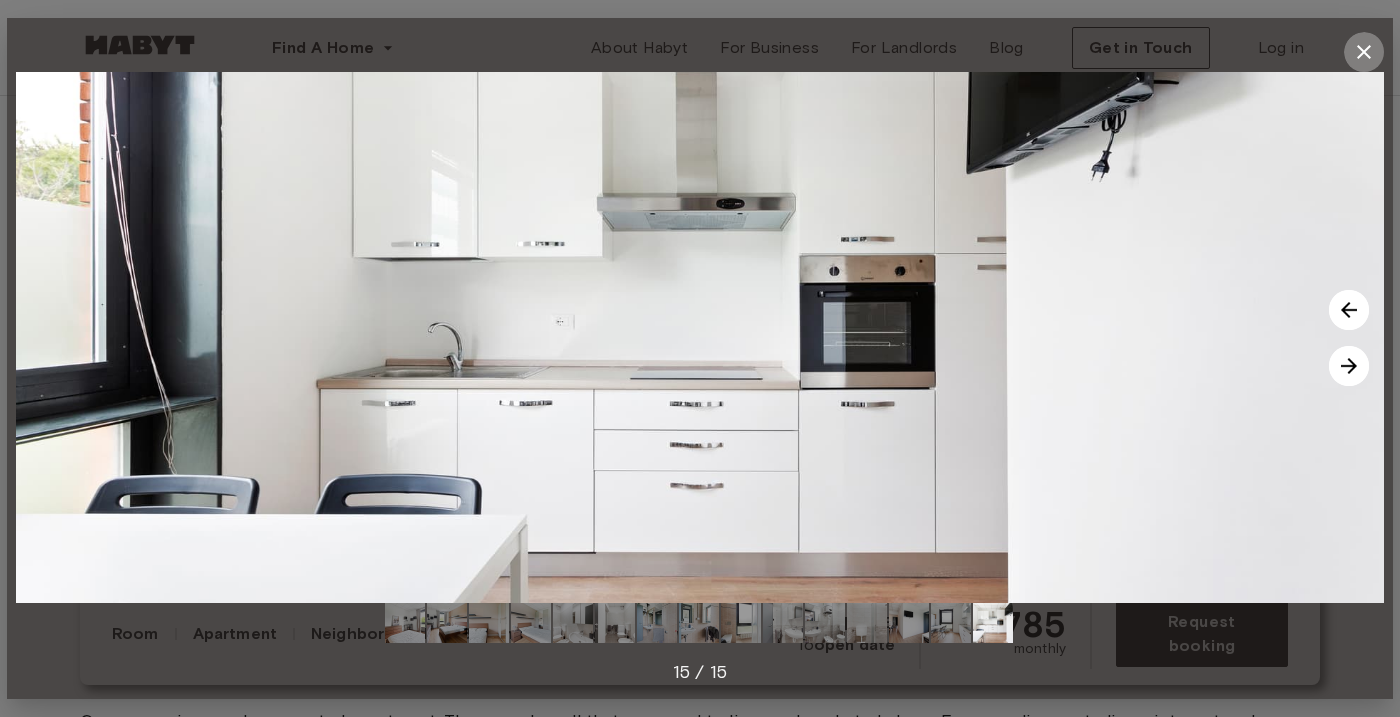 click 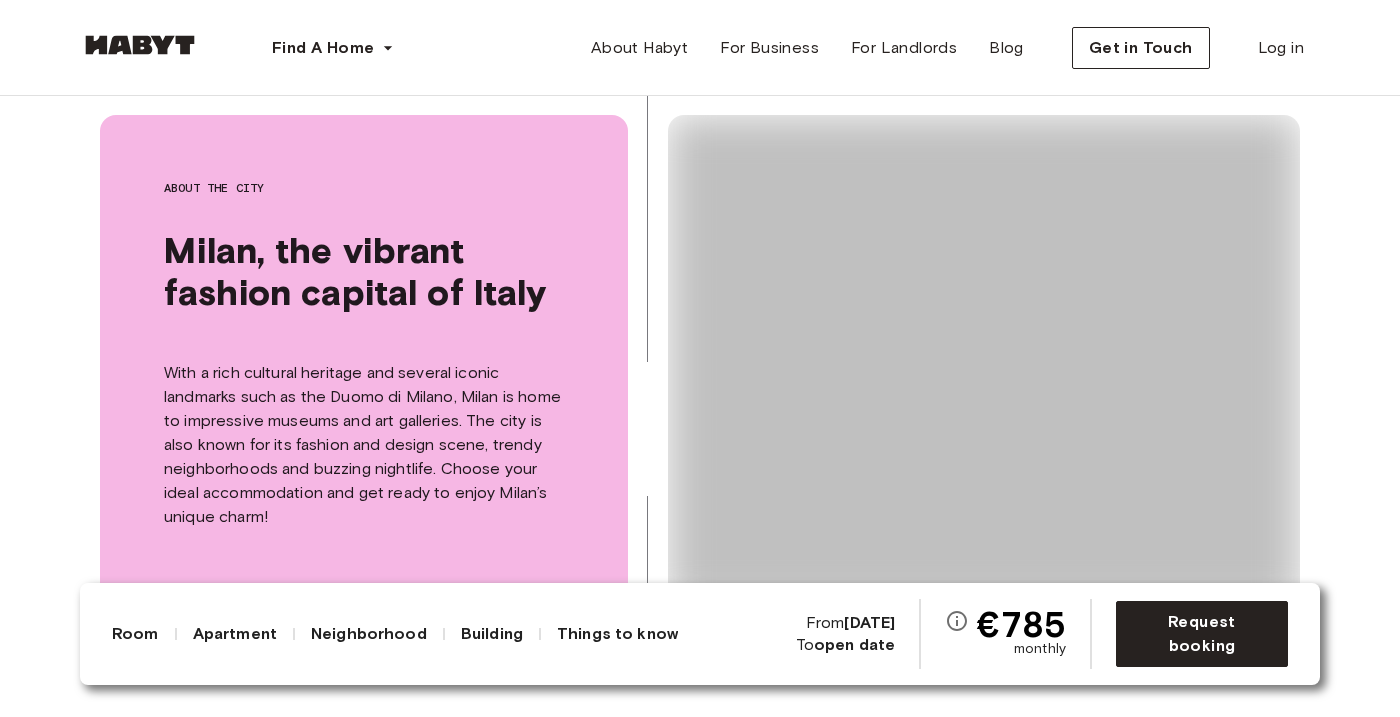 scroll, scrollTop: 4425, scrollLeft: 0, axis: vertical 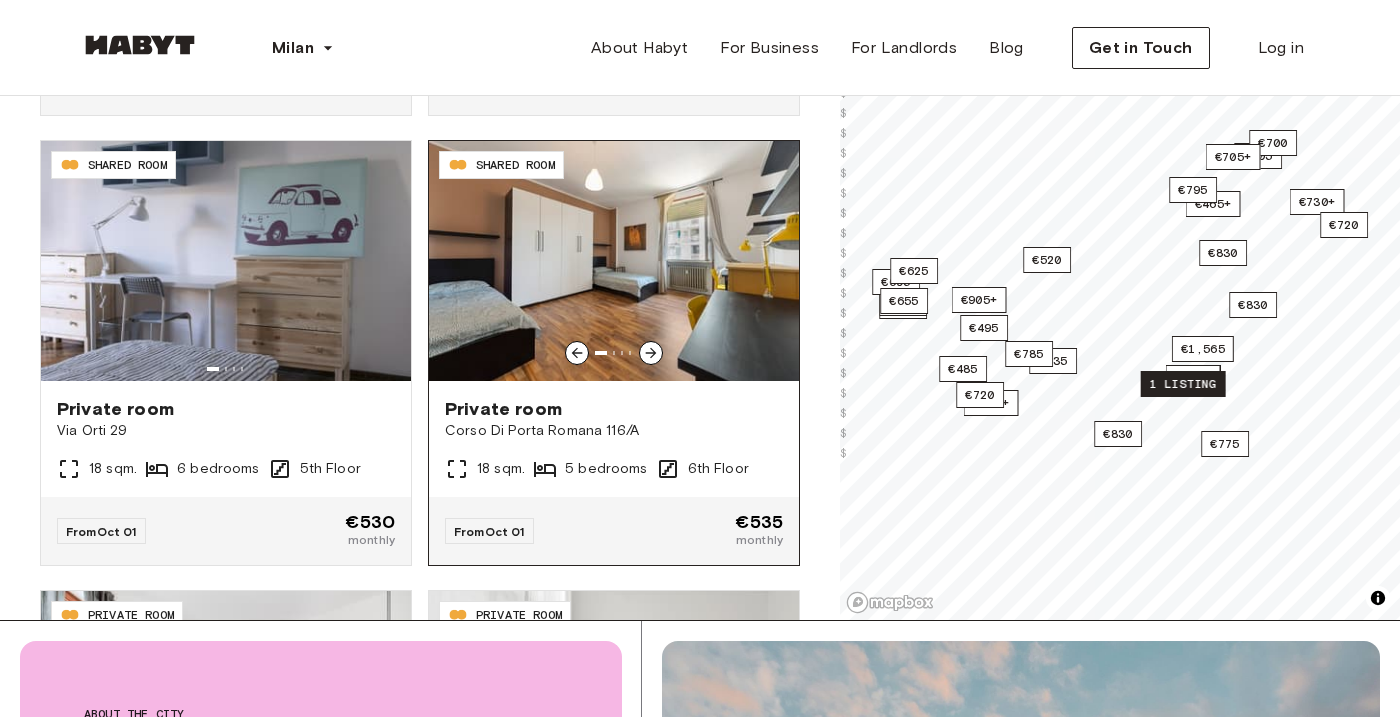 click 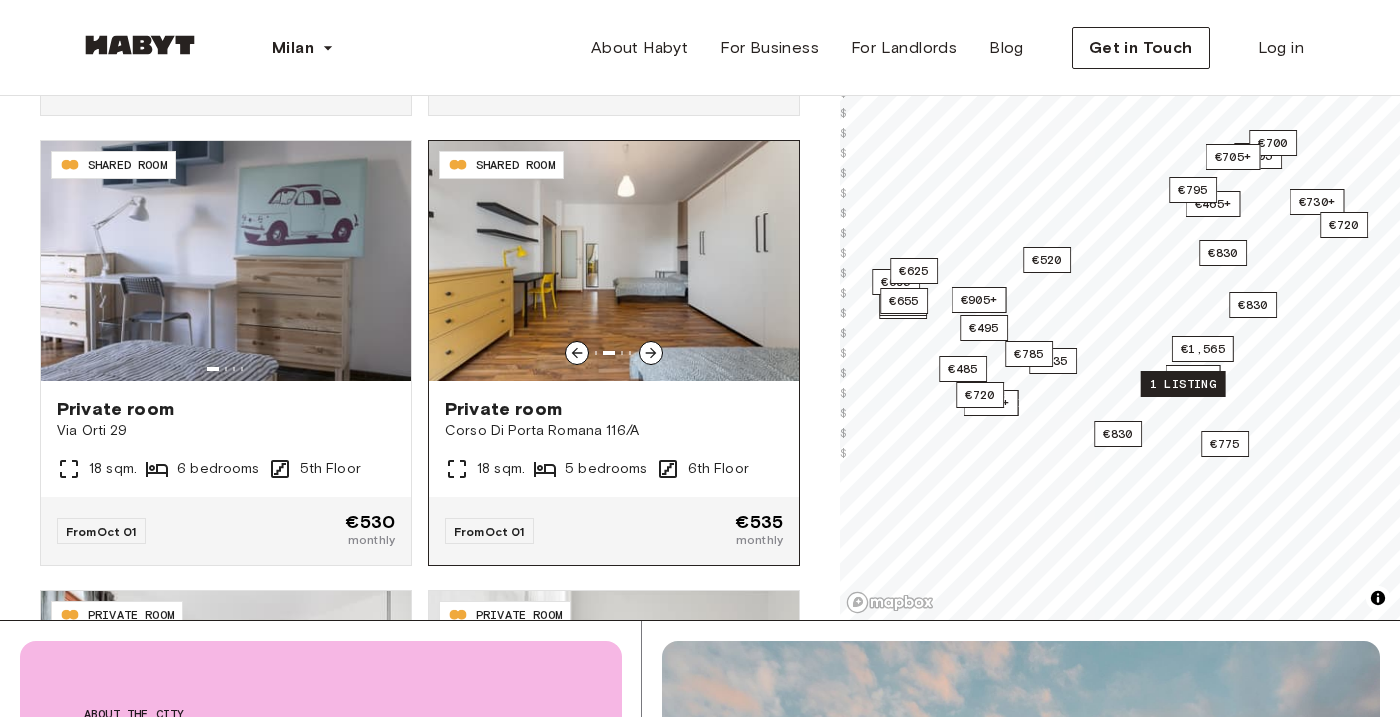 click 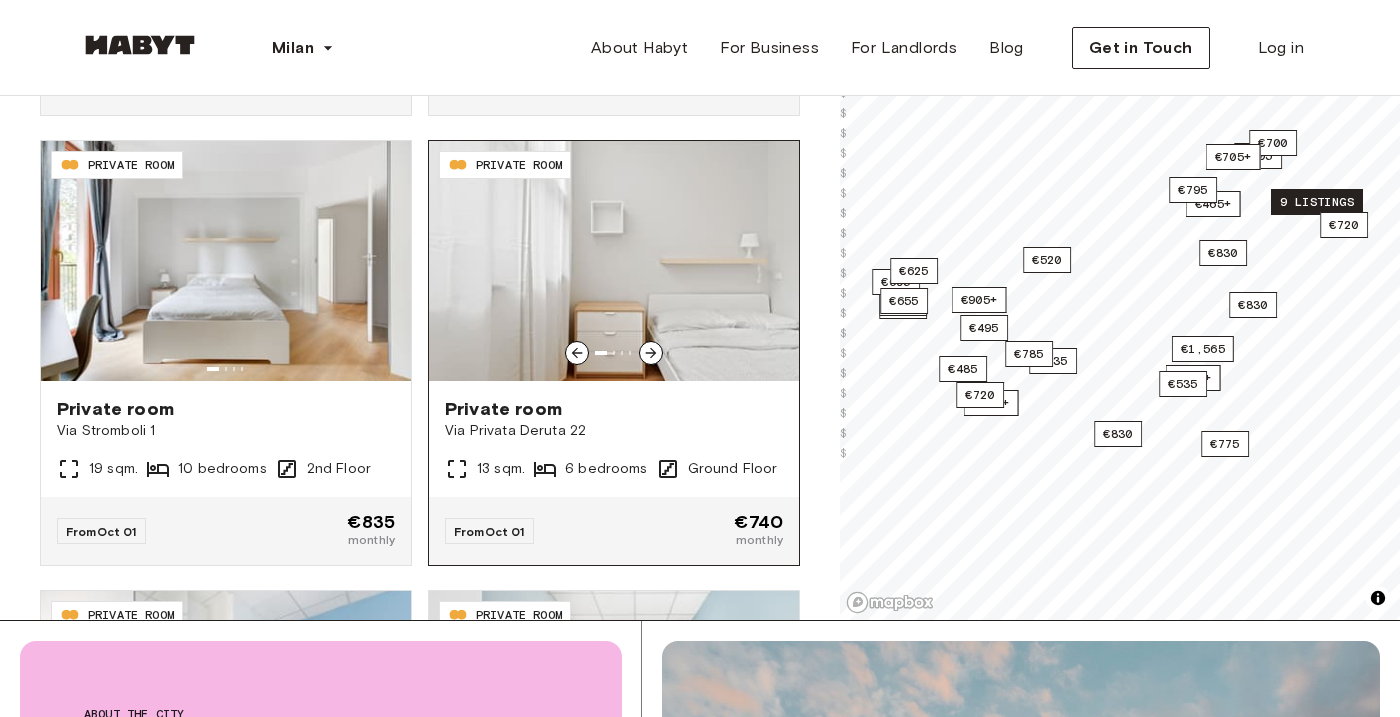 scroll, scrollTop: 6062, scrollLeft: 0, axis: vertical 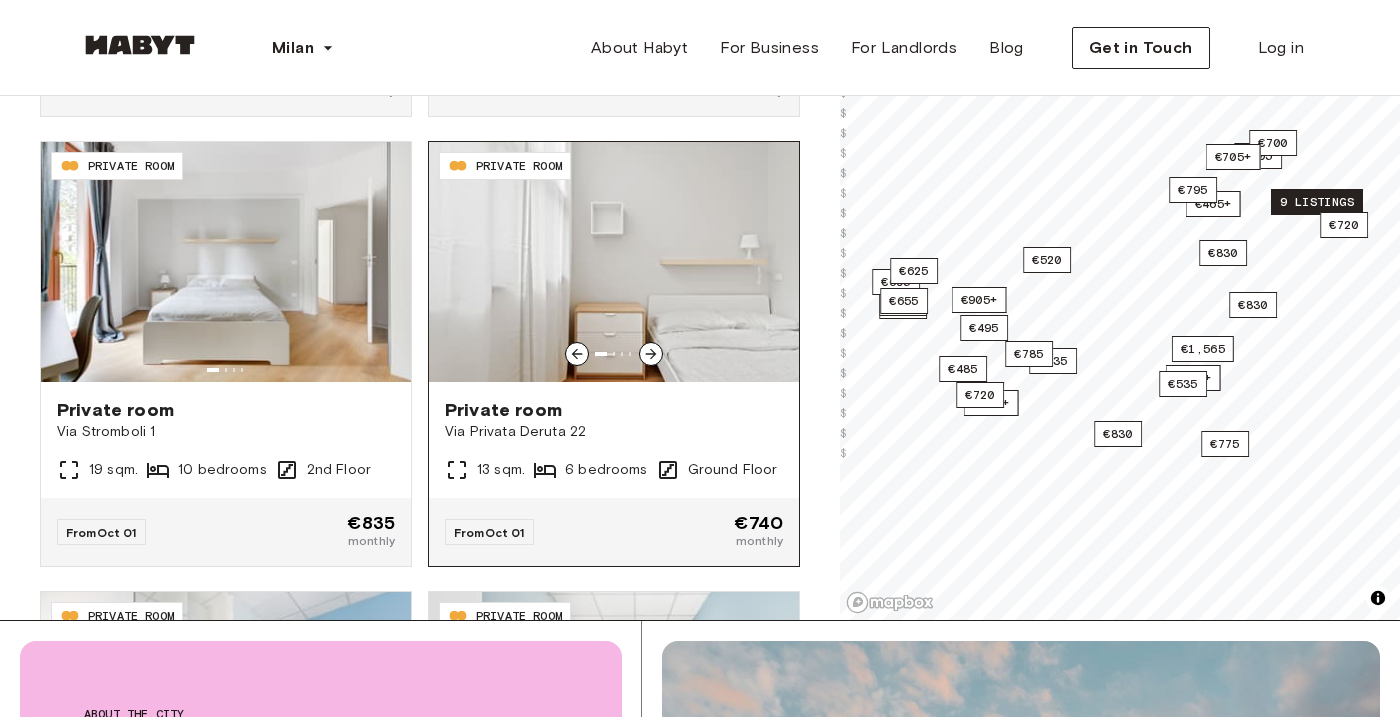 click 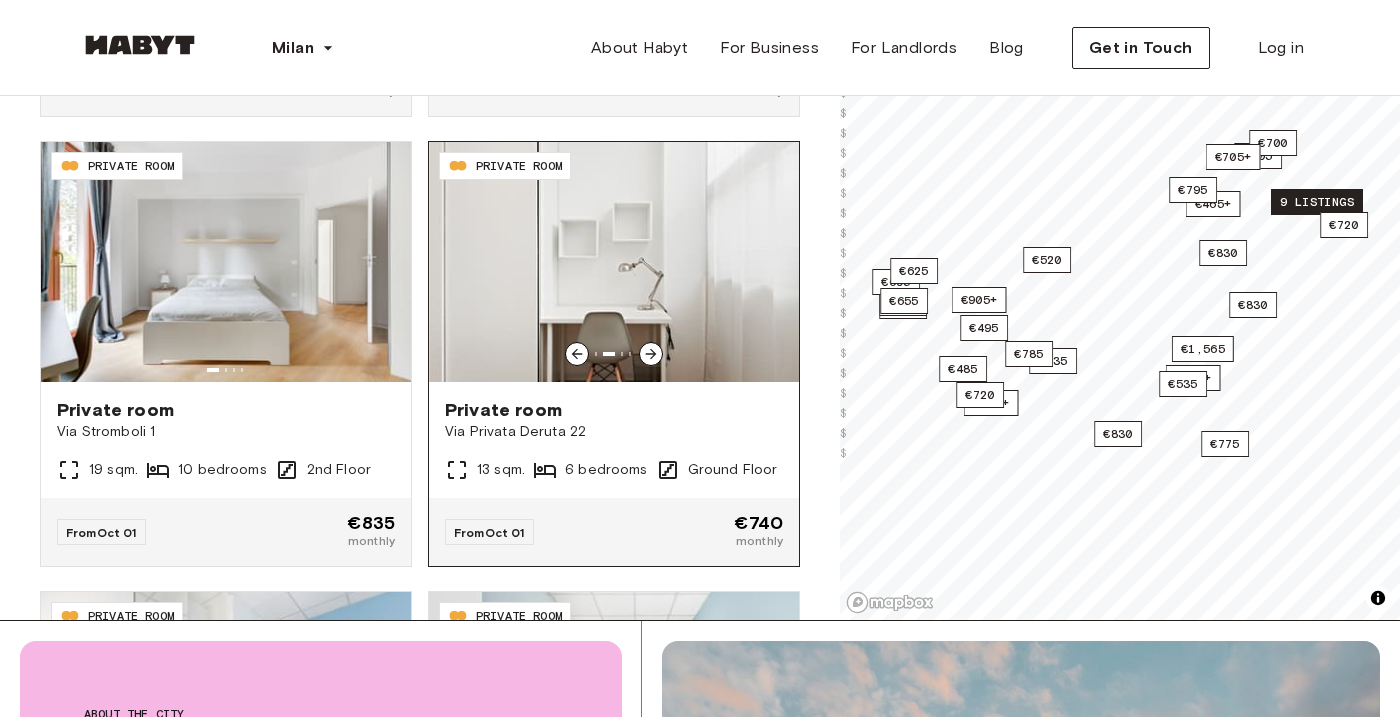click 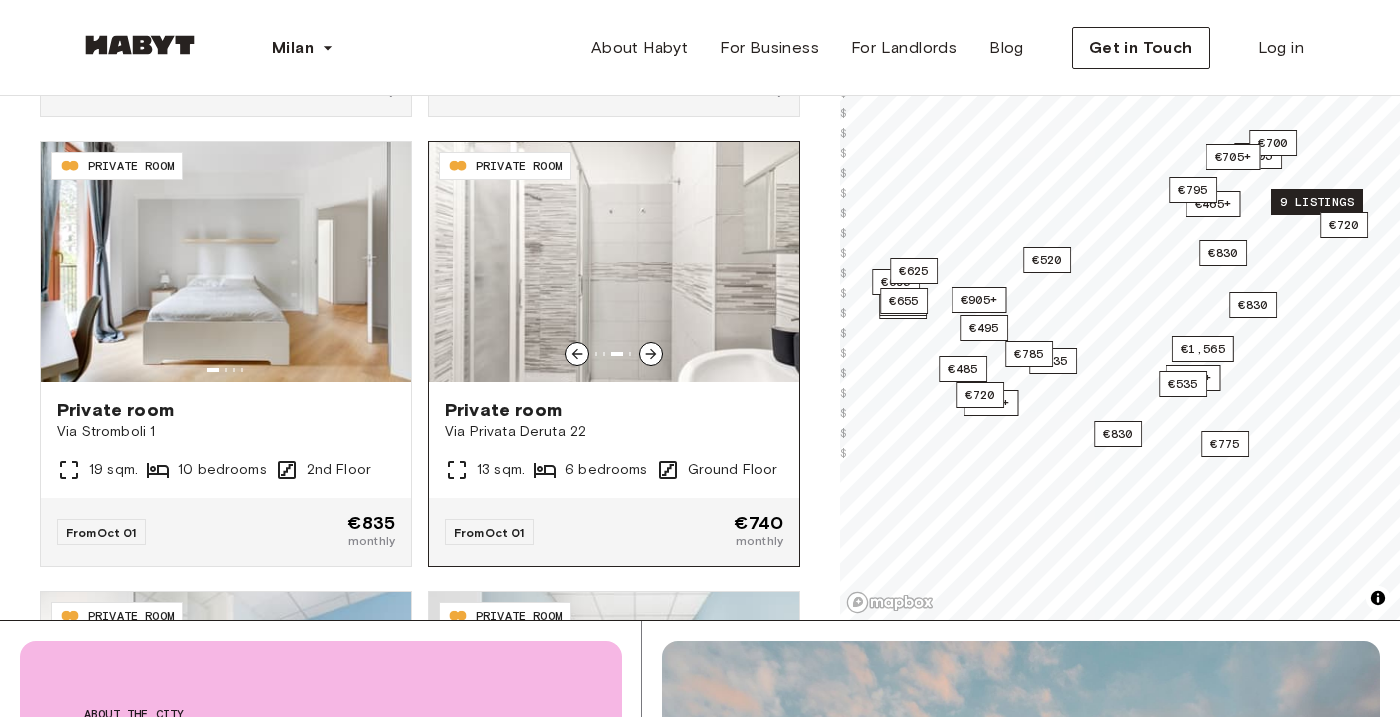 click 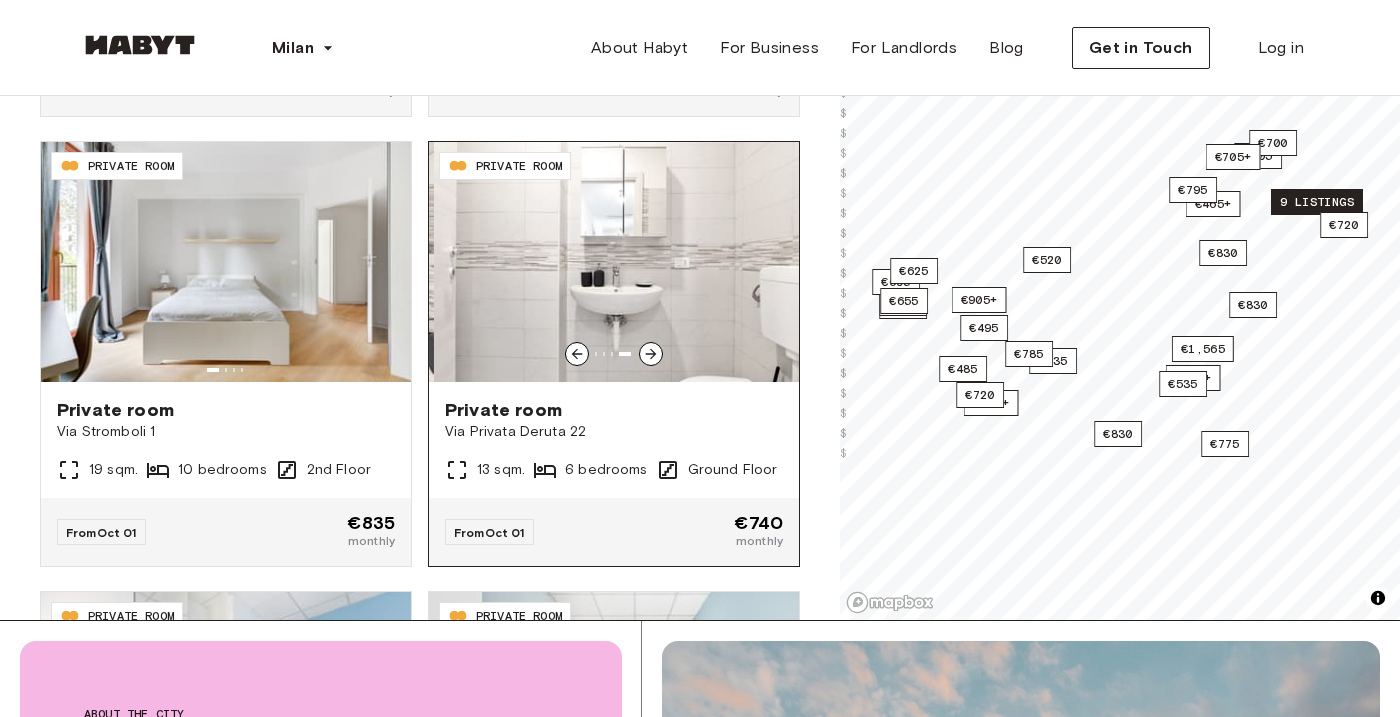 click 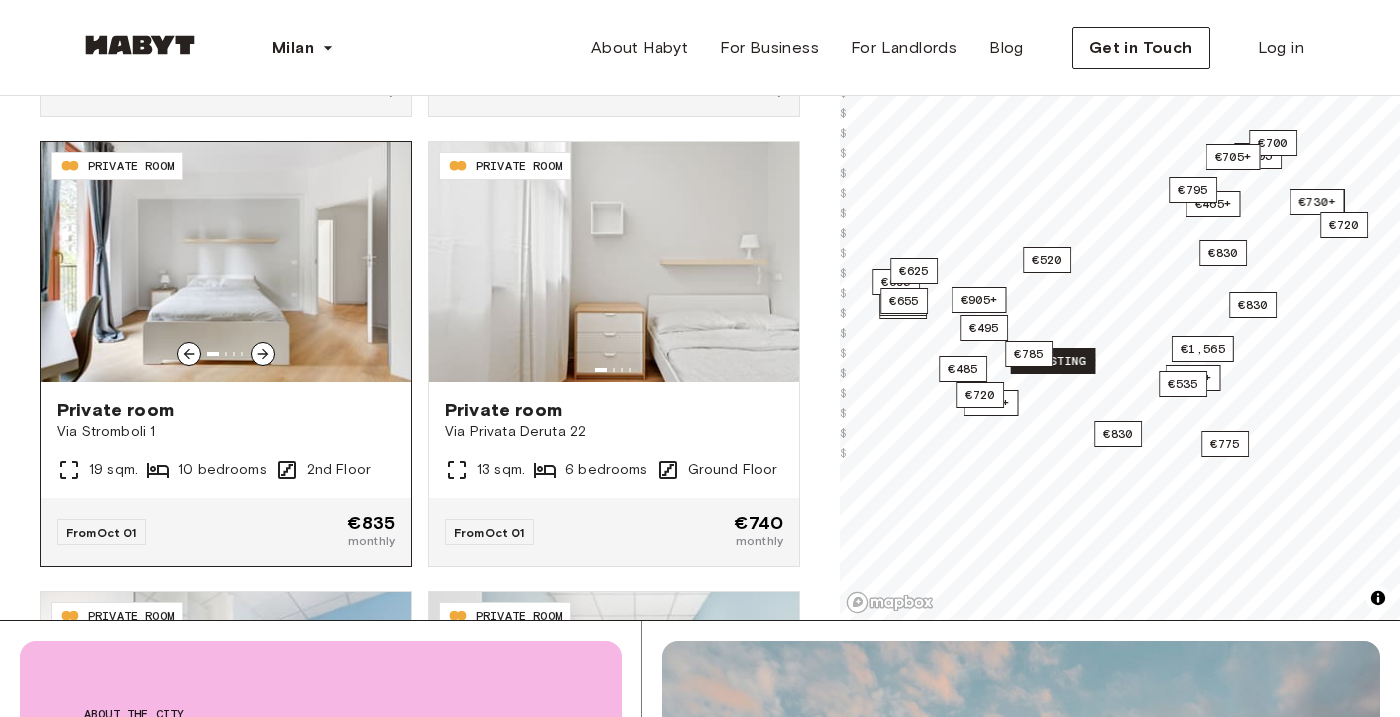 click at bounding box center (263, 354) 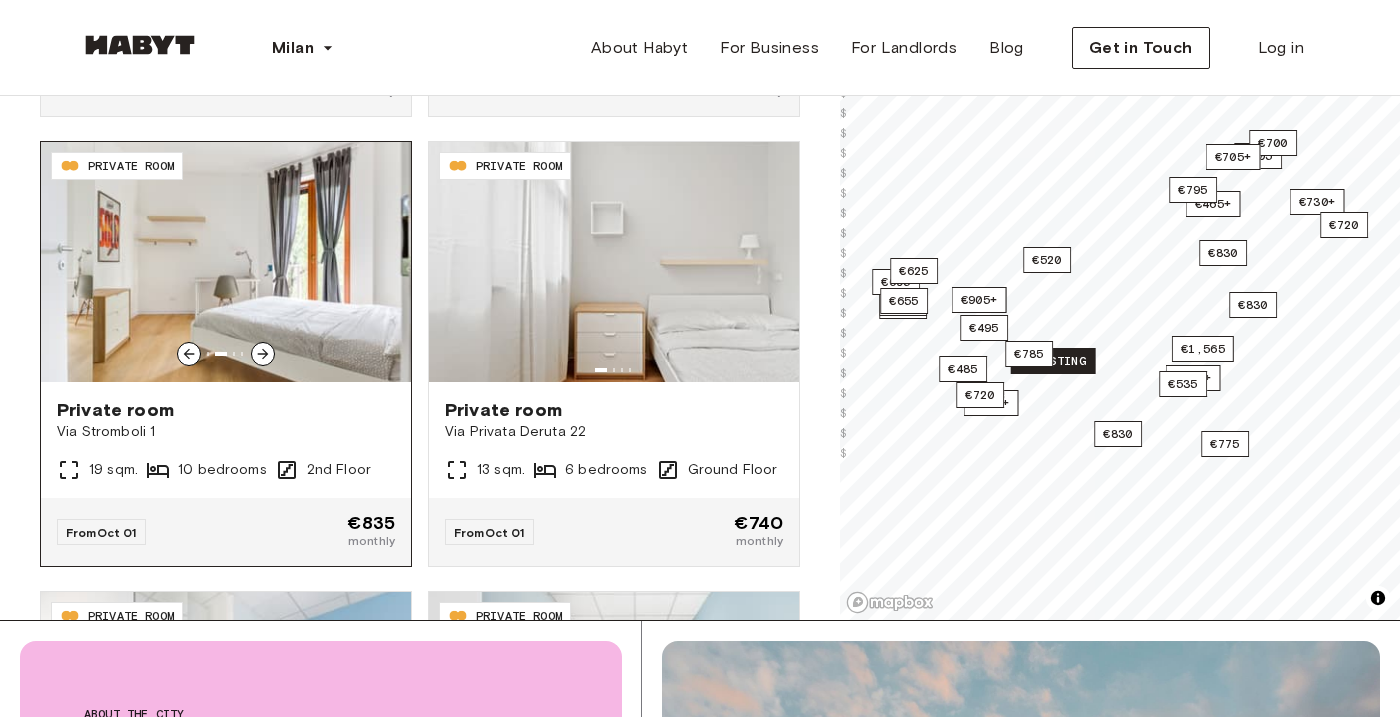 click at bounding box center (263, 354) 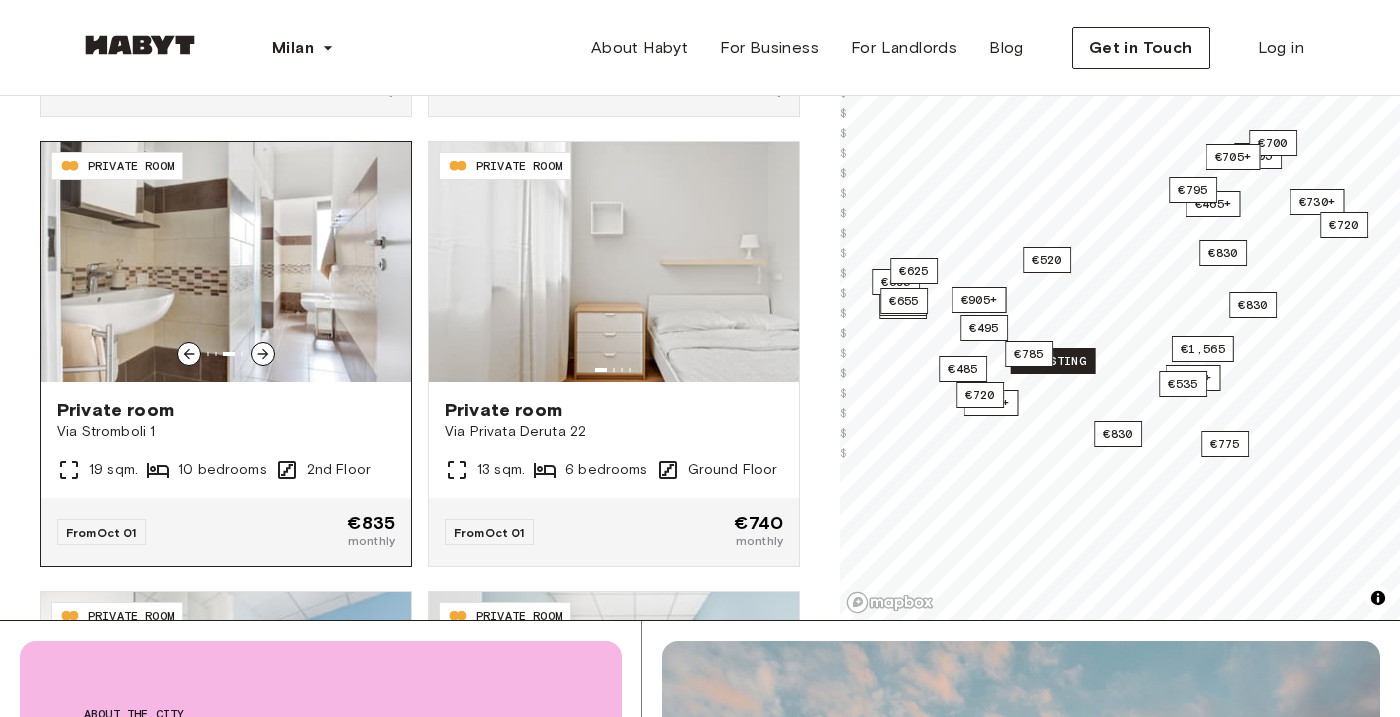 click at bounding box center [263, 354] 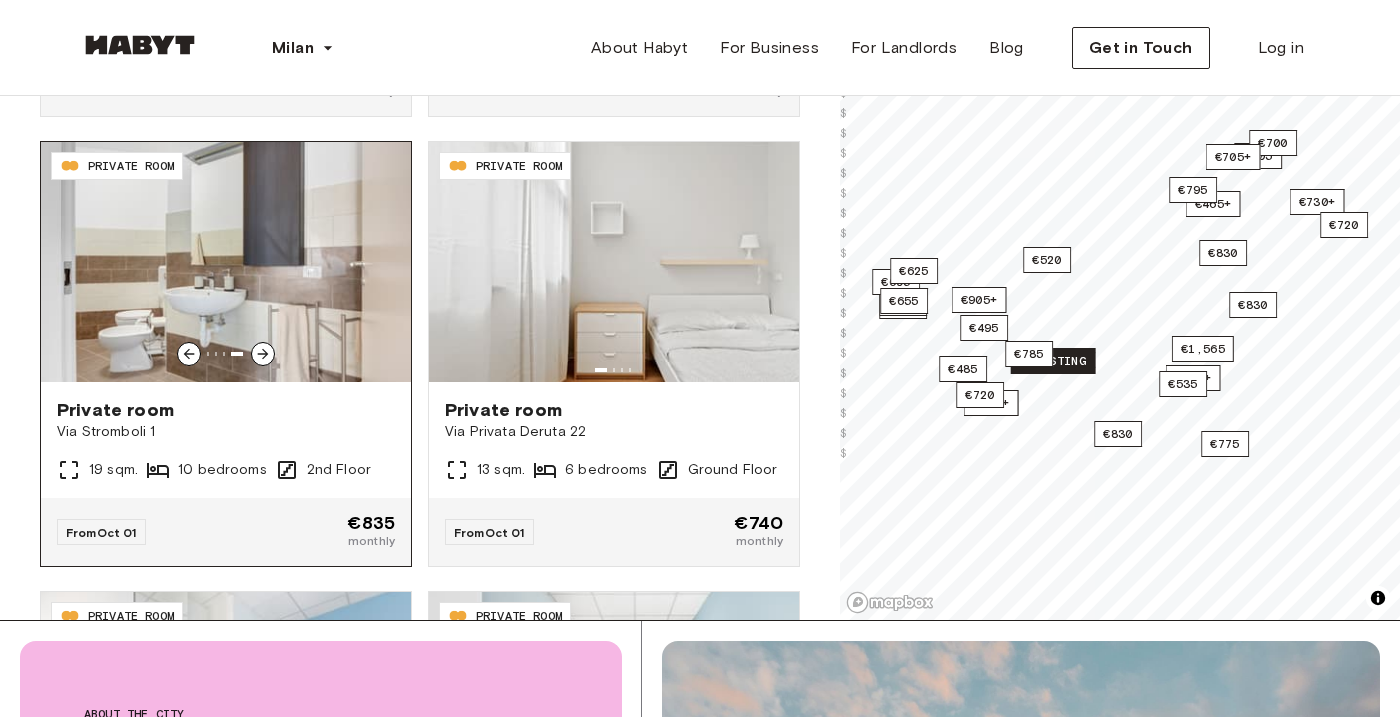 click at bounding box center [263, 354] 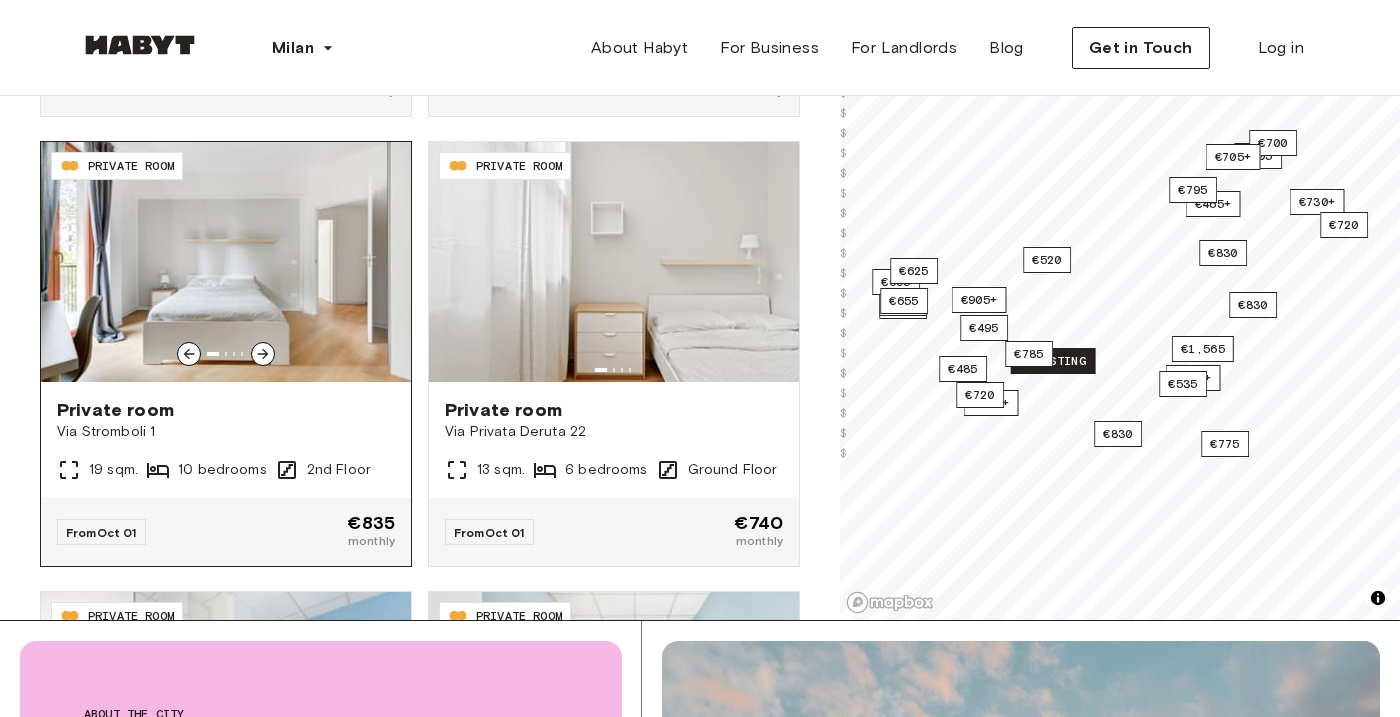 click 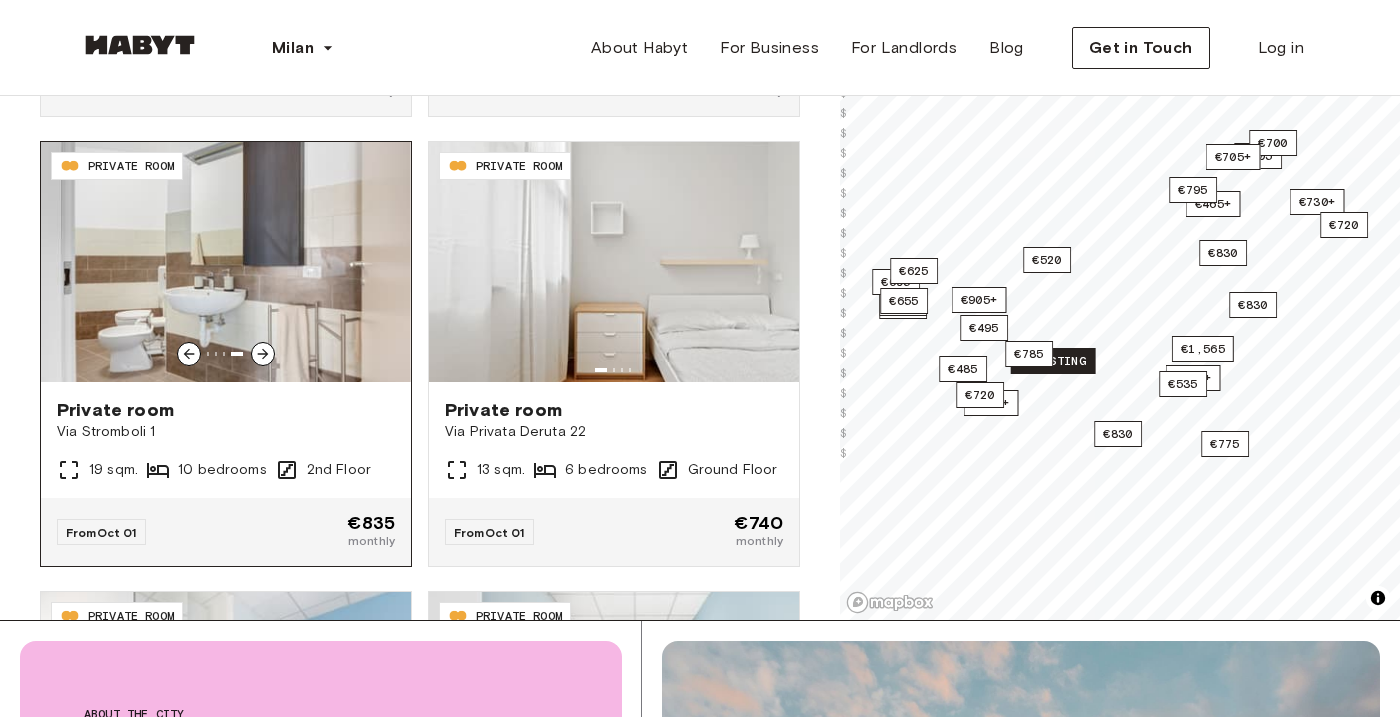 click 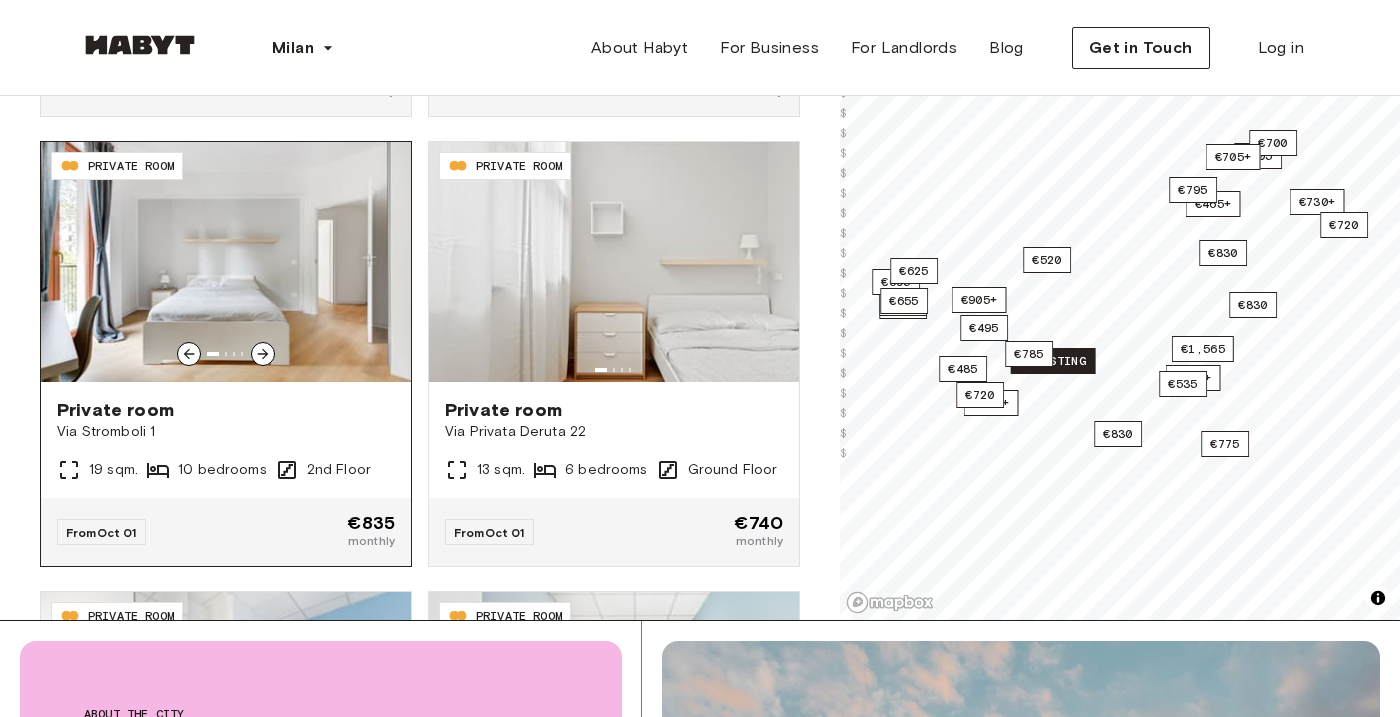 click 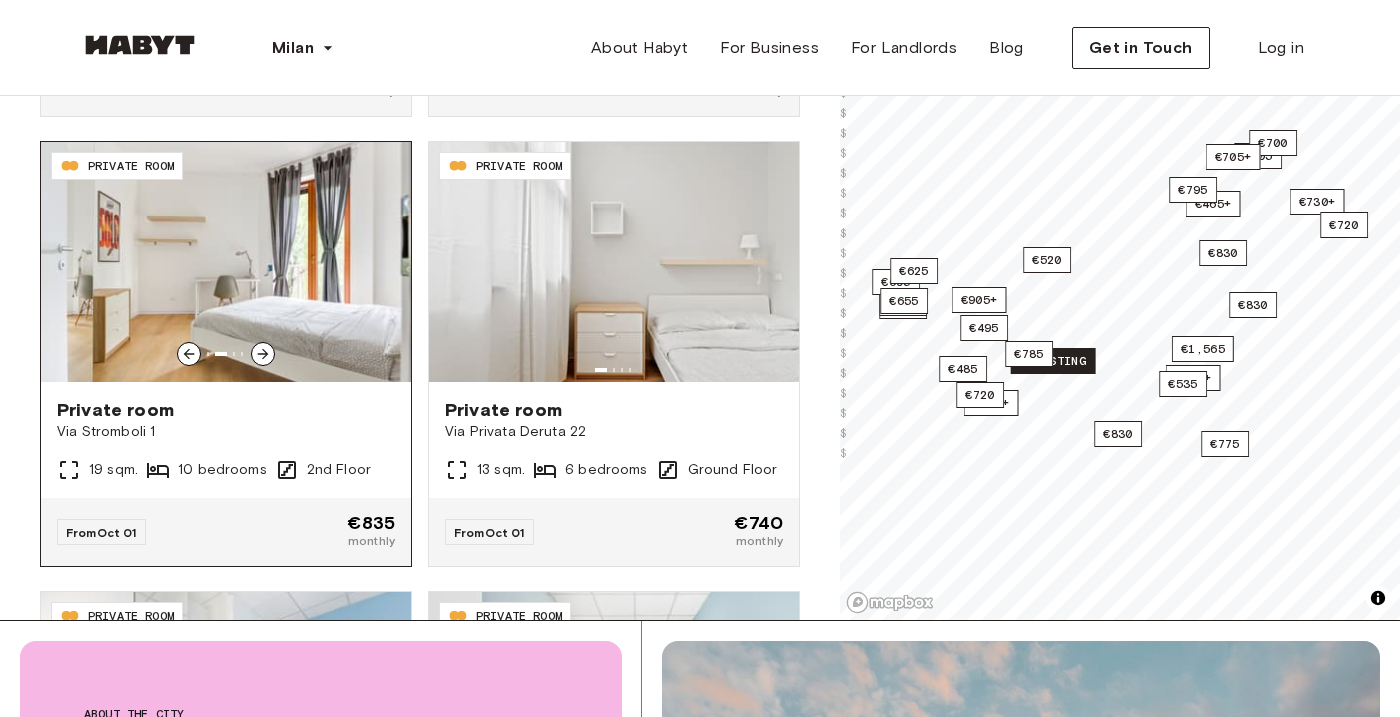 click 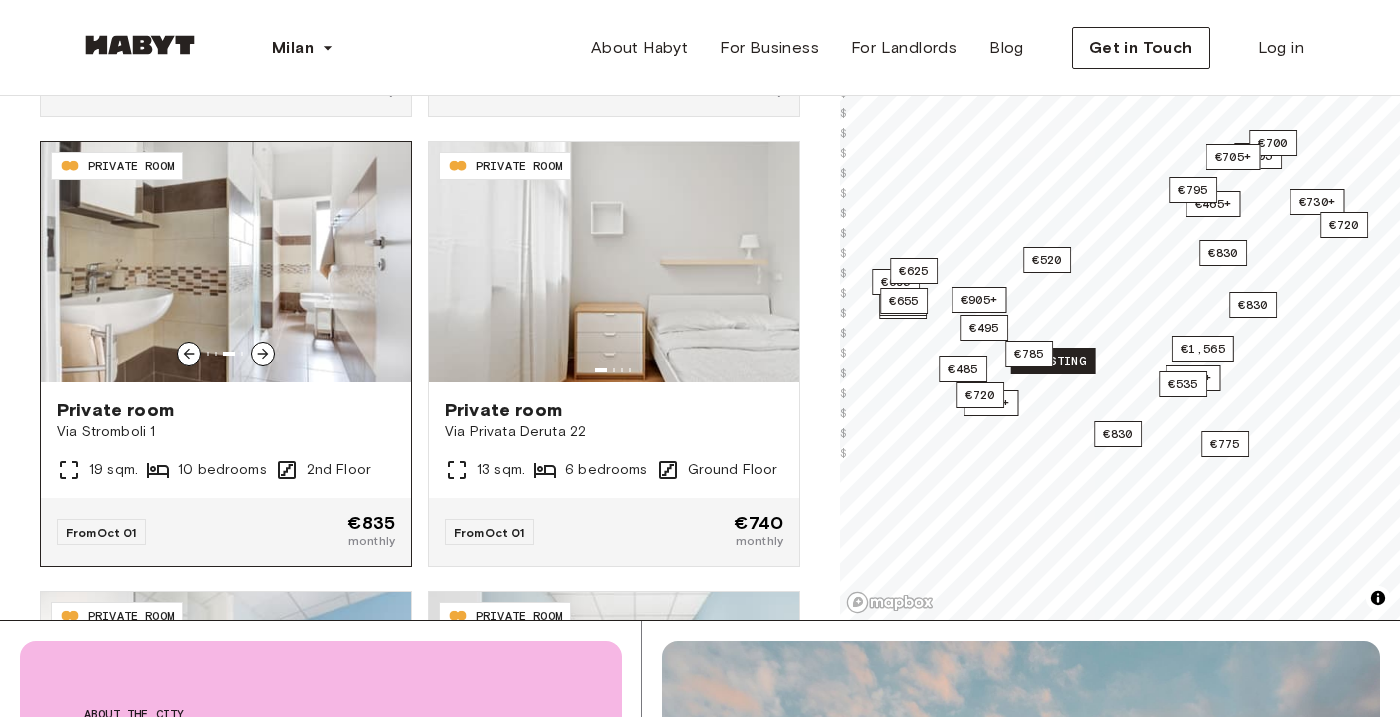click 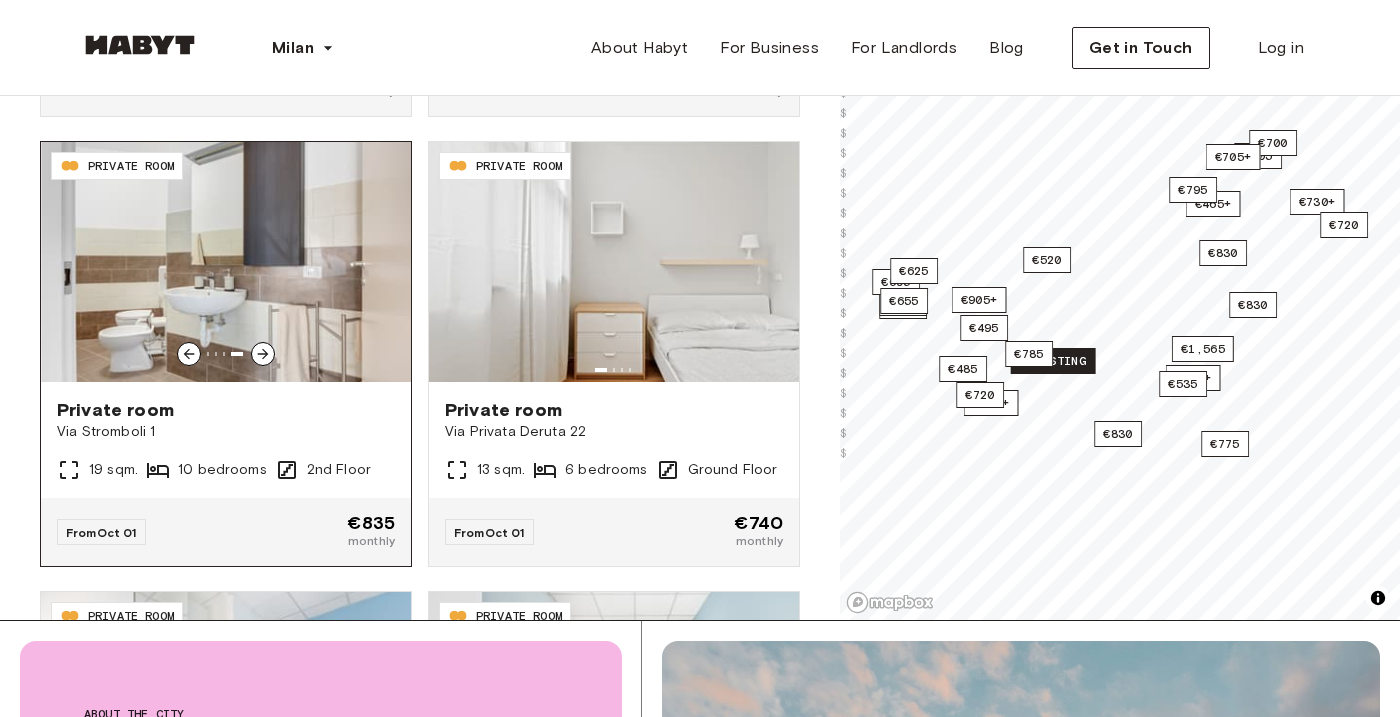 click 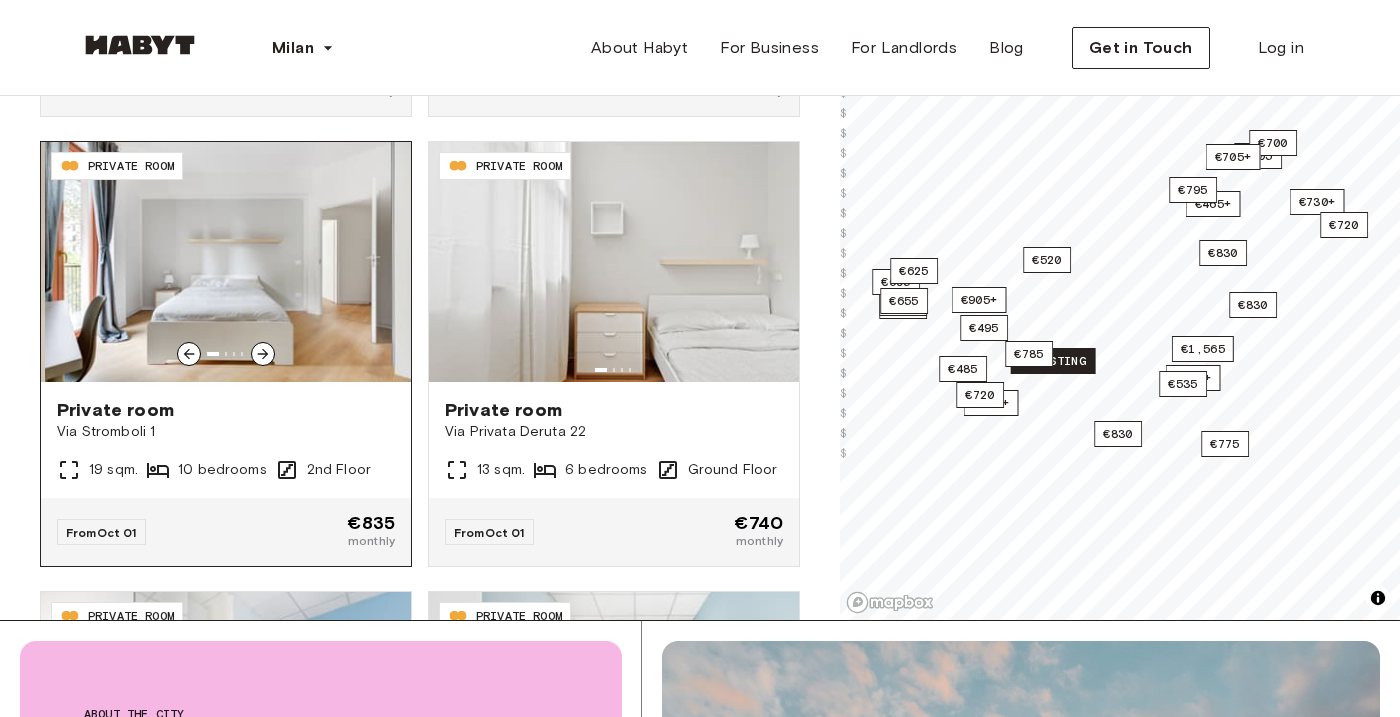 click 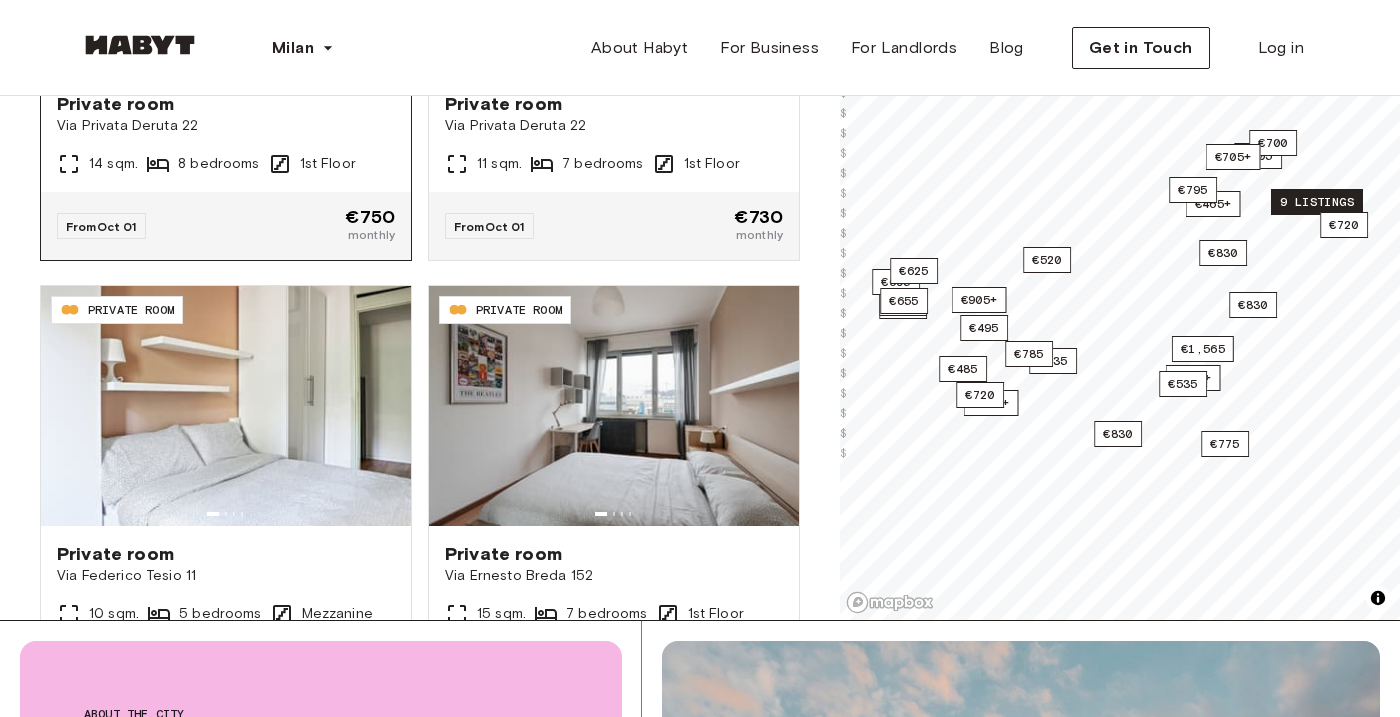 scroll, scrollTop: 6889, scrollLeft: 0, axis: vertical 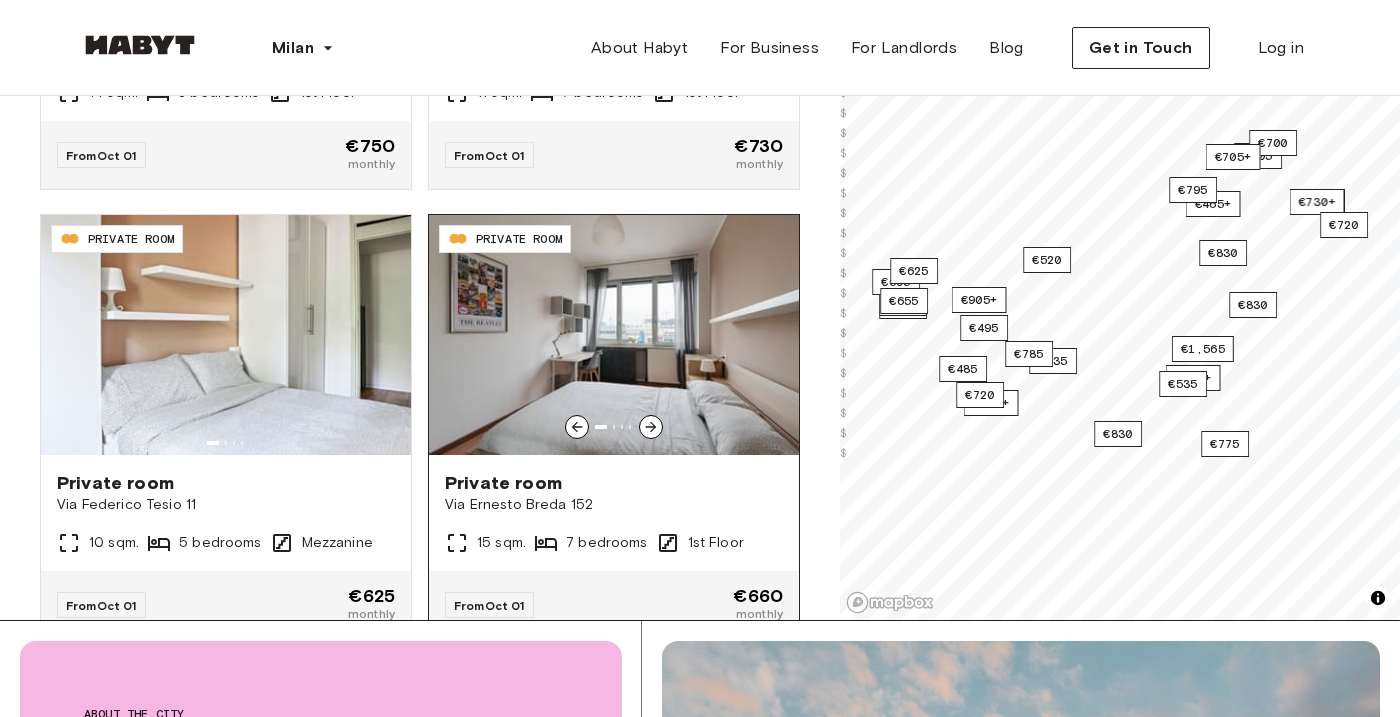click 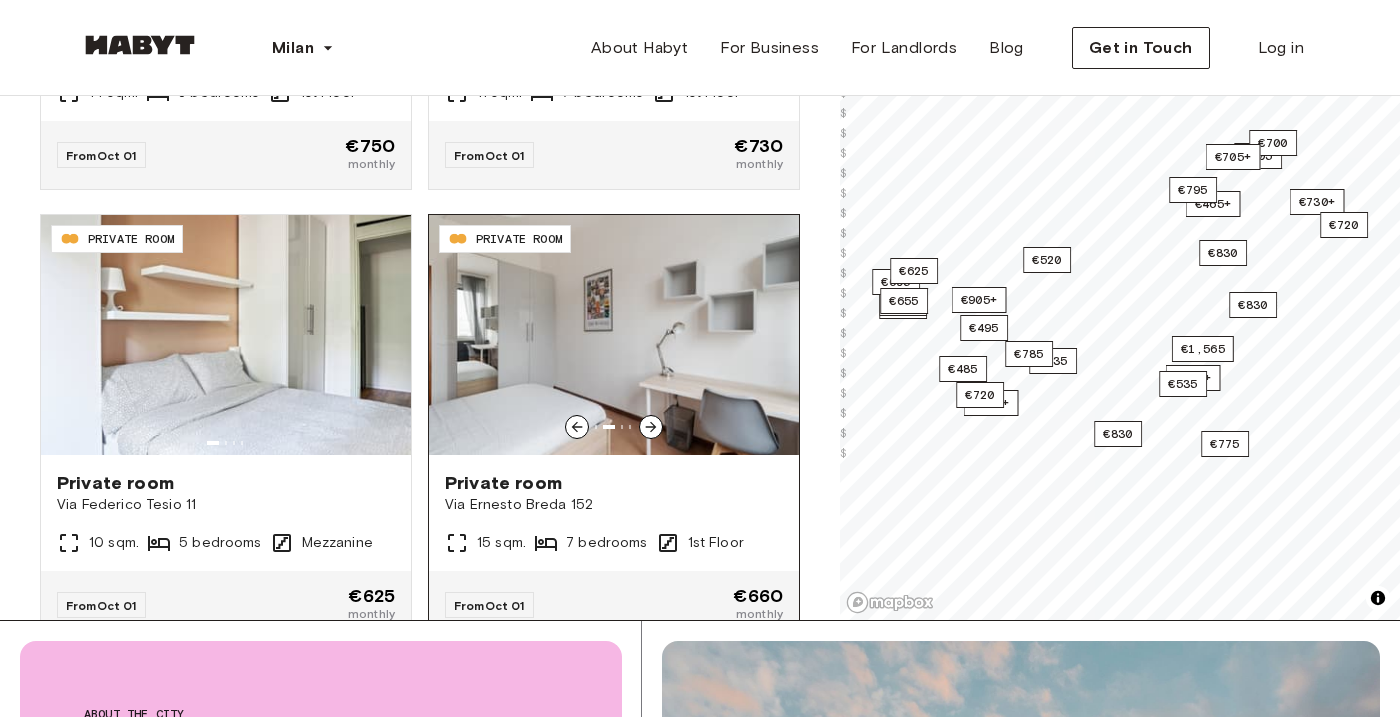 click 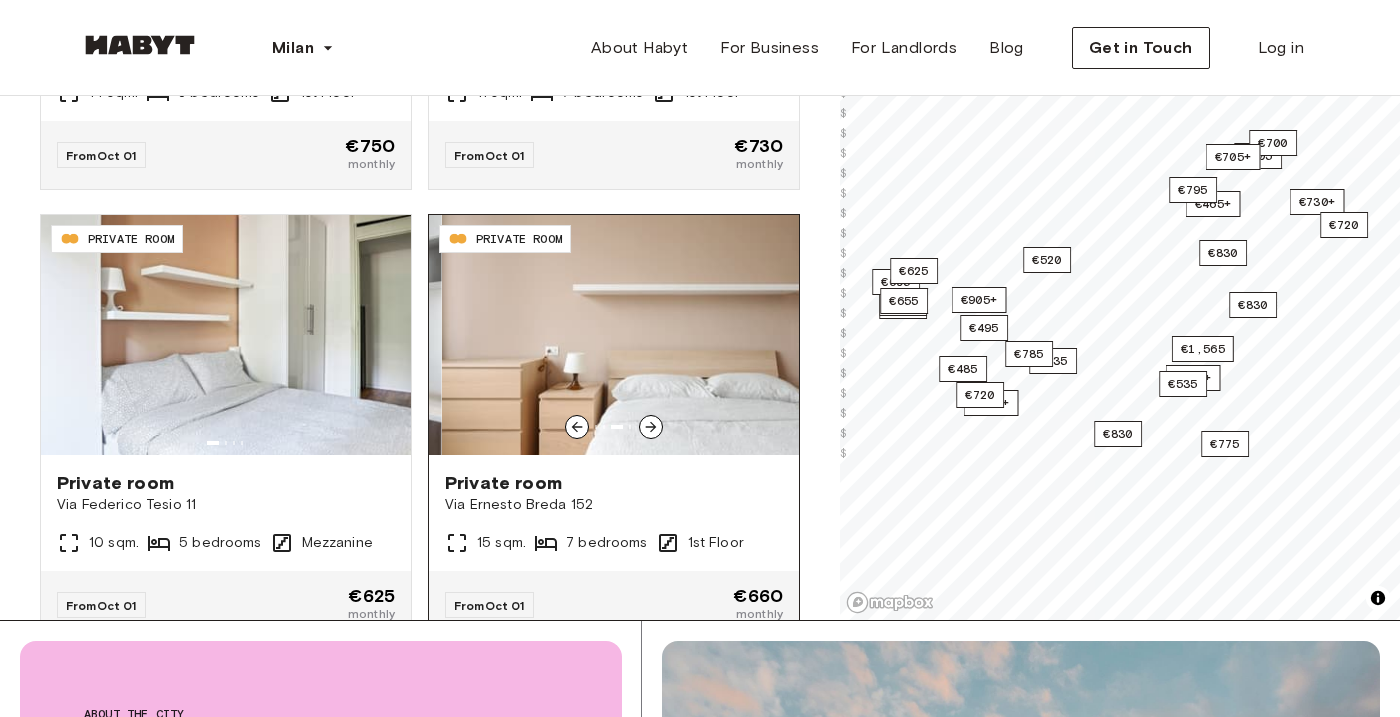 click 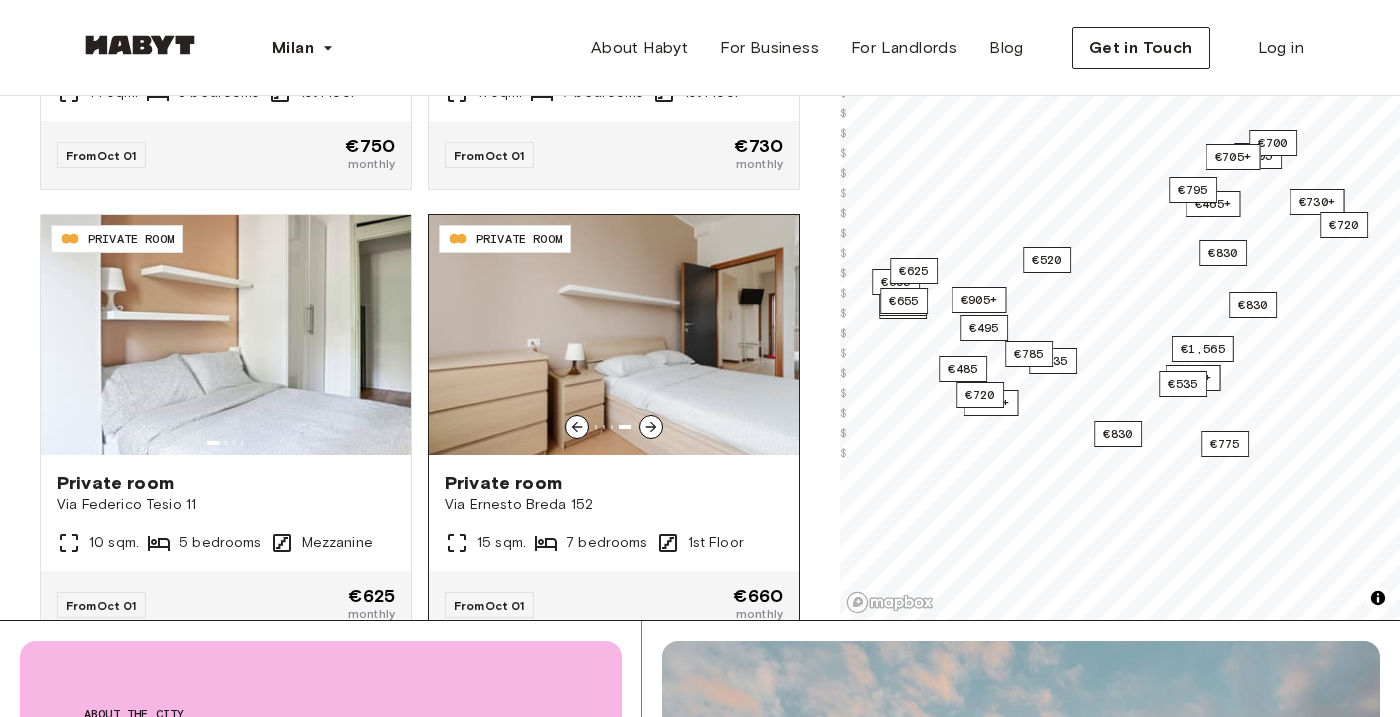click 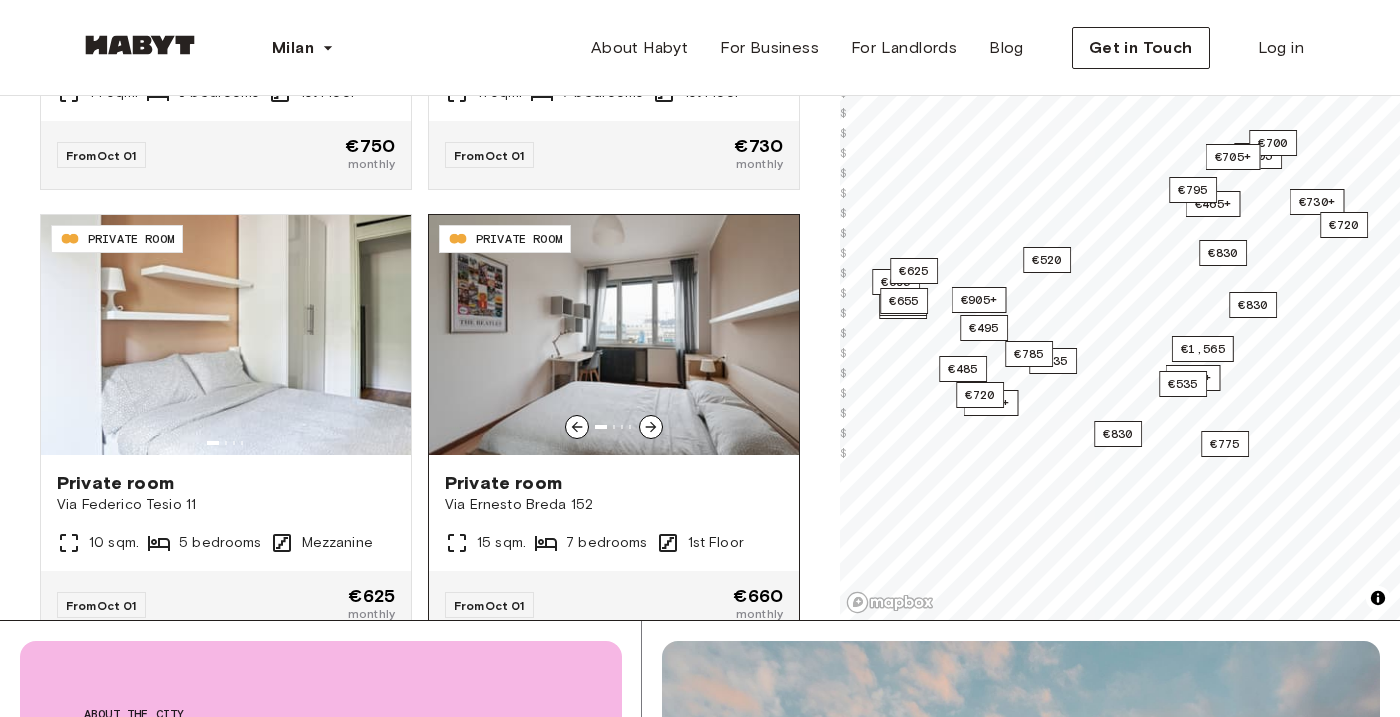 click 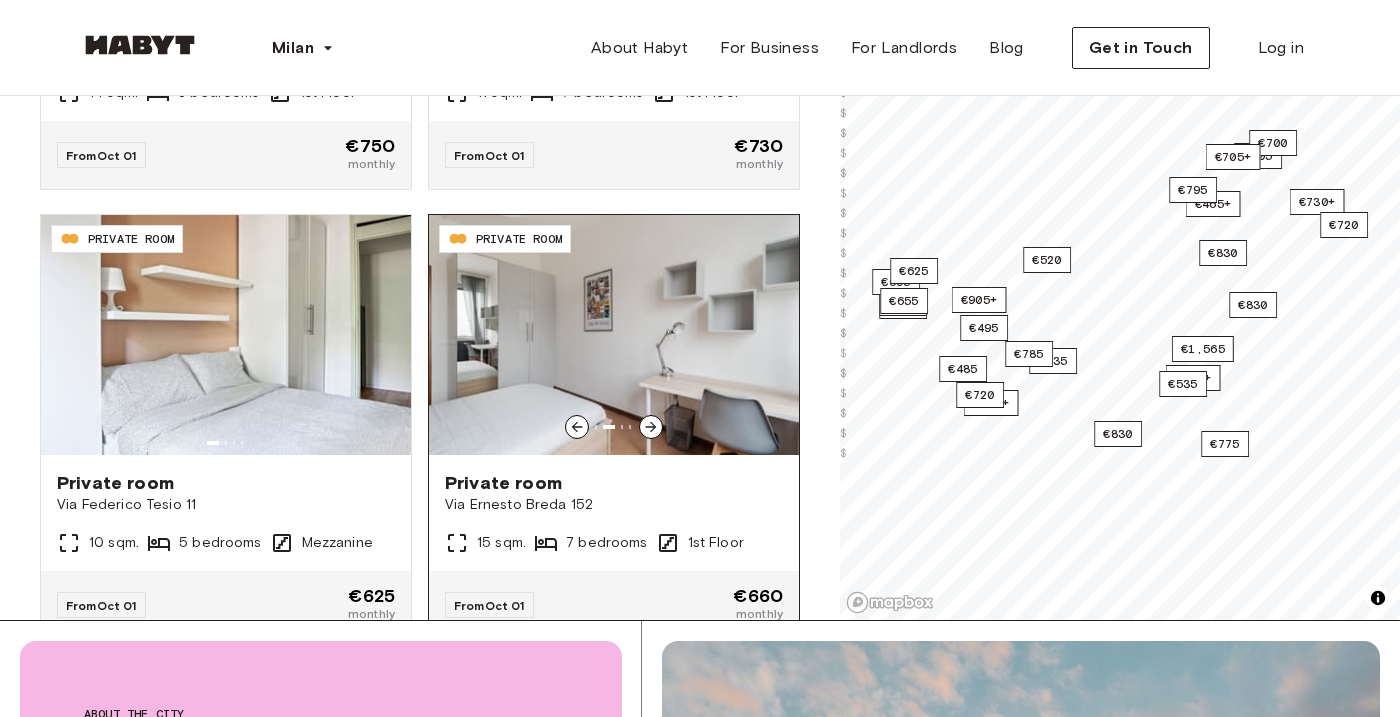click 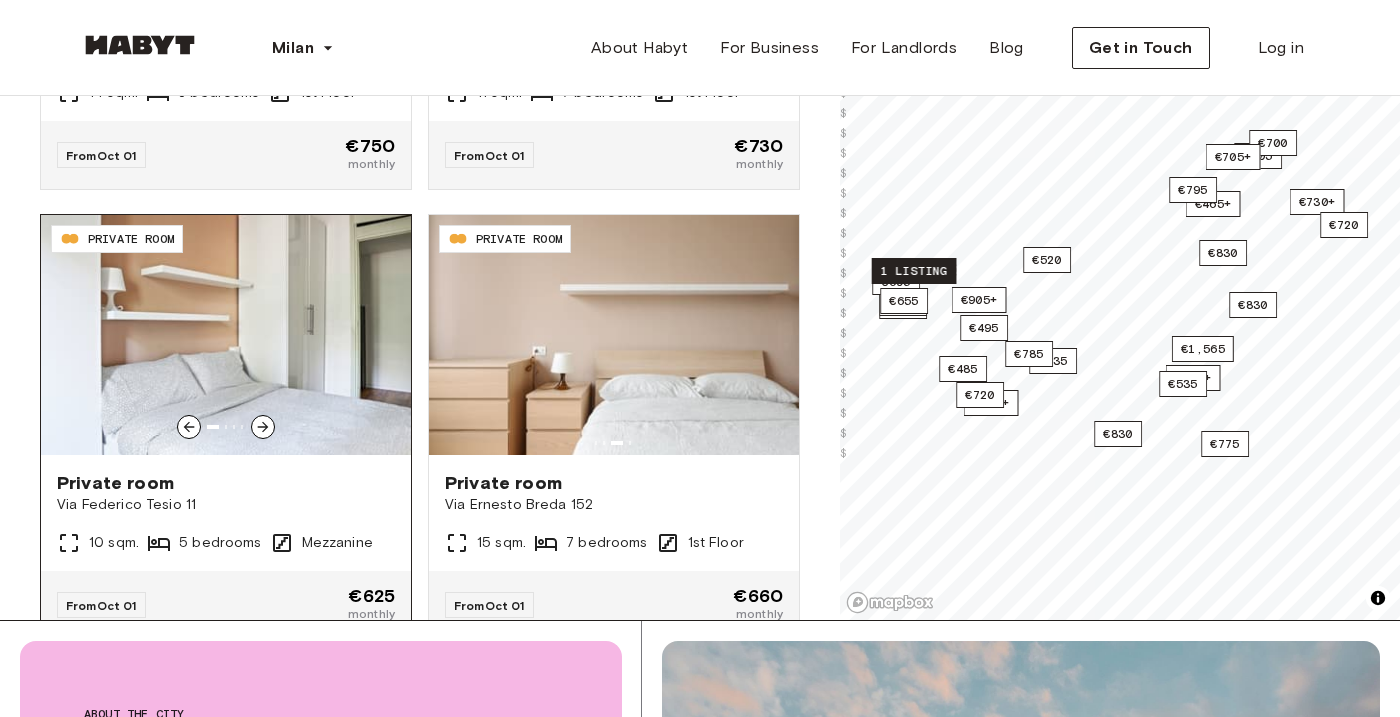 click 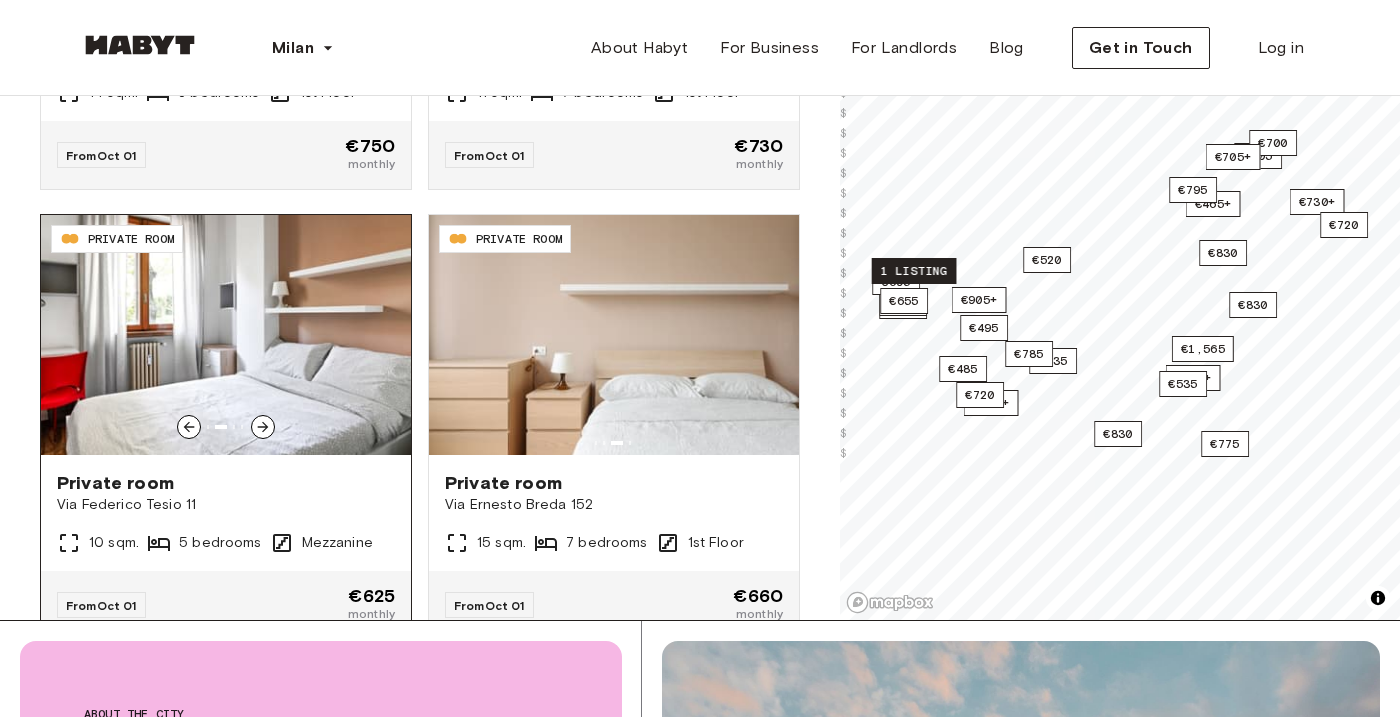 click 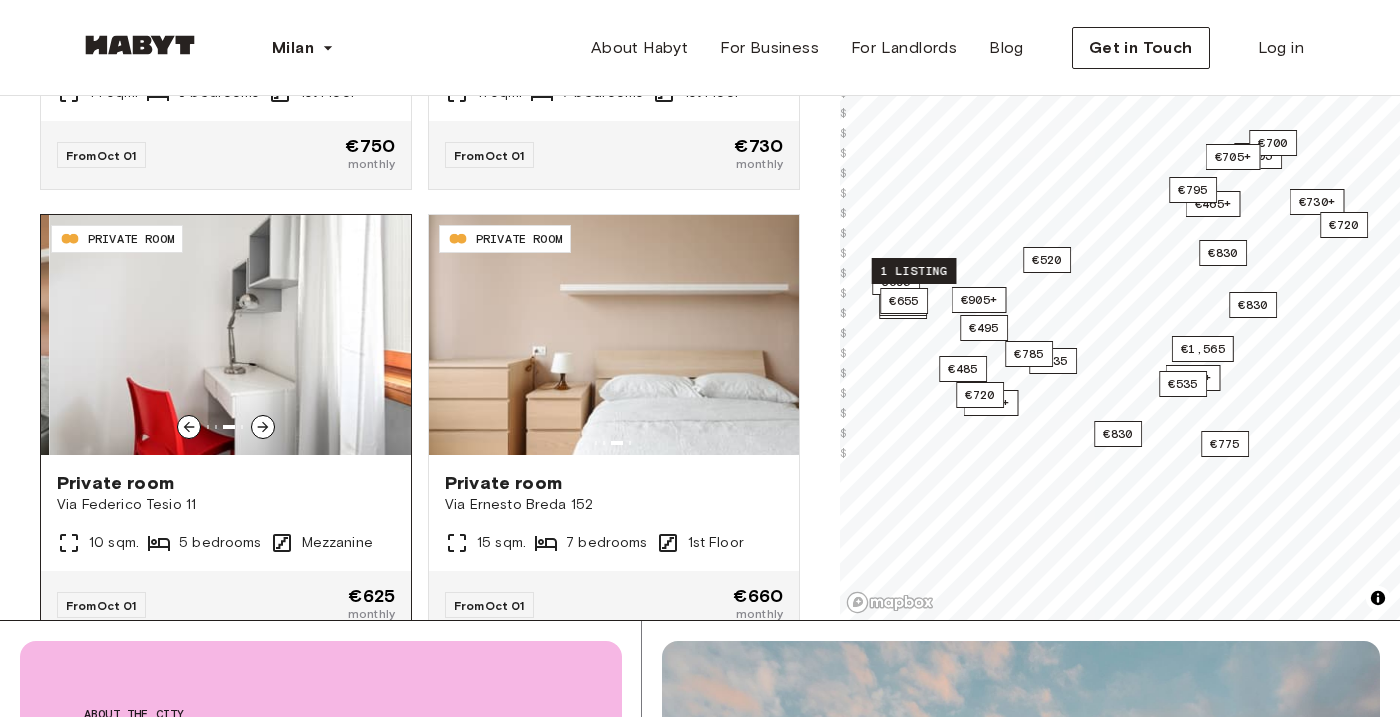 click 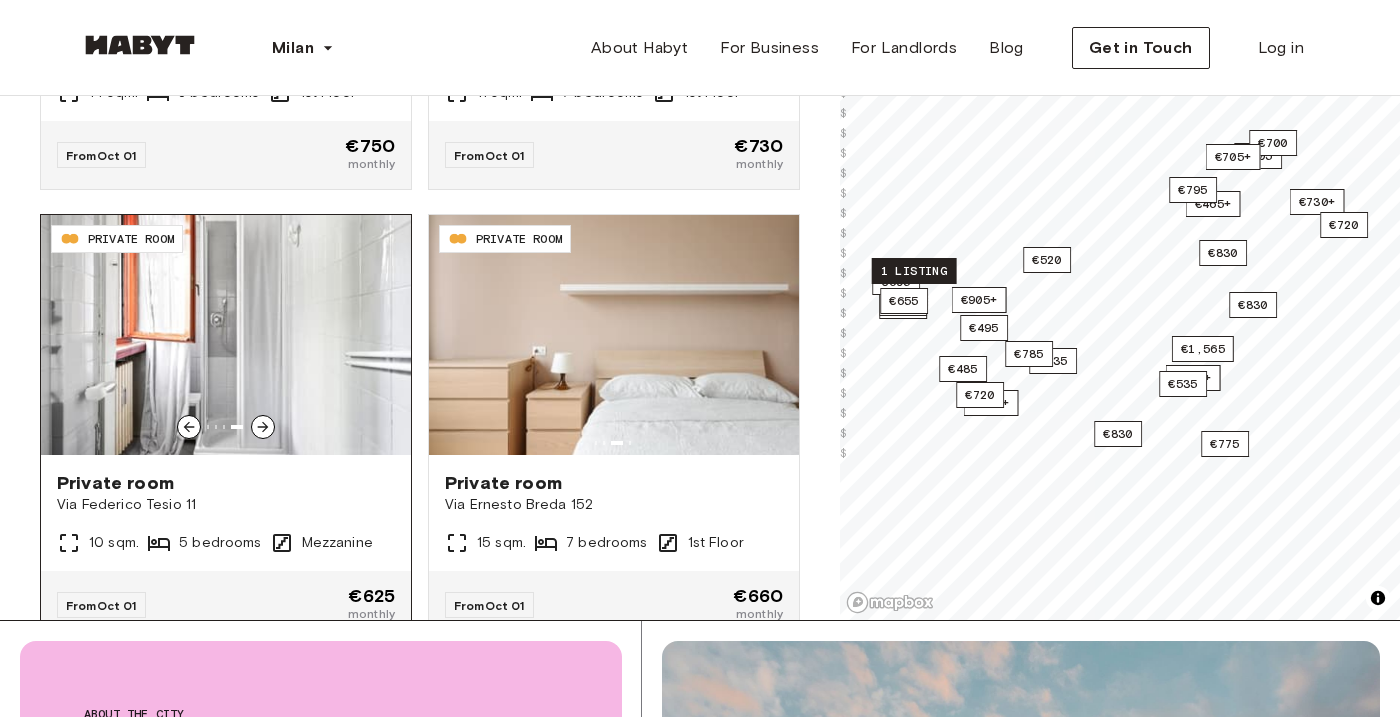 click 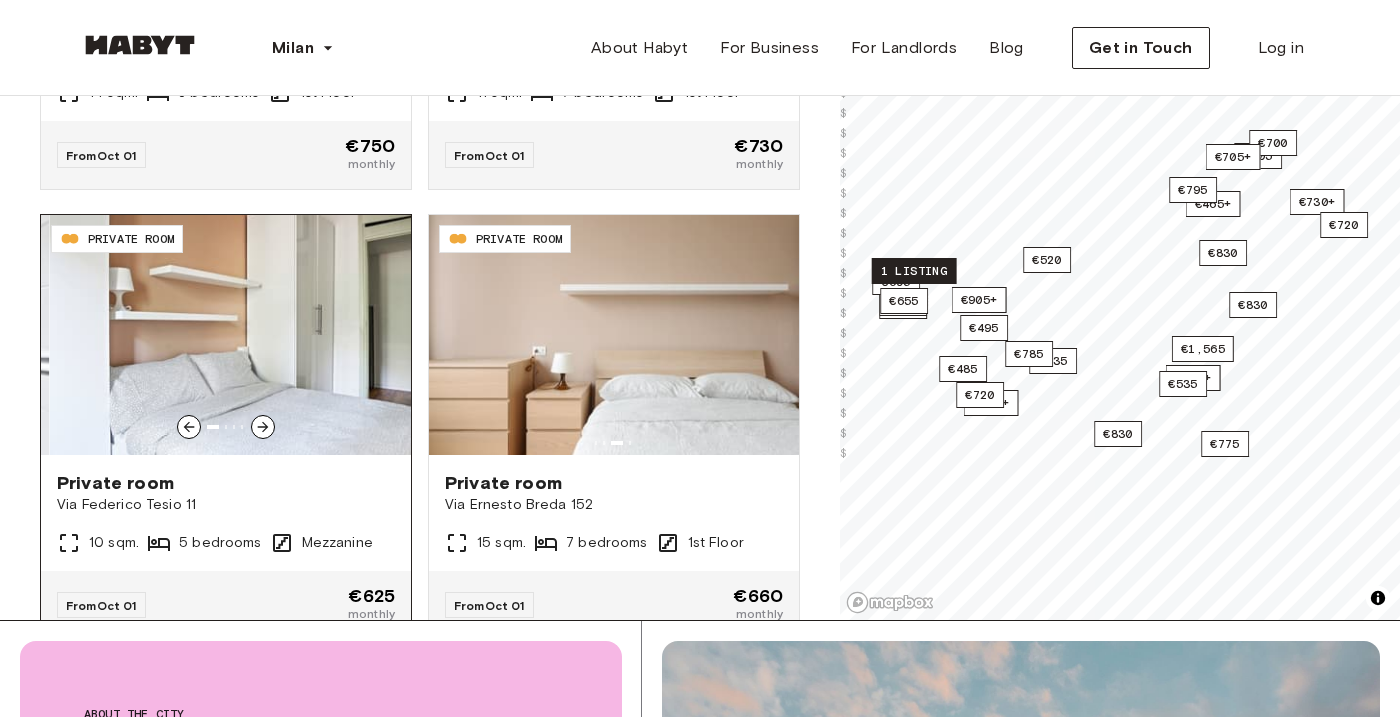 click 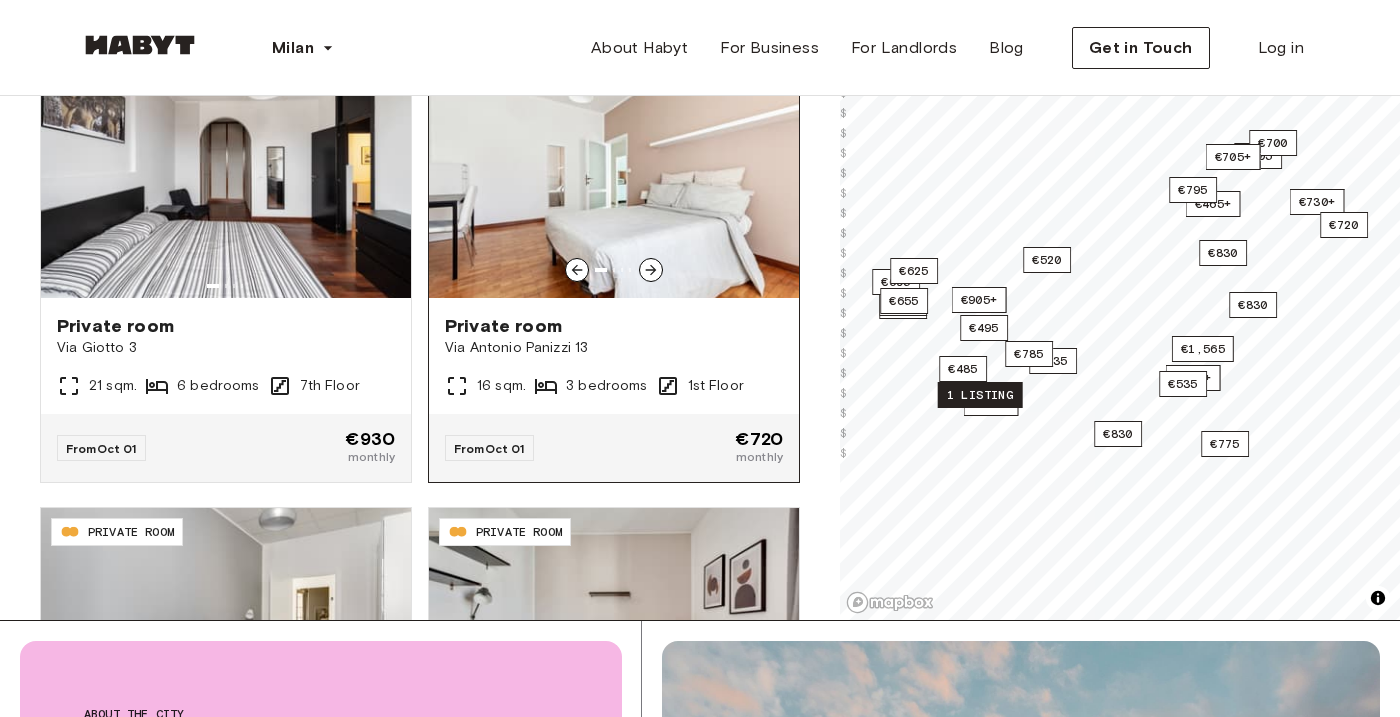 scroll, scrollTop: 7404, scrollLeft: 0, axis: vertical 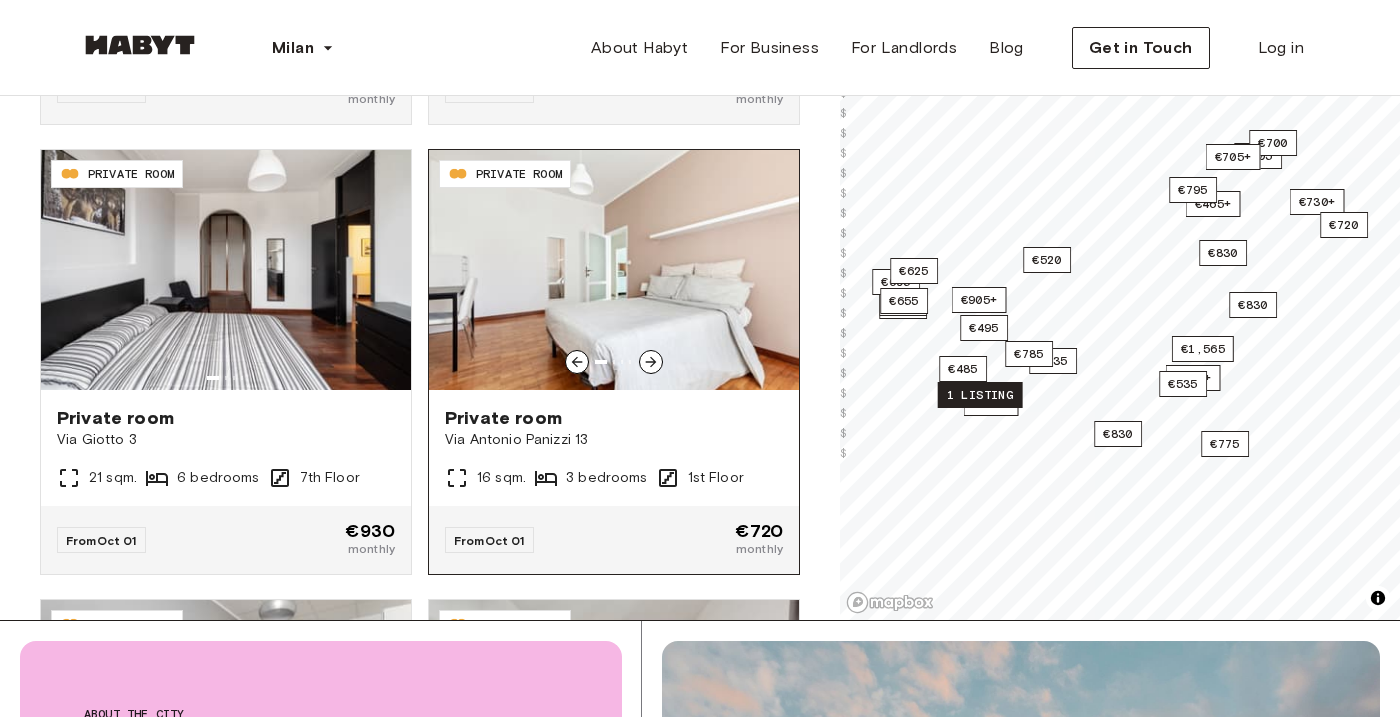 click 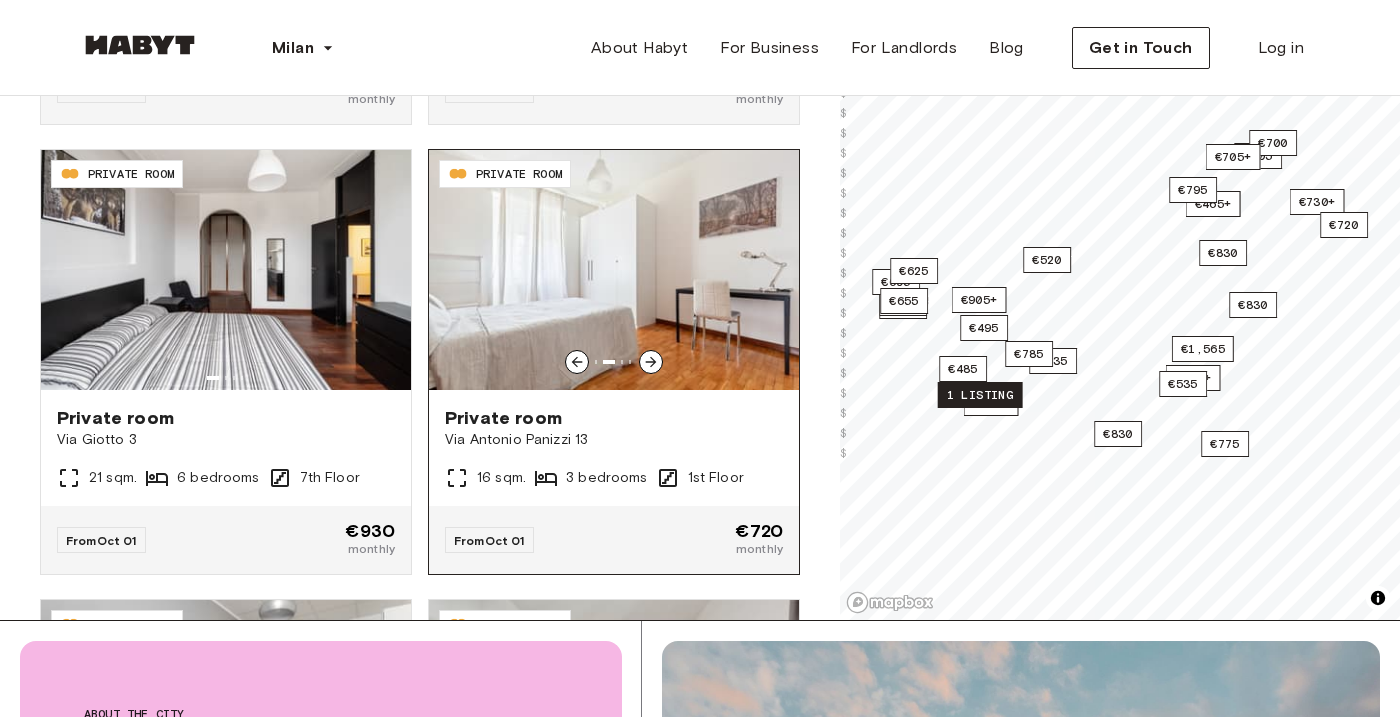 click 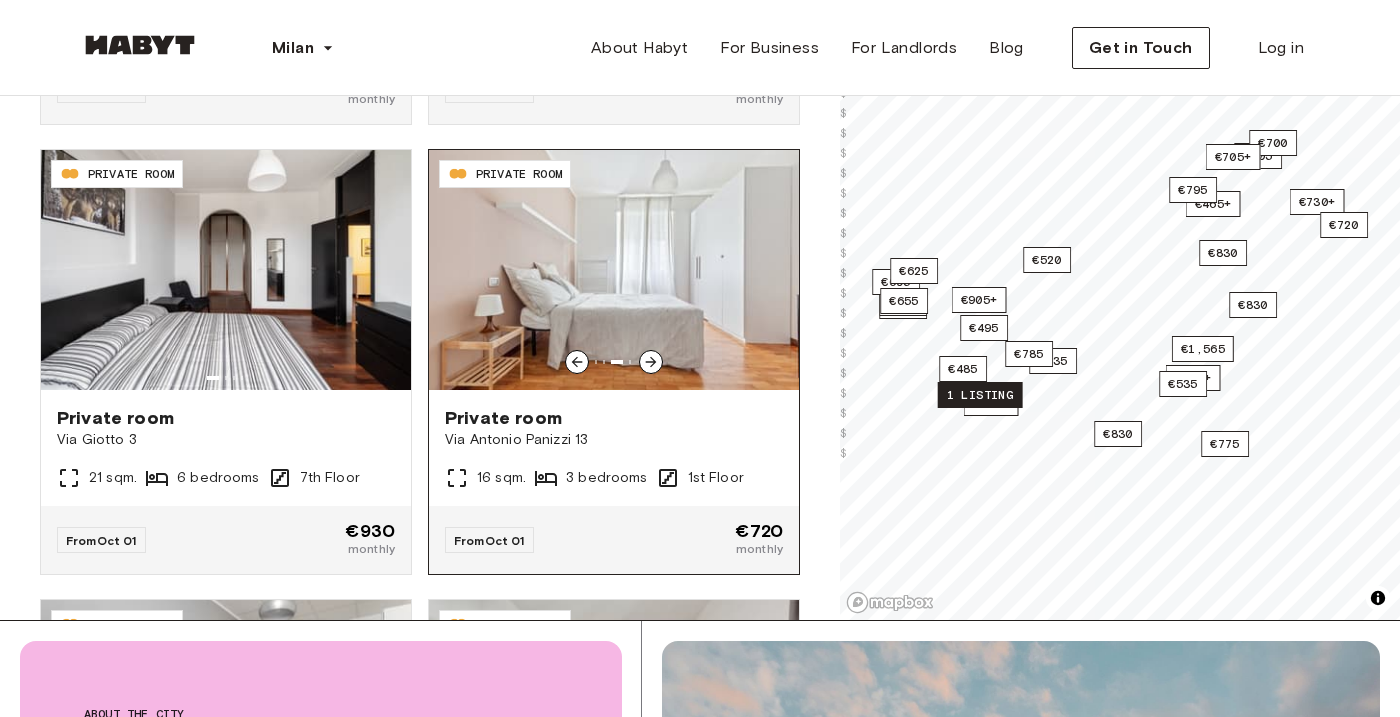 click 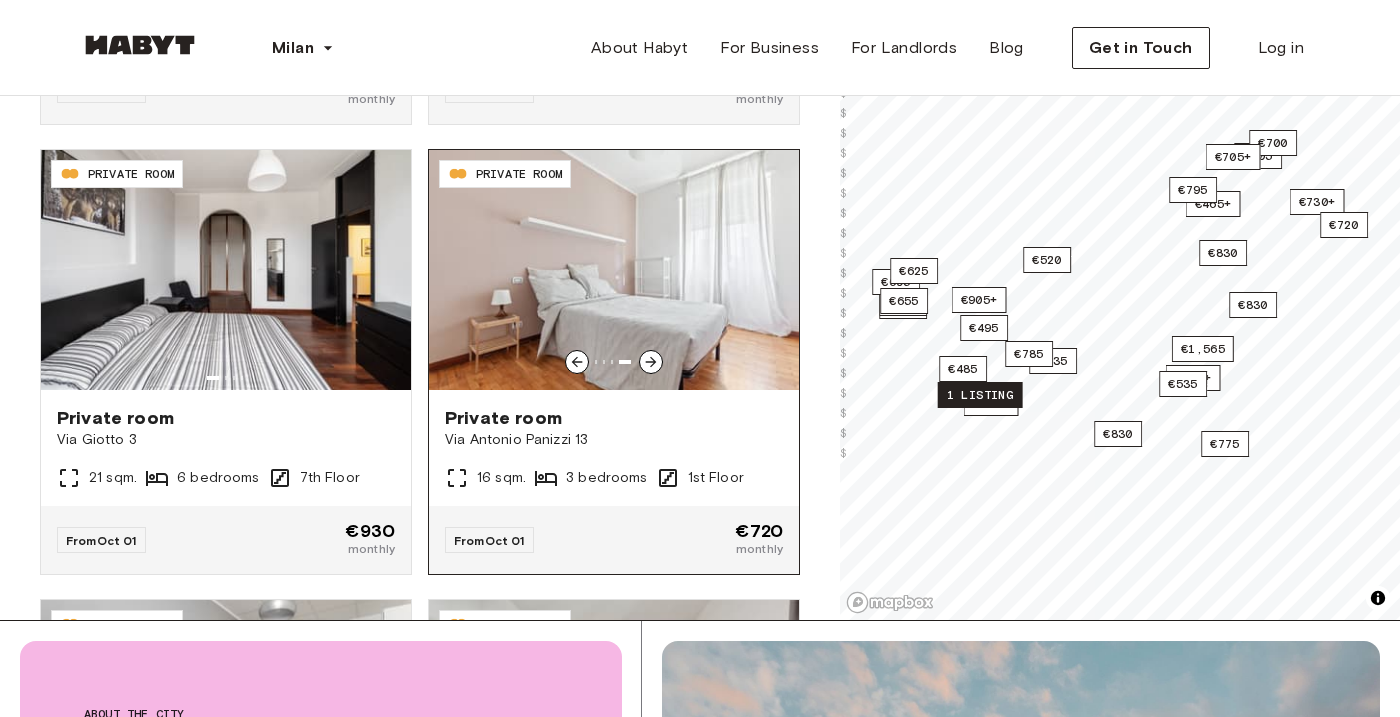 click 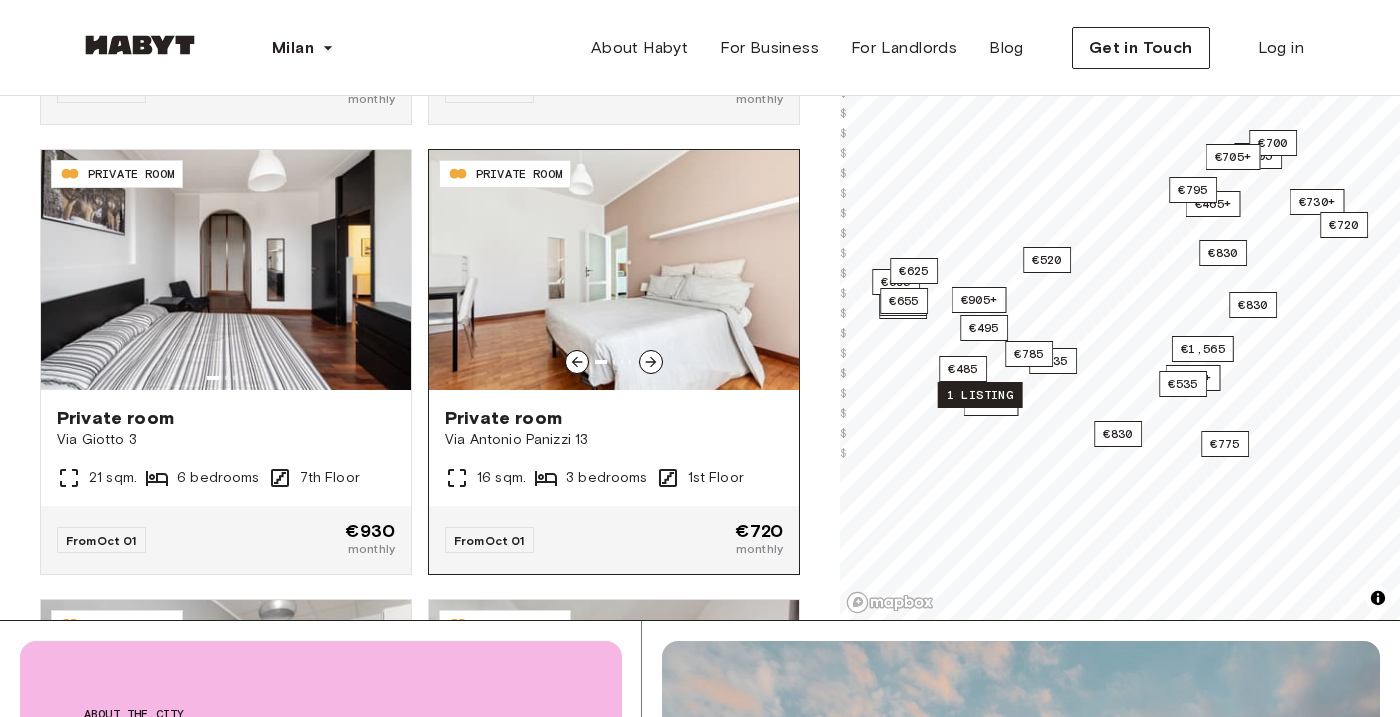 click 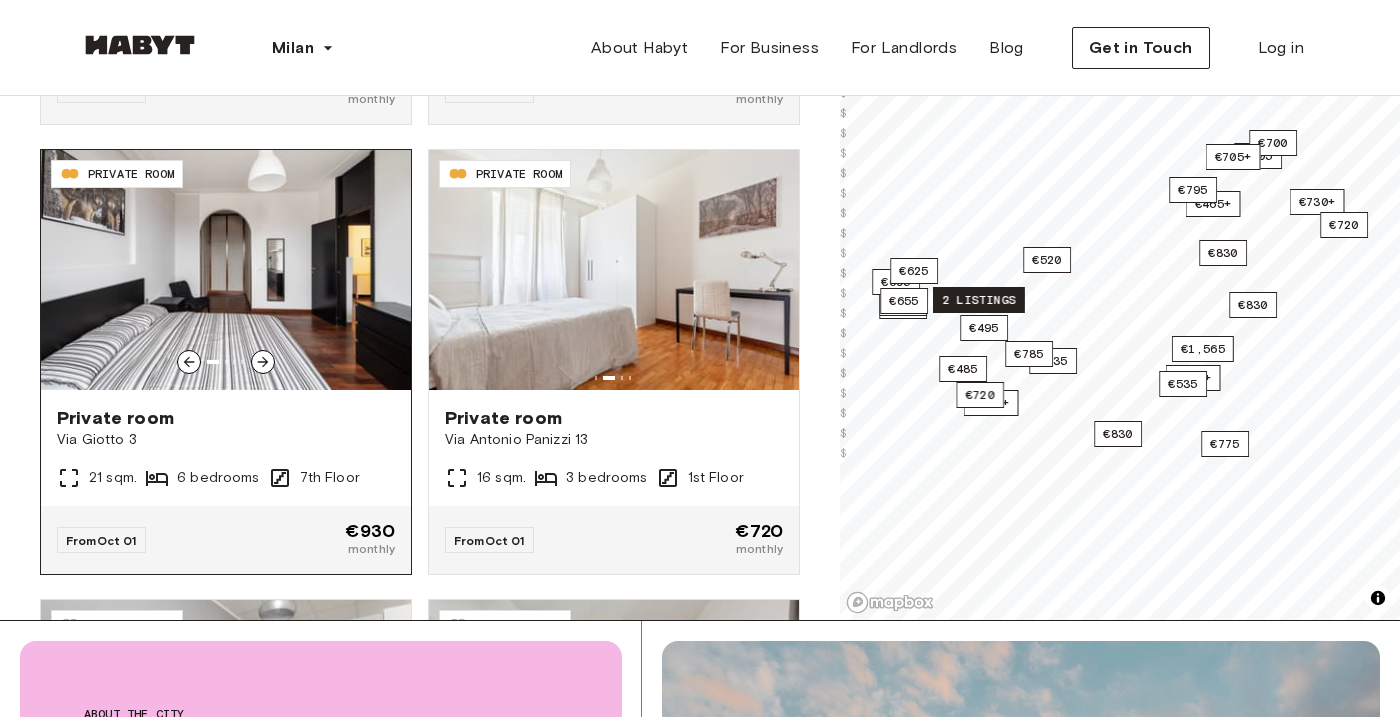 click 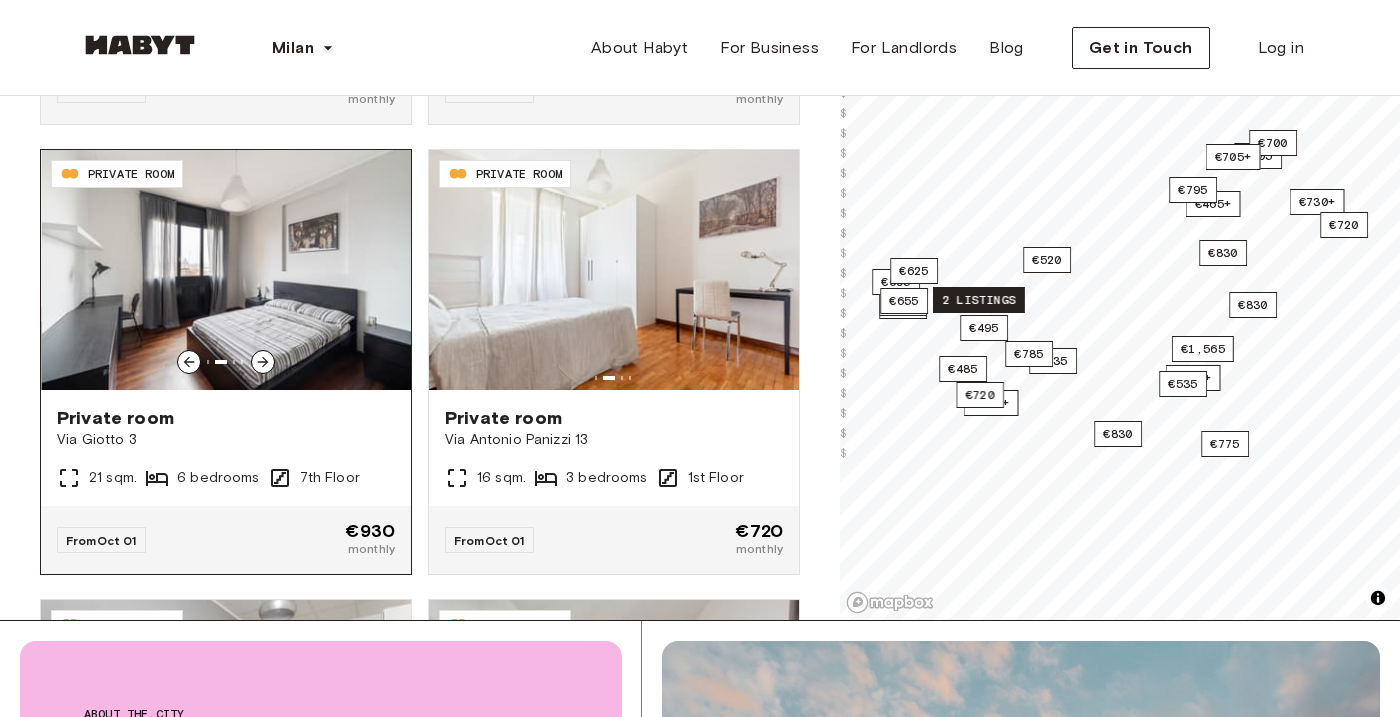 click 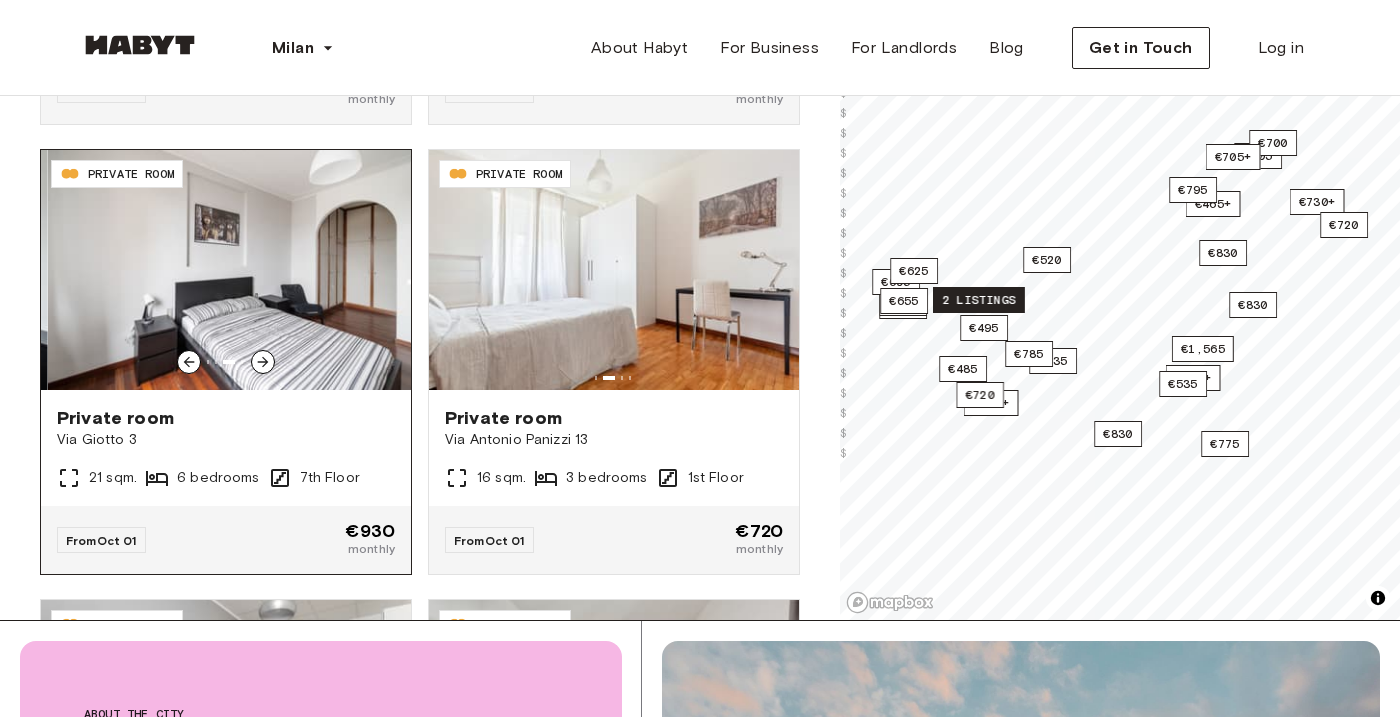 click 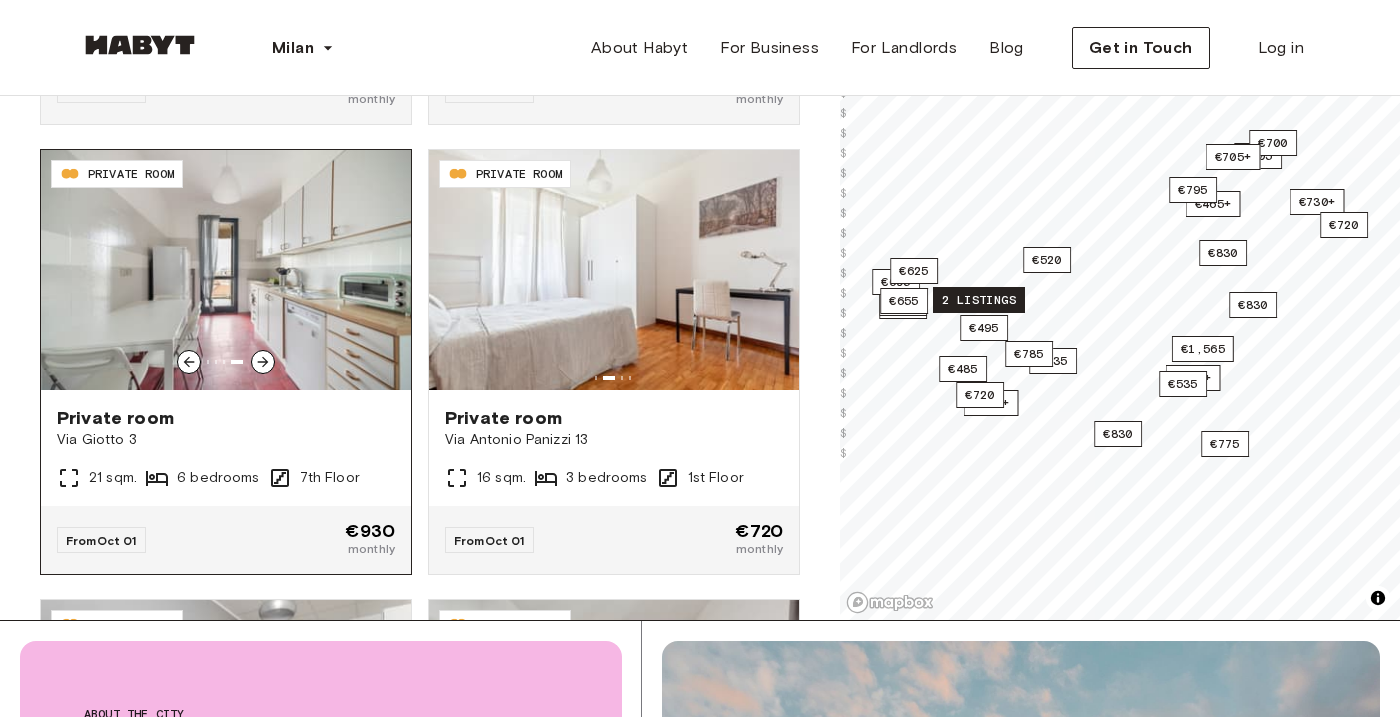 scroll, scrollTop: 7751, scrollLeft: 0, axis: vertical 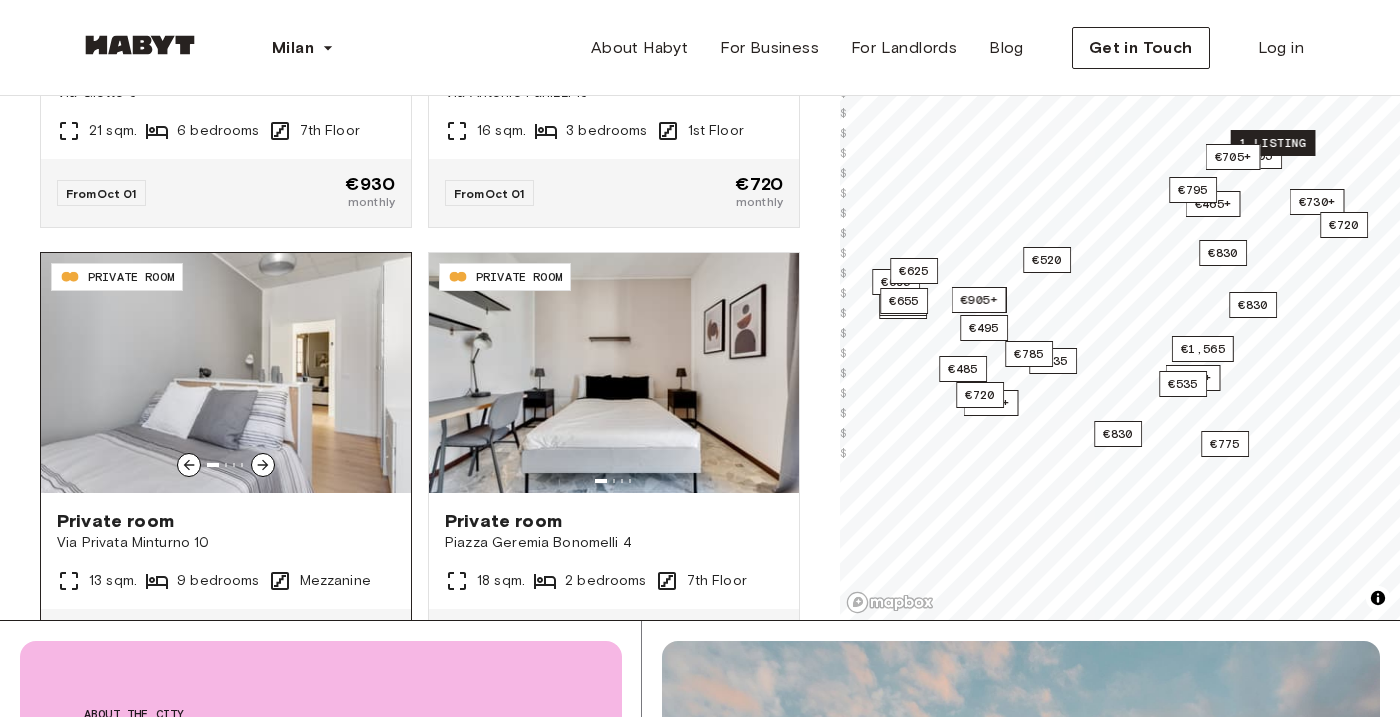 click 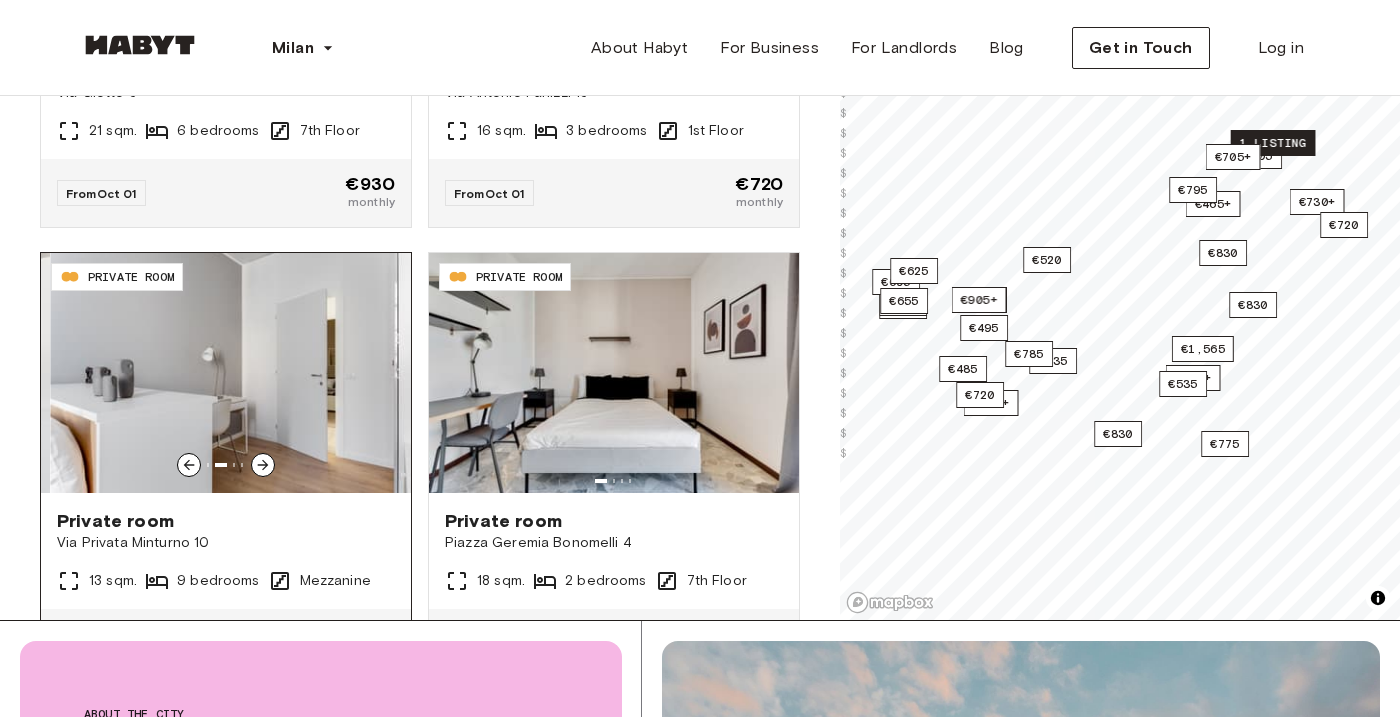 click 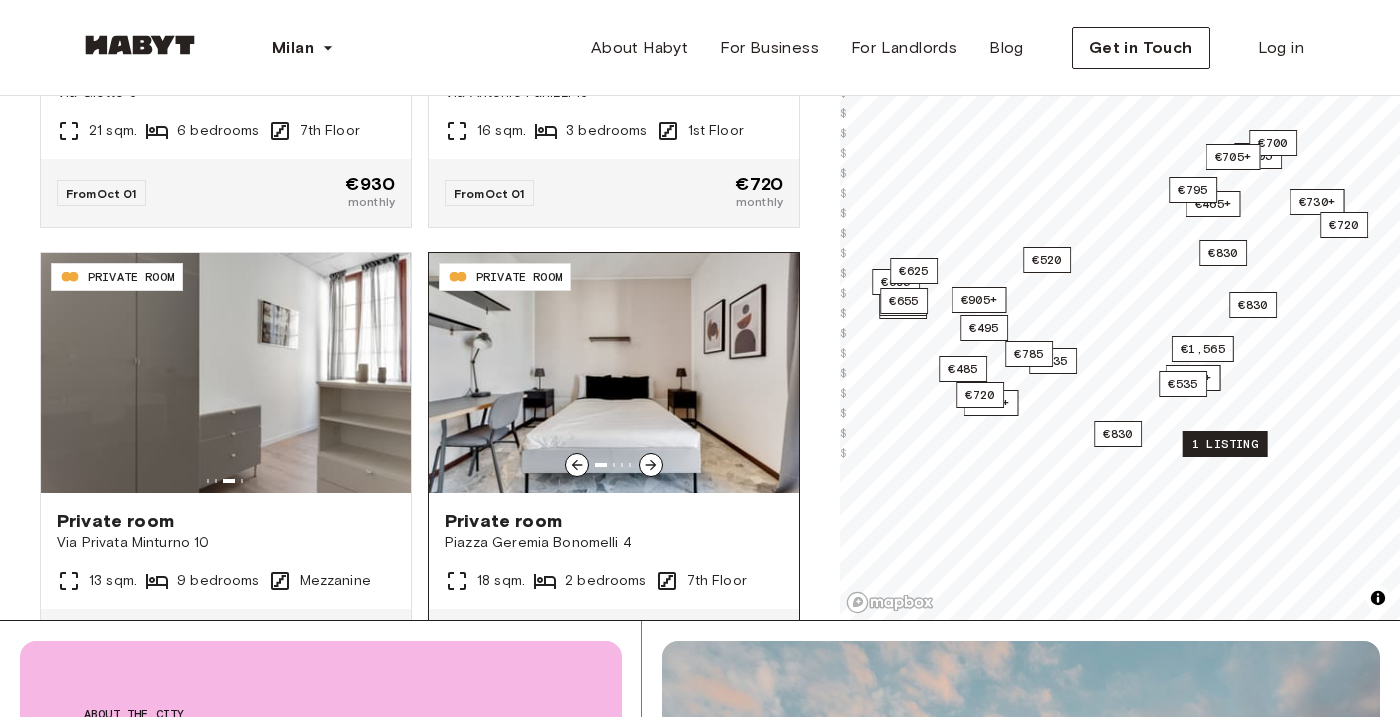 click 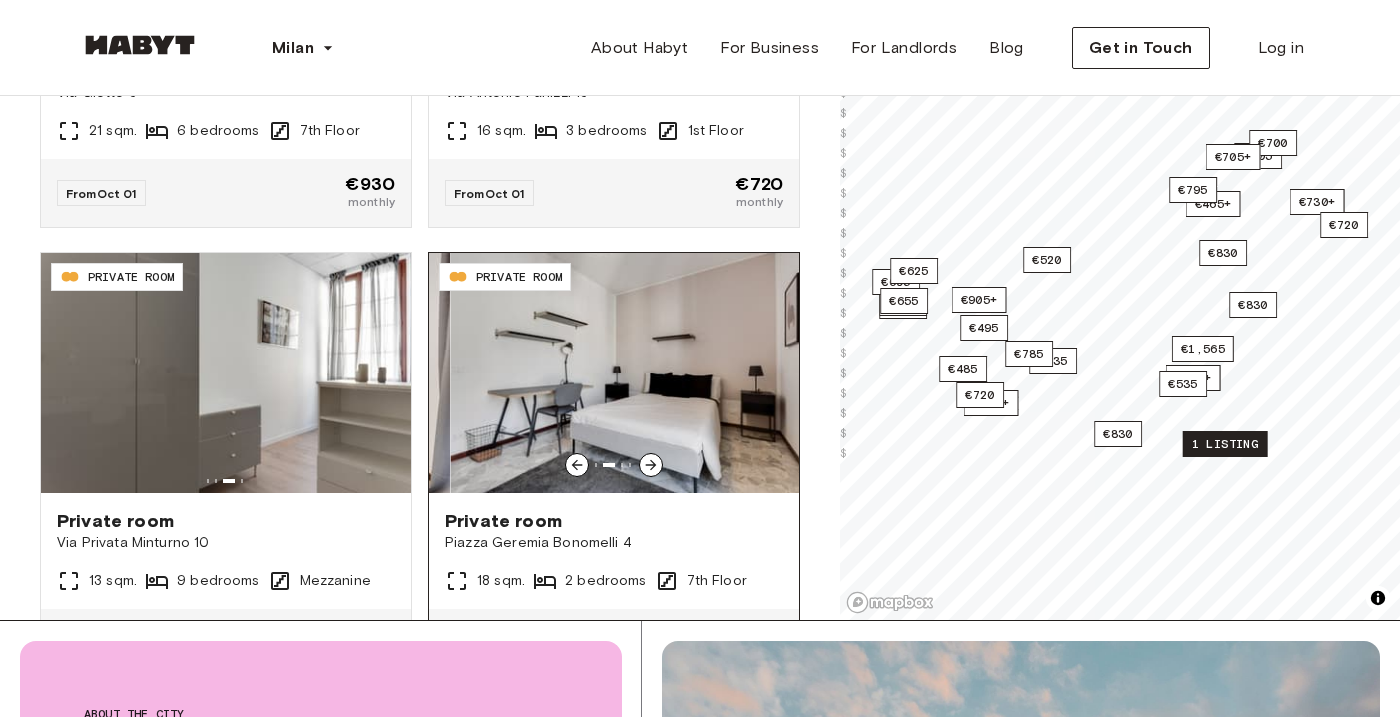 click 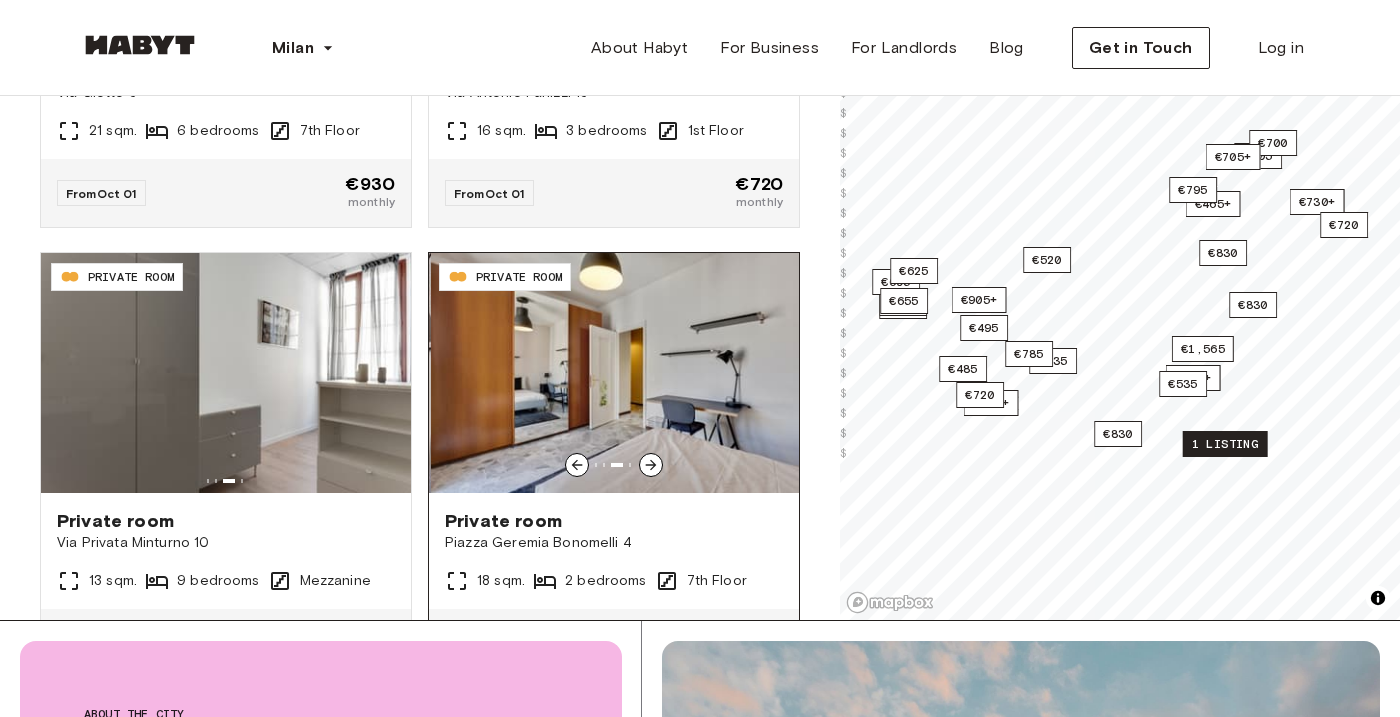 click 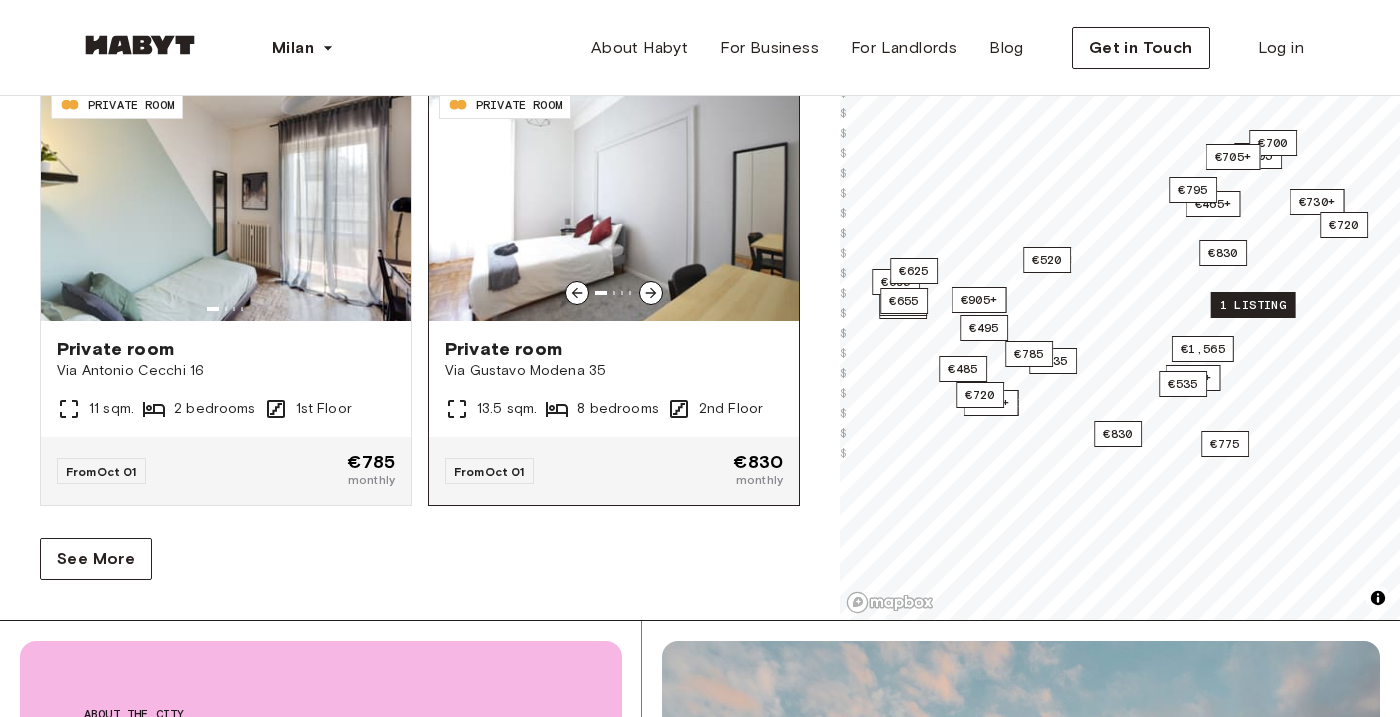 scroll, scrollTop: 8233, scrollLeft: 0, axis: vertical 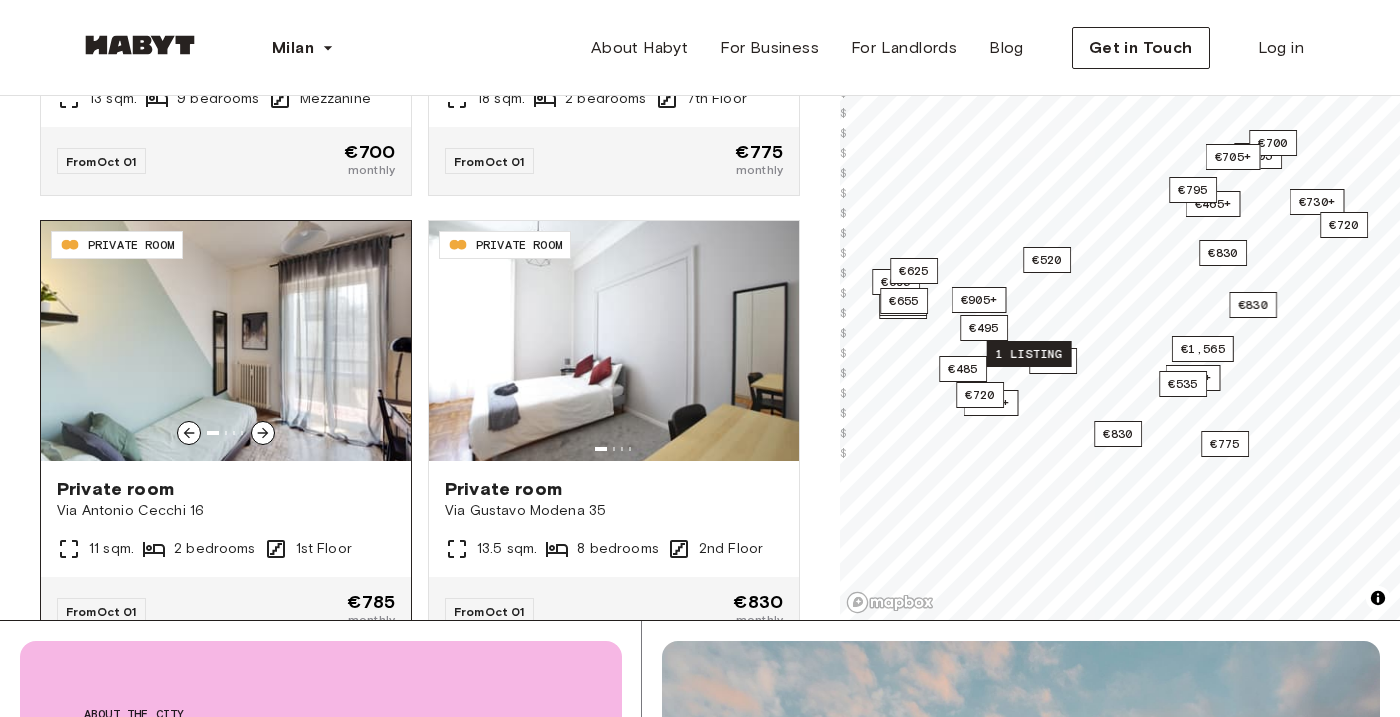 click 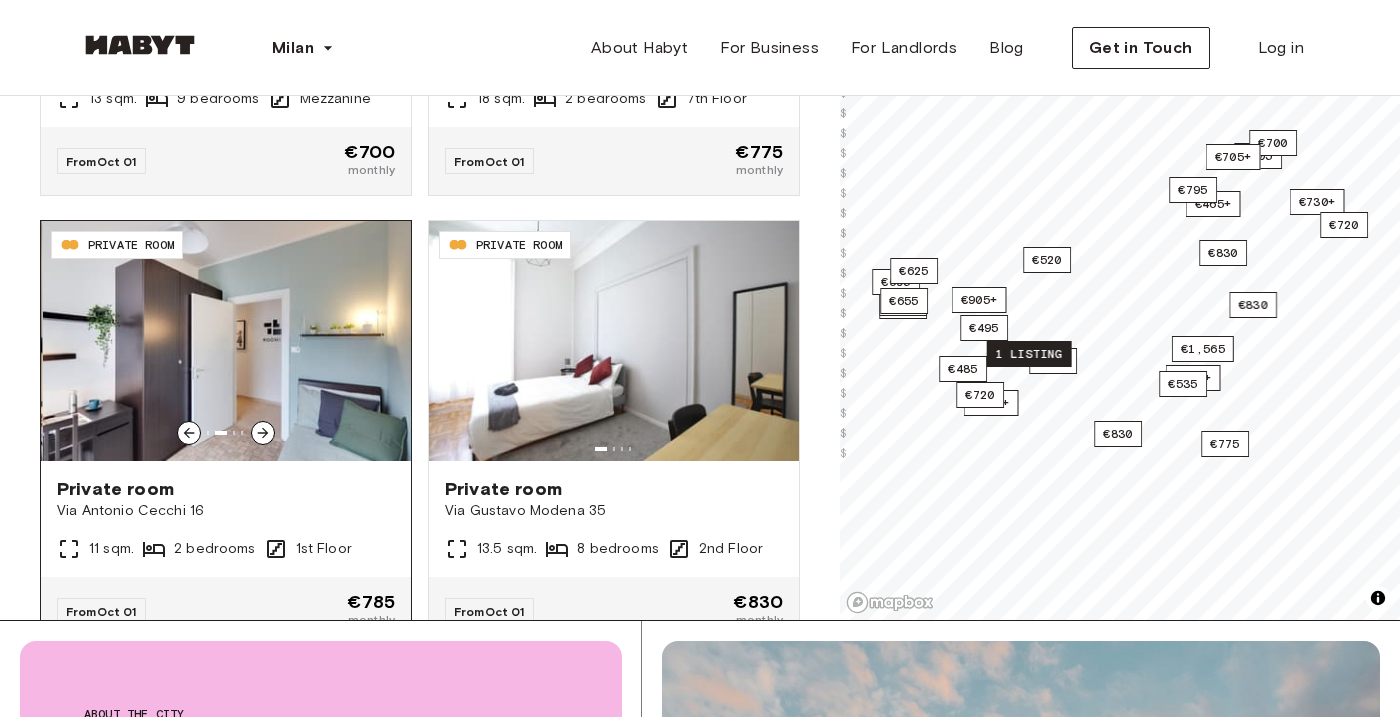 click 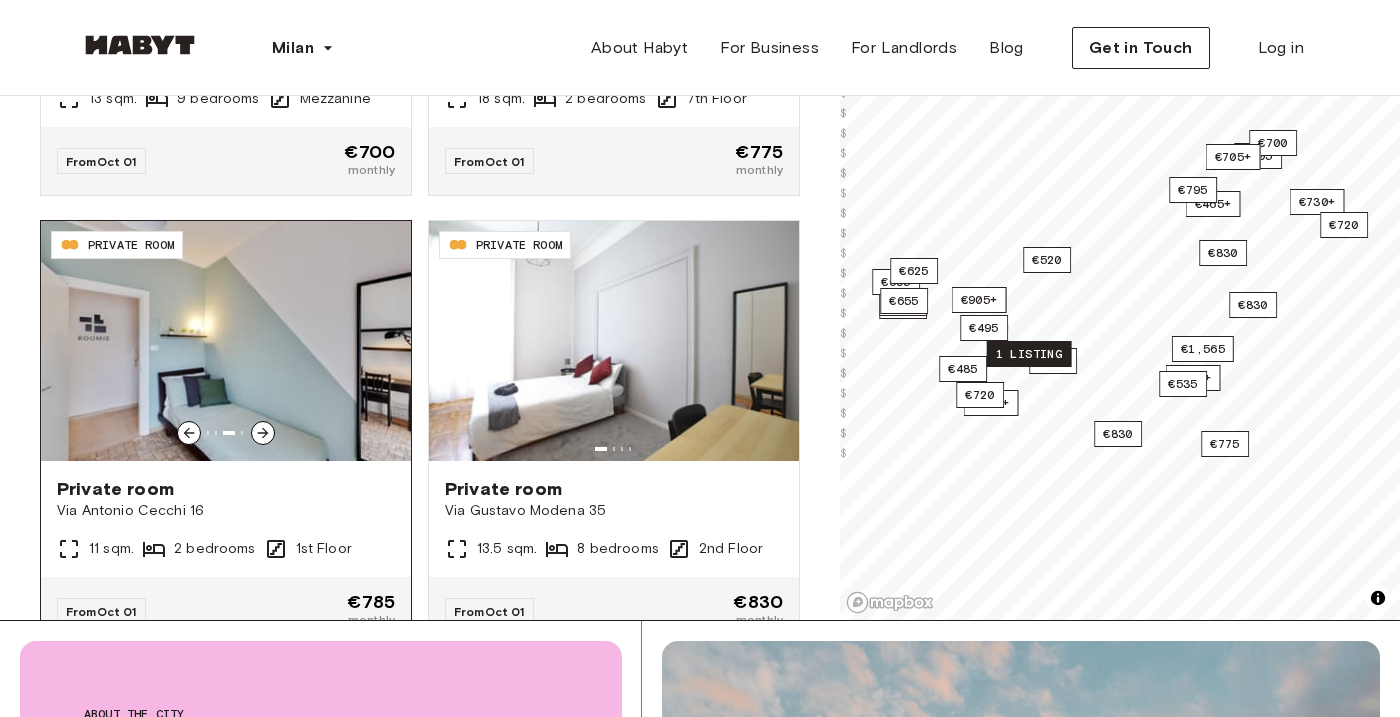 click 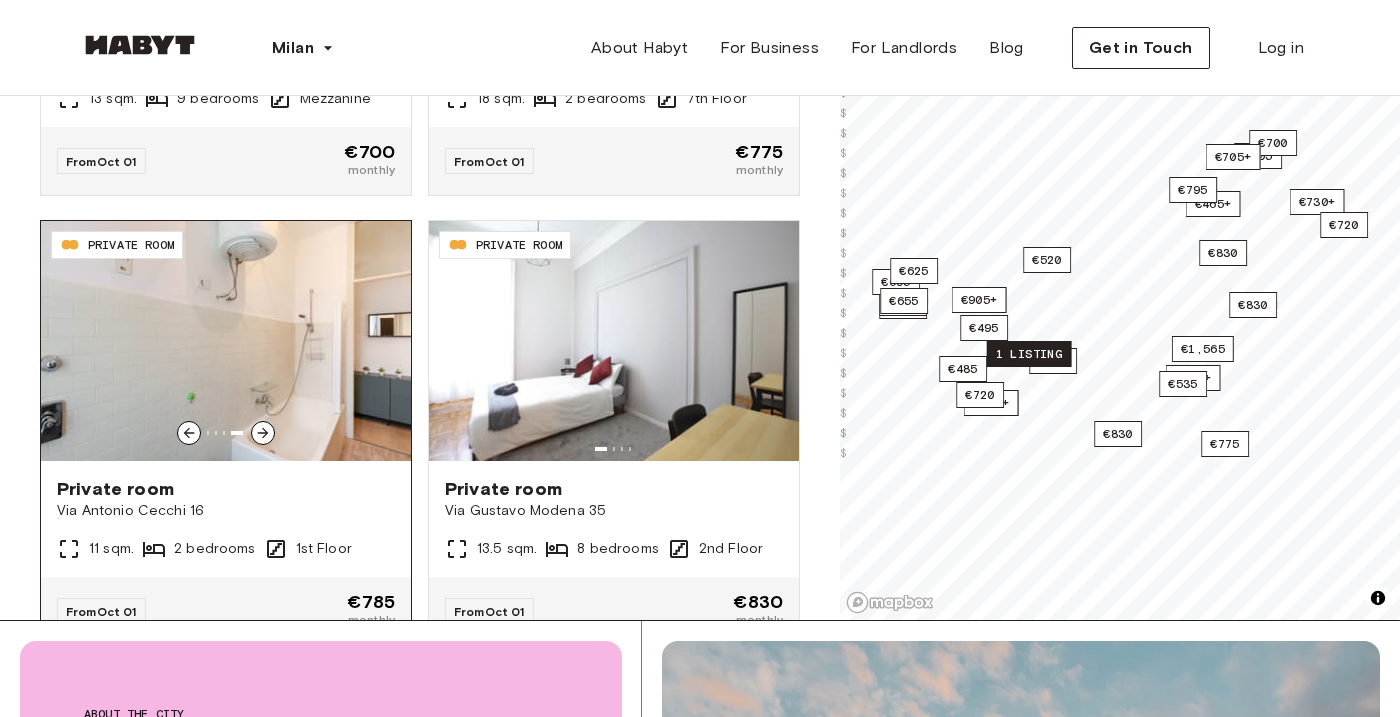 click 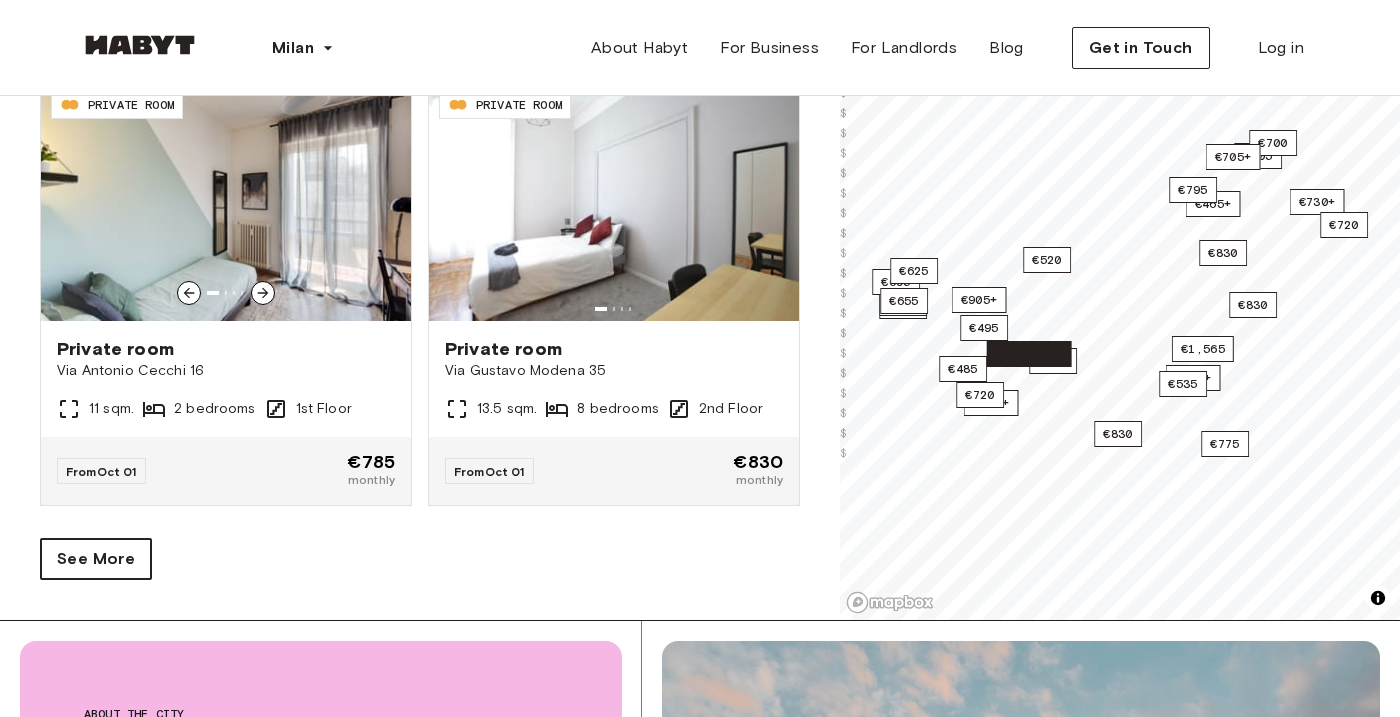 scroll, scrollTop: 8373, scrollLeft: 0, axis: vertical 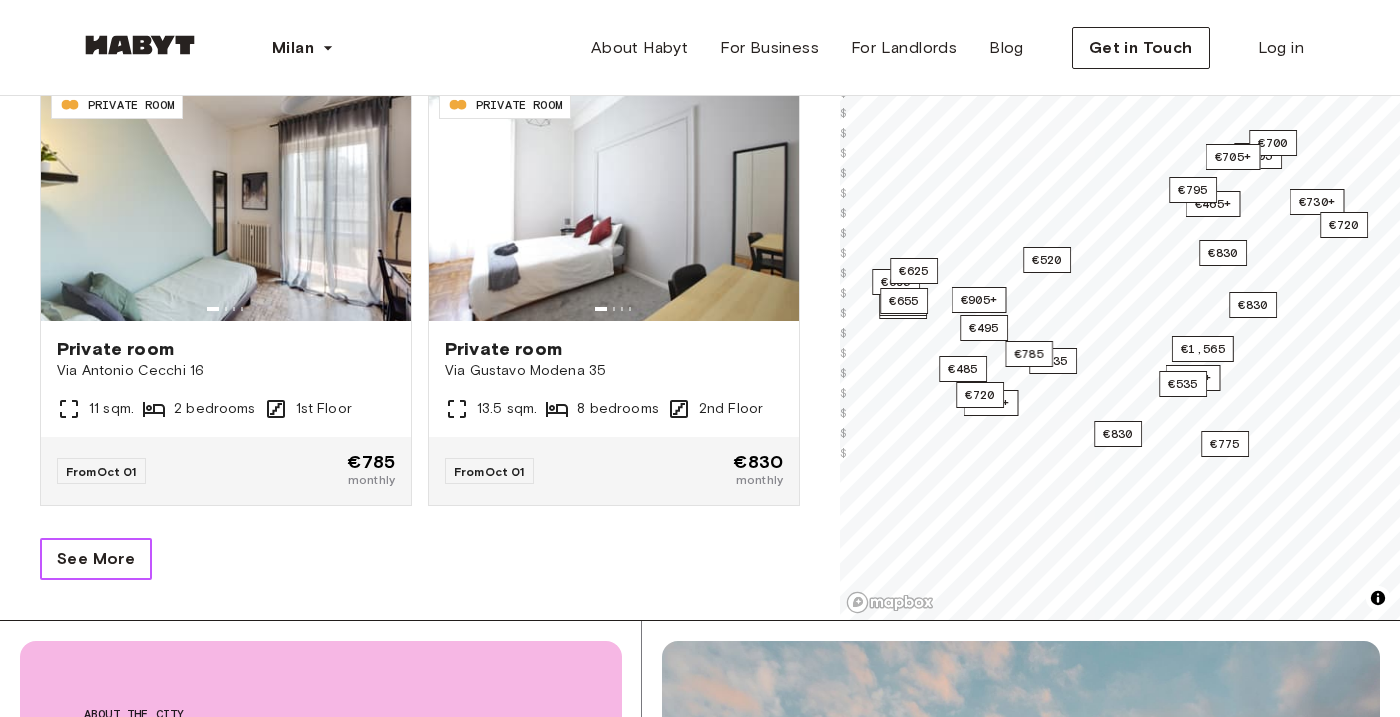 click on "See More" at bounding box center [96, 559] 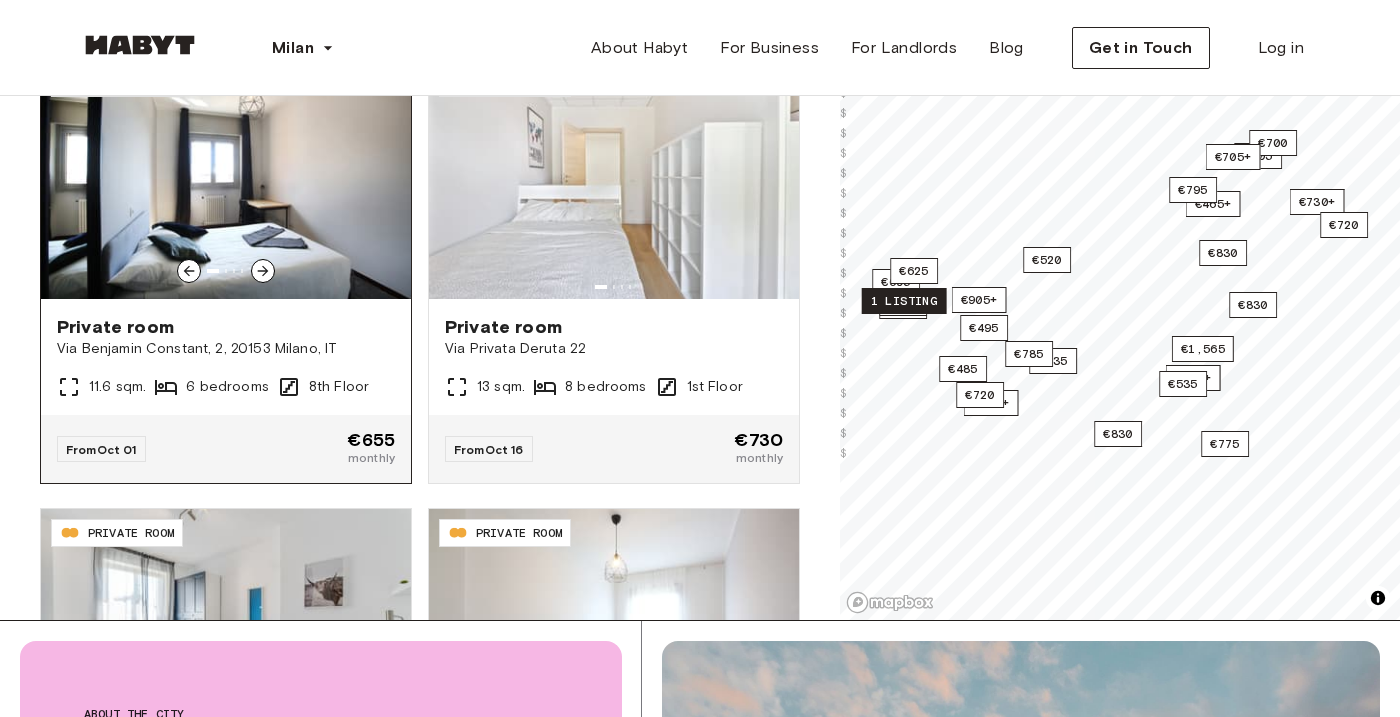 scroll, scrollTop: 8827, scrollLeft: 0, axis: vertical 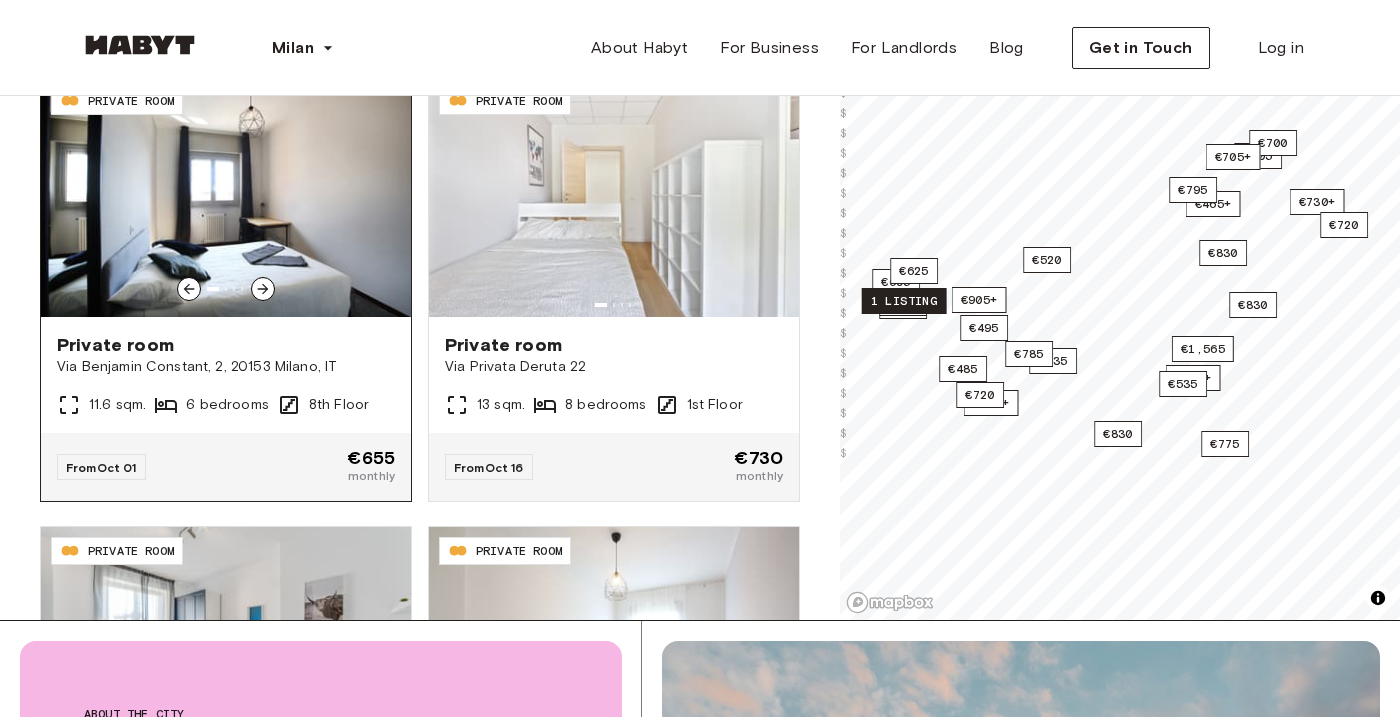 click 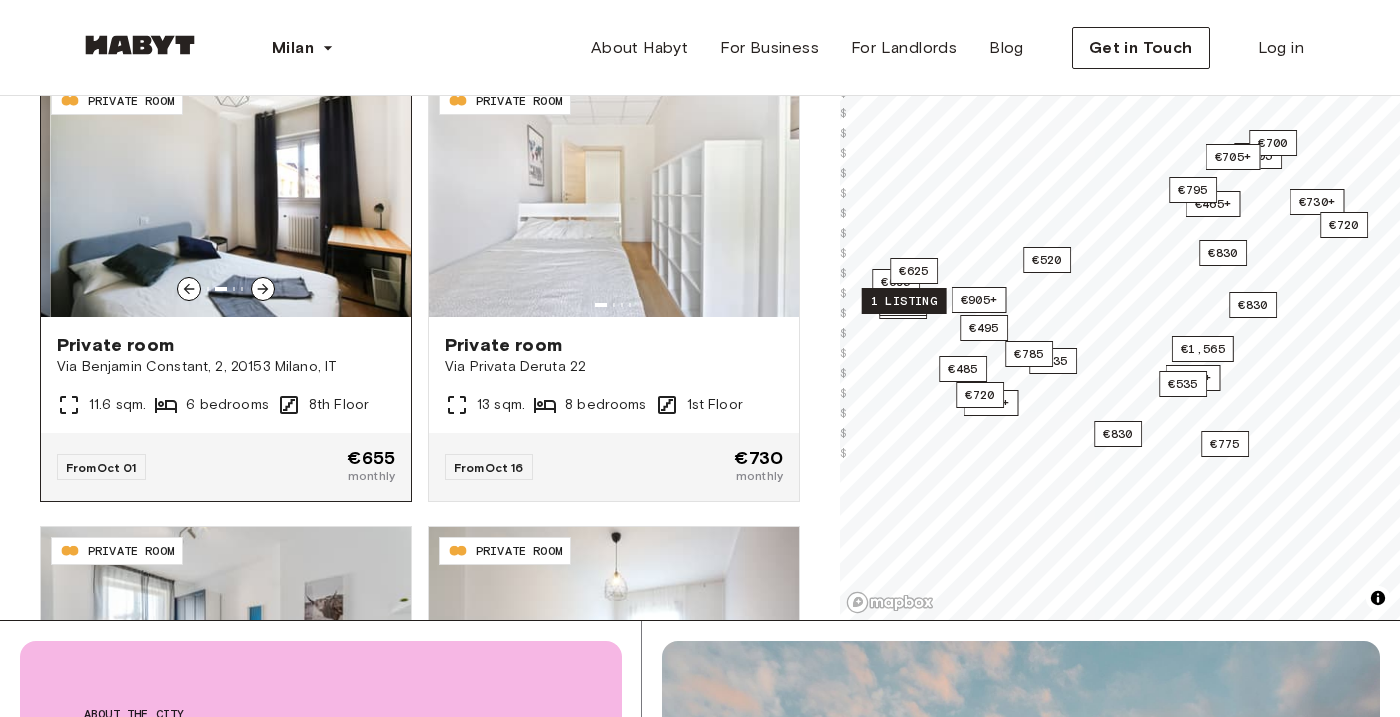 click 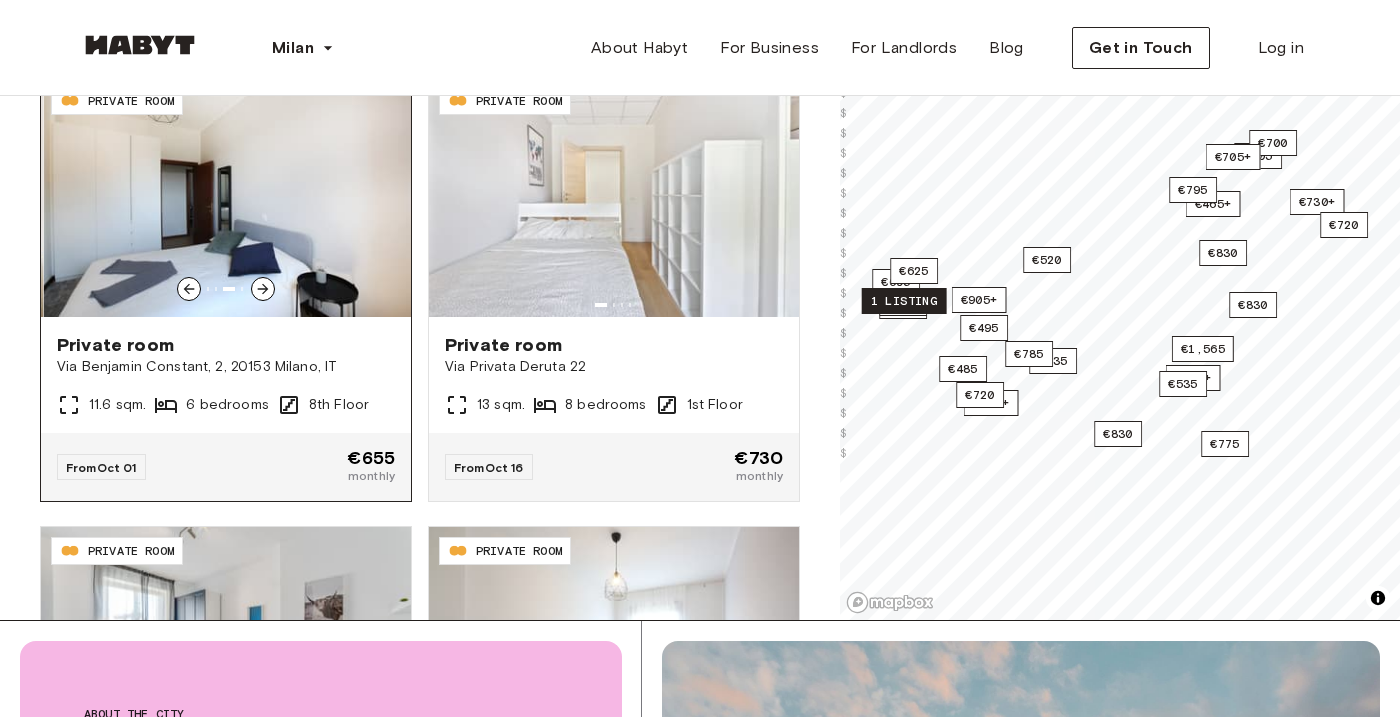 click 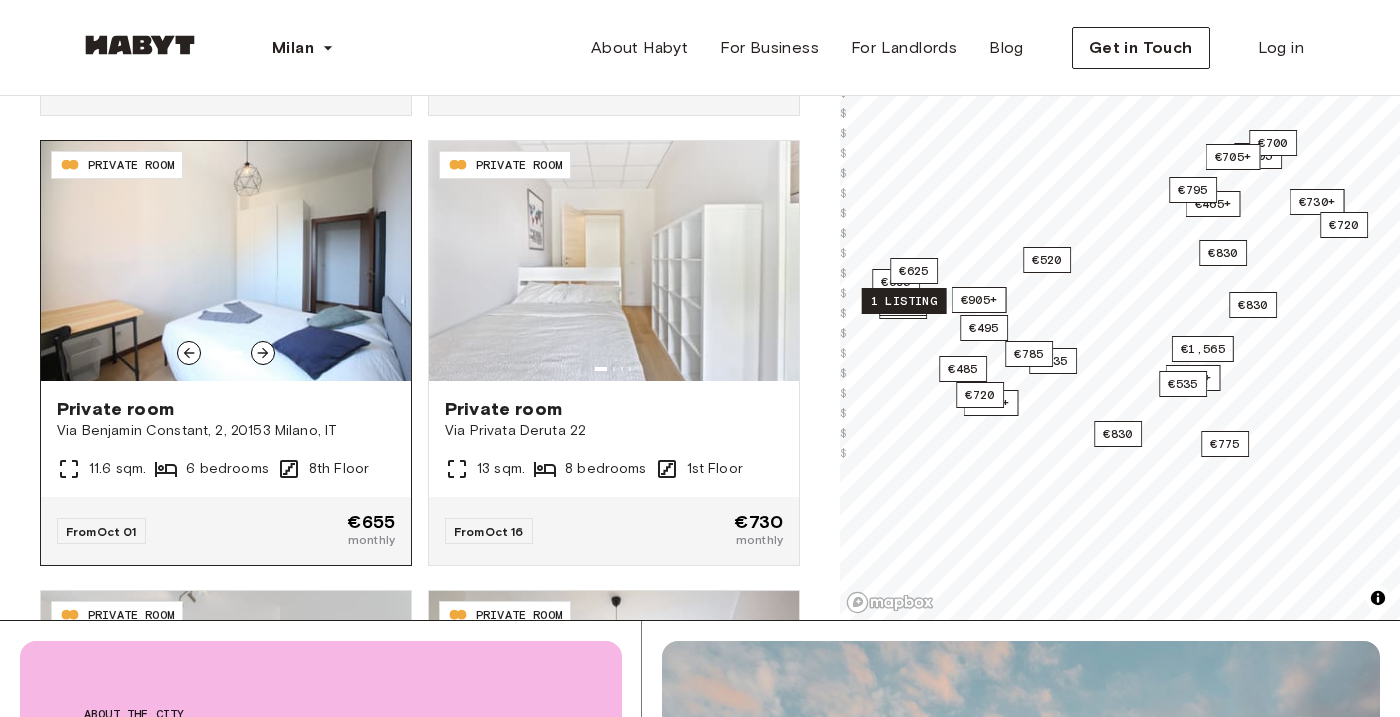scroll, scrollTop: 8701, scrollLeft: 0, axis: vertical 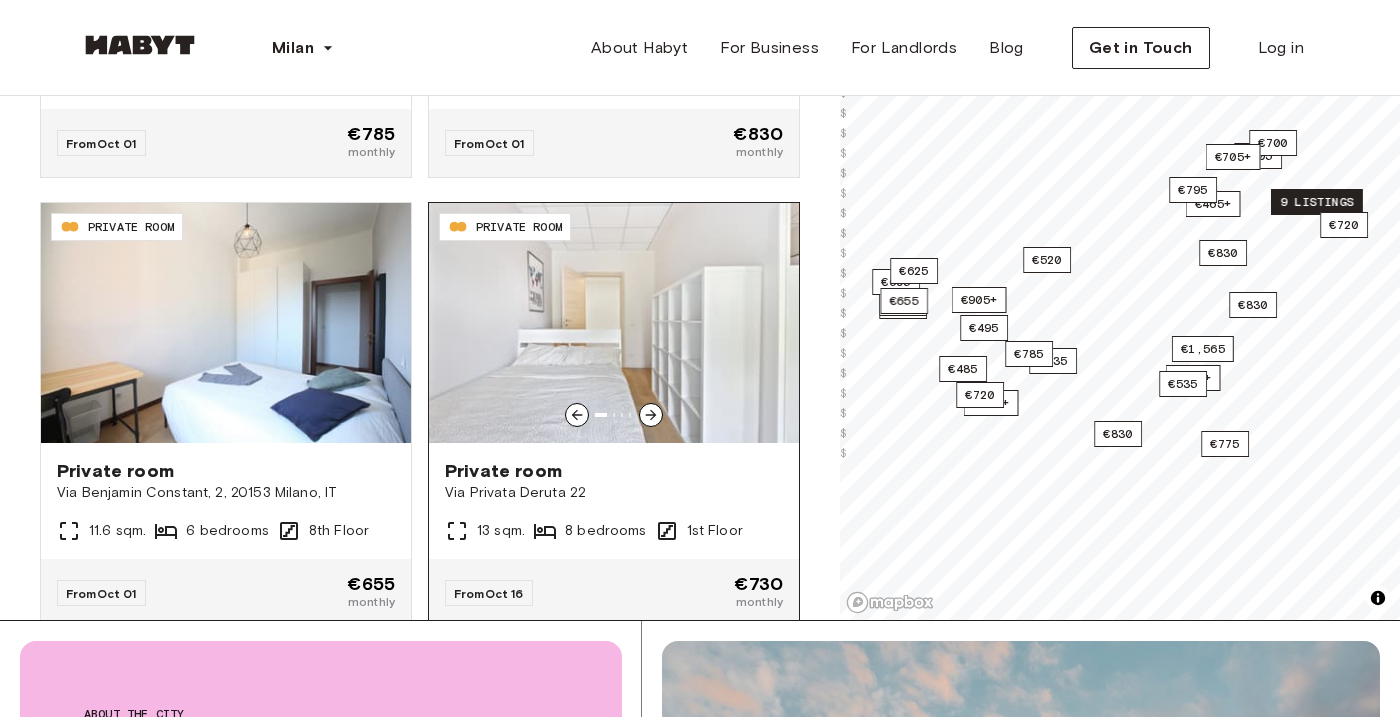 click 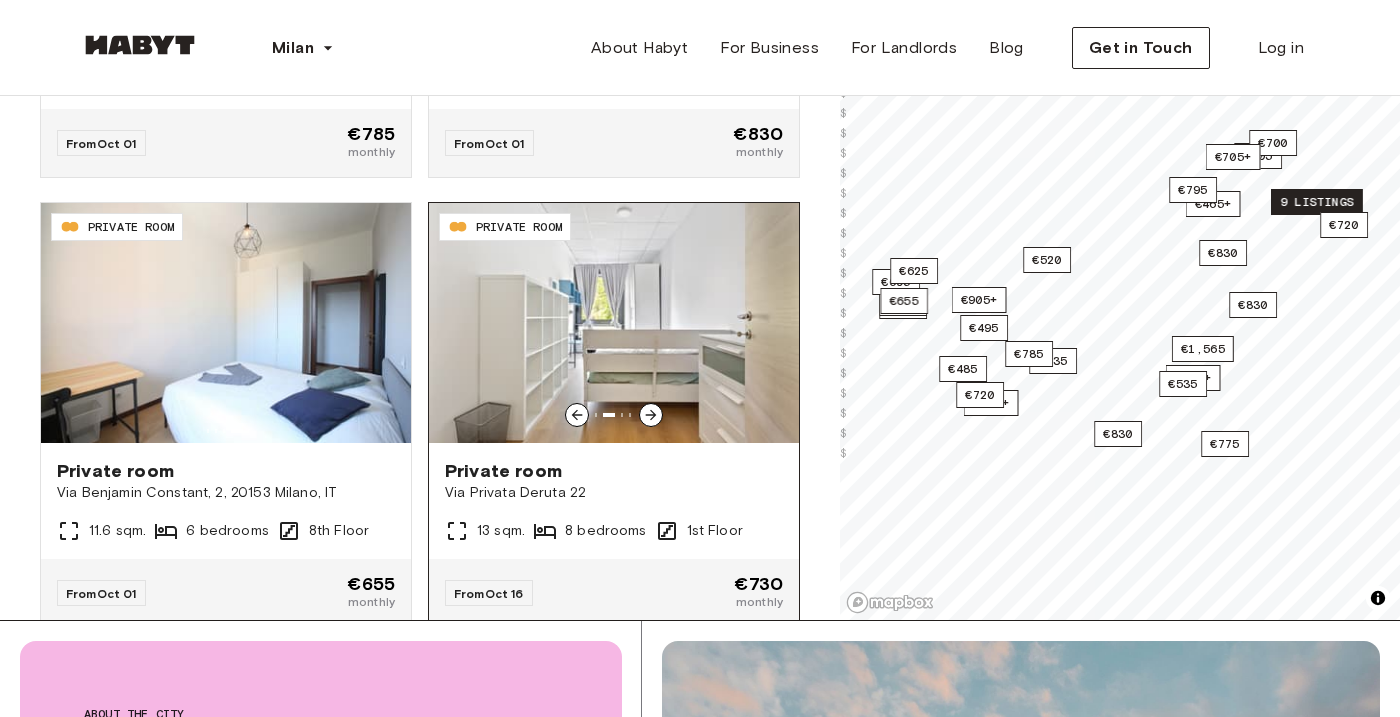 click 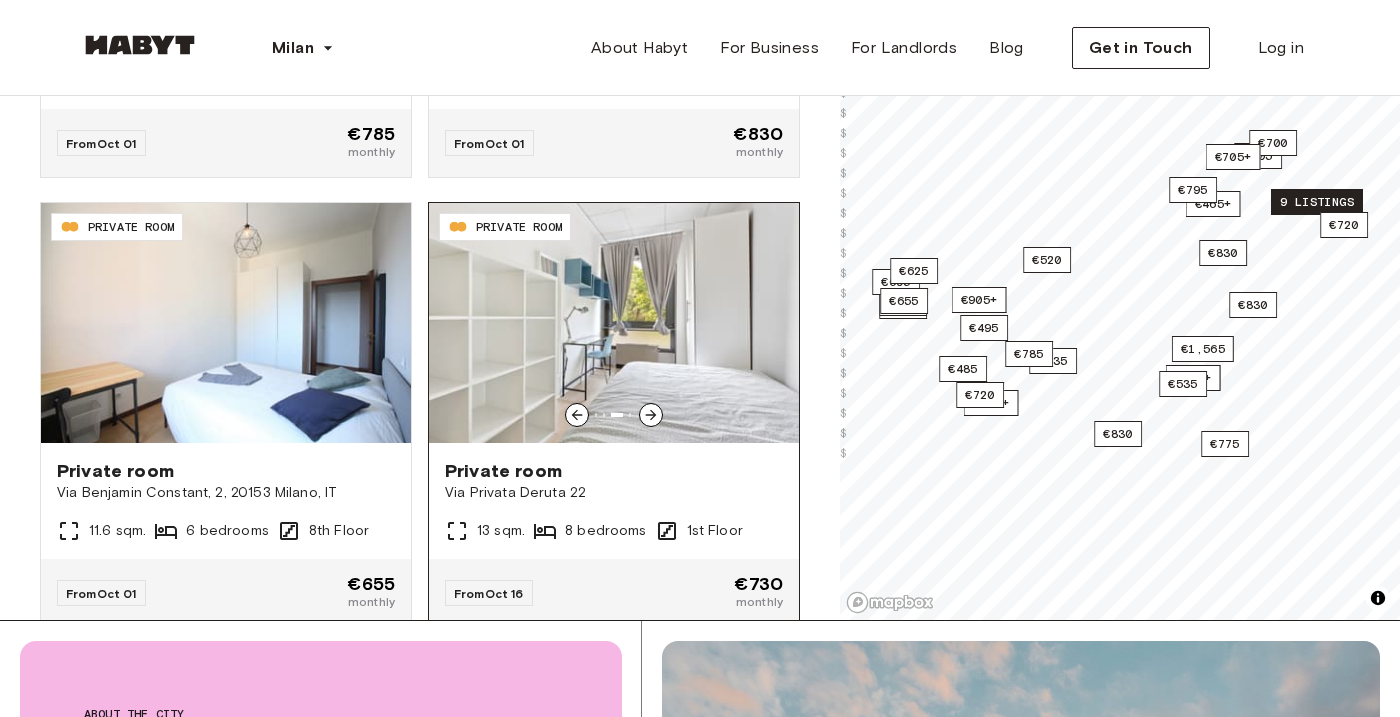 click 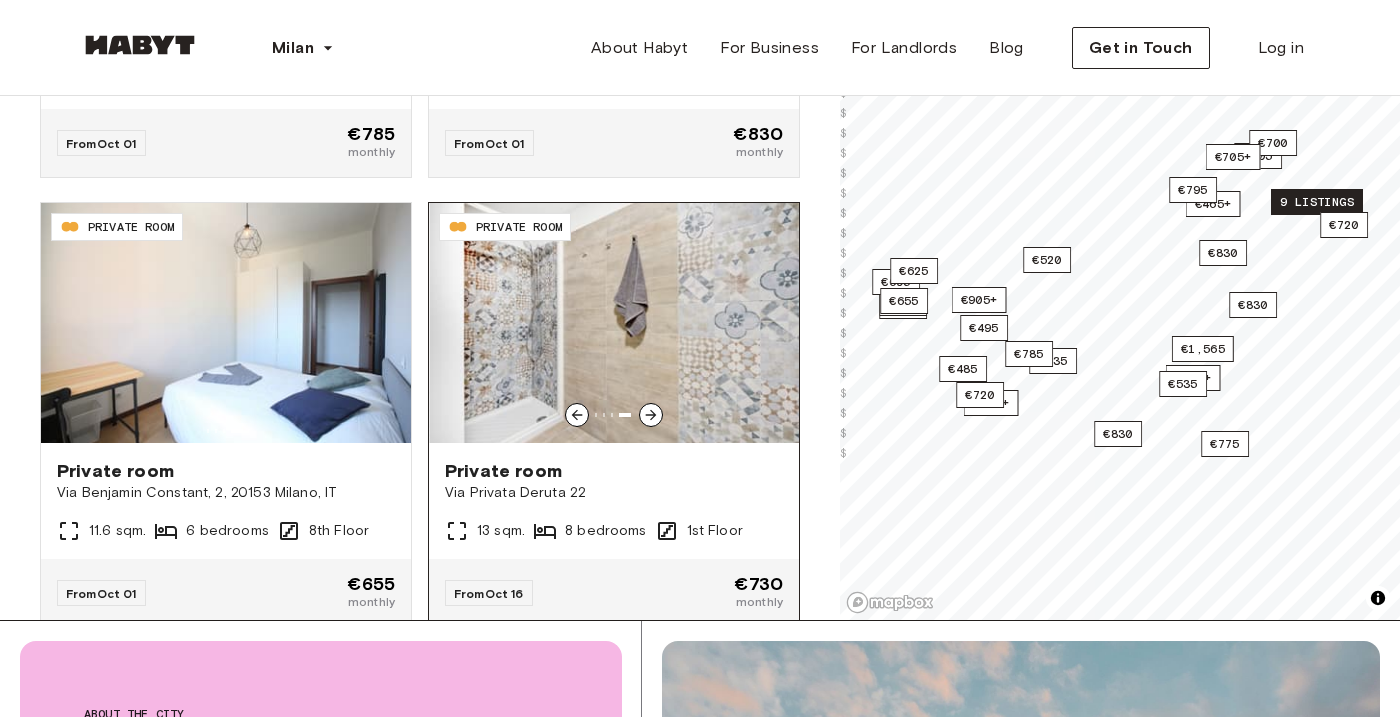 click 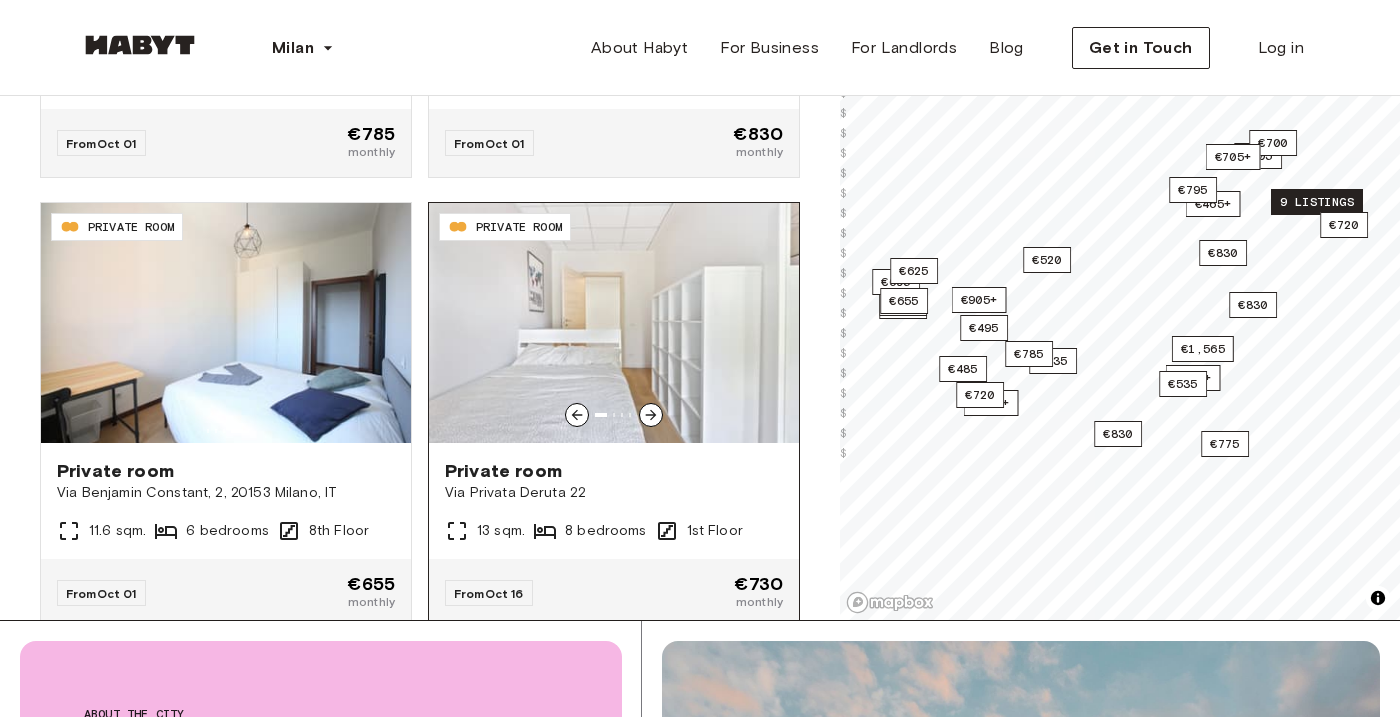 click 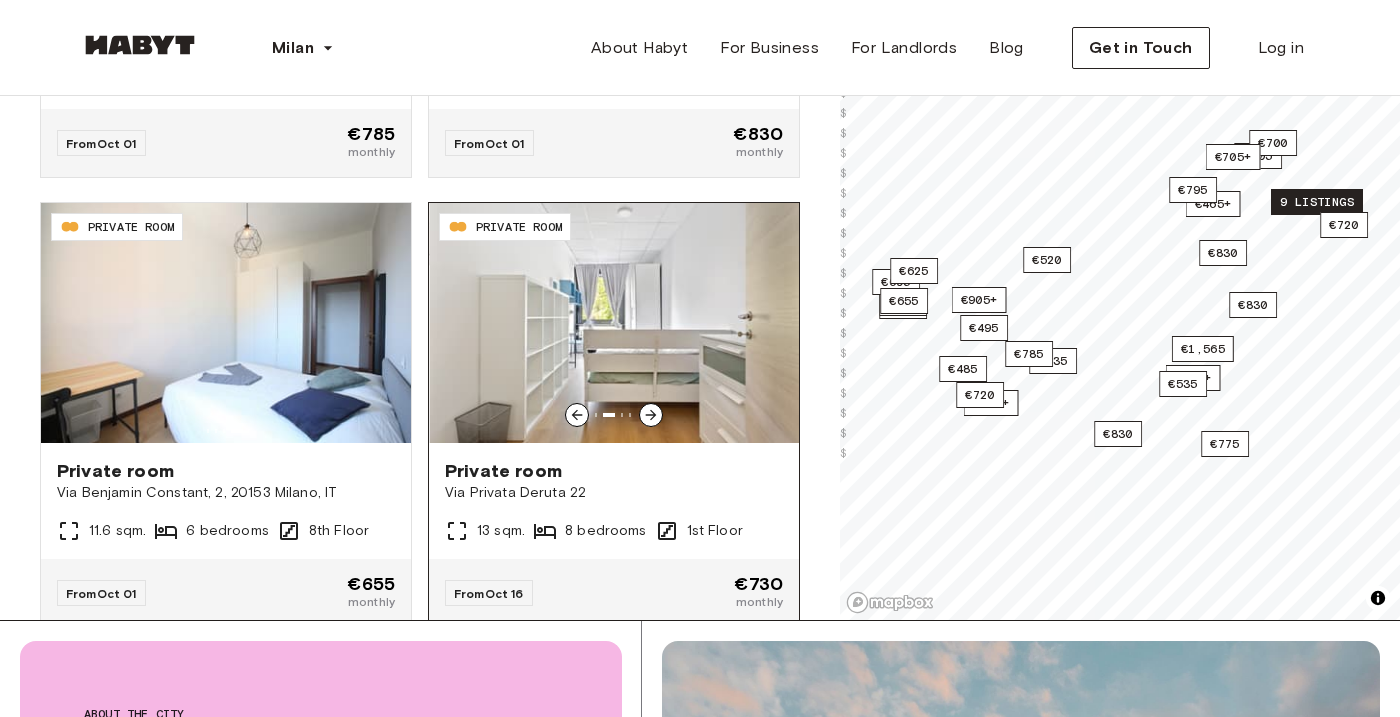 click 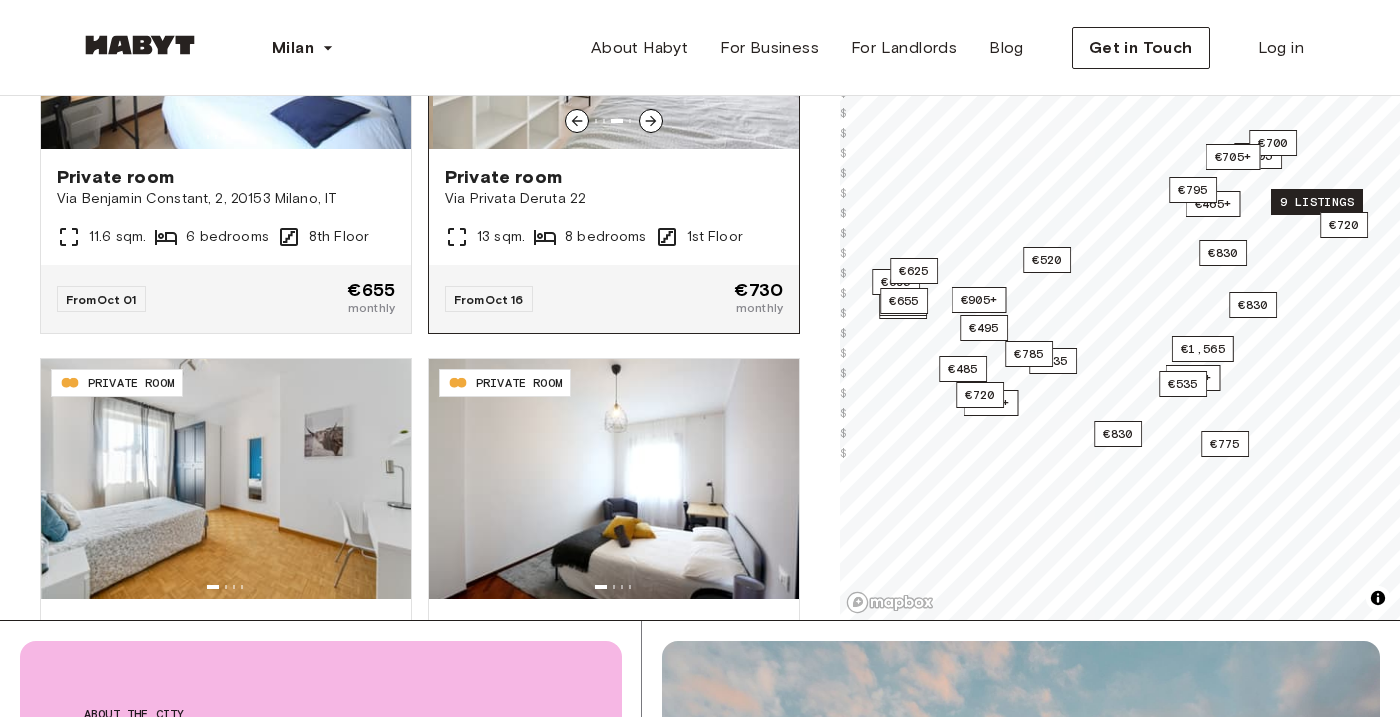 scroll, scrollTop: 9271, scrollLeft: 0, axis: vertical 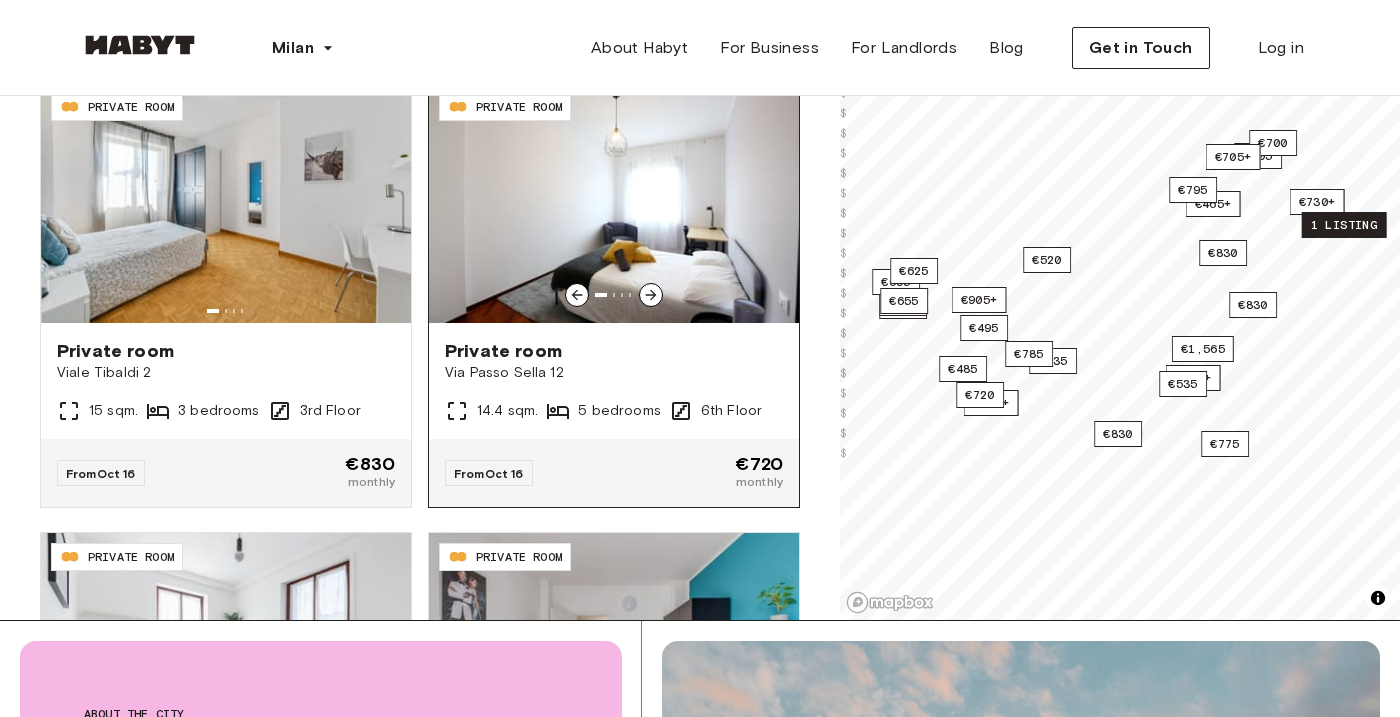 click 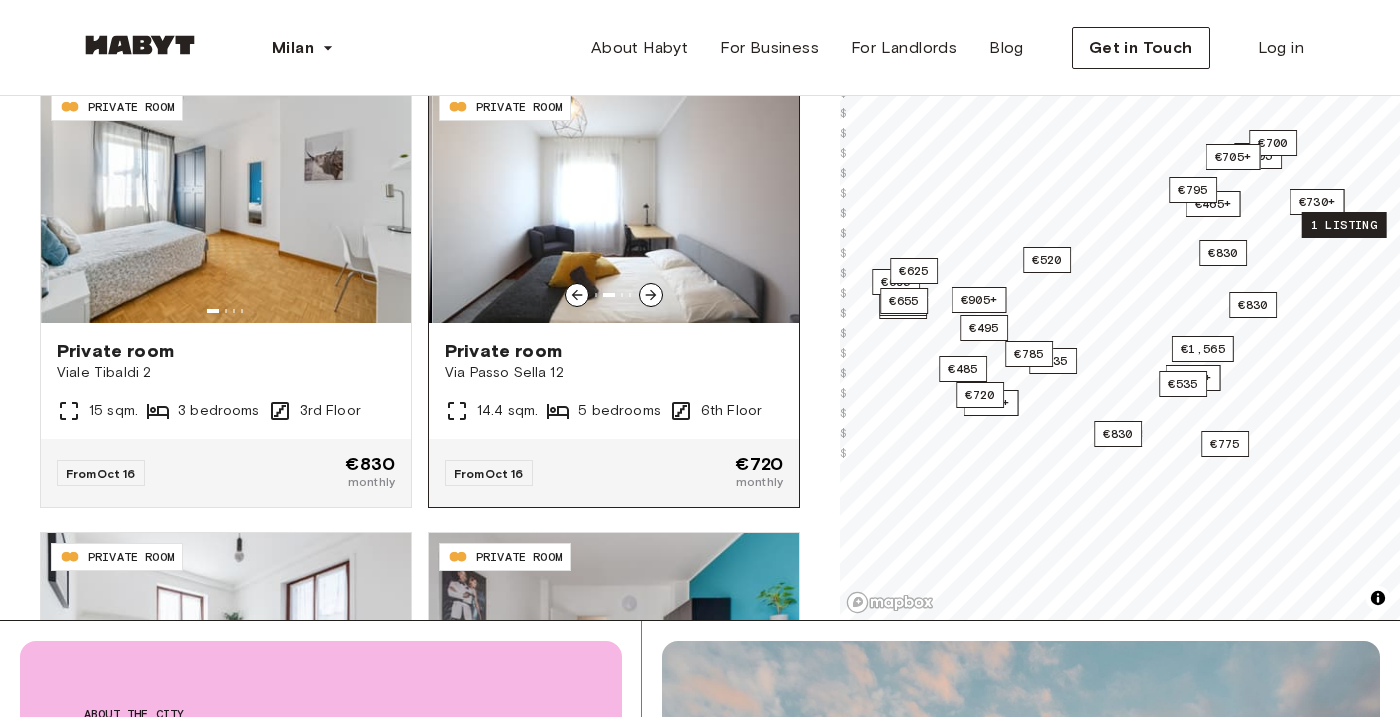 click 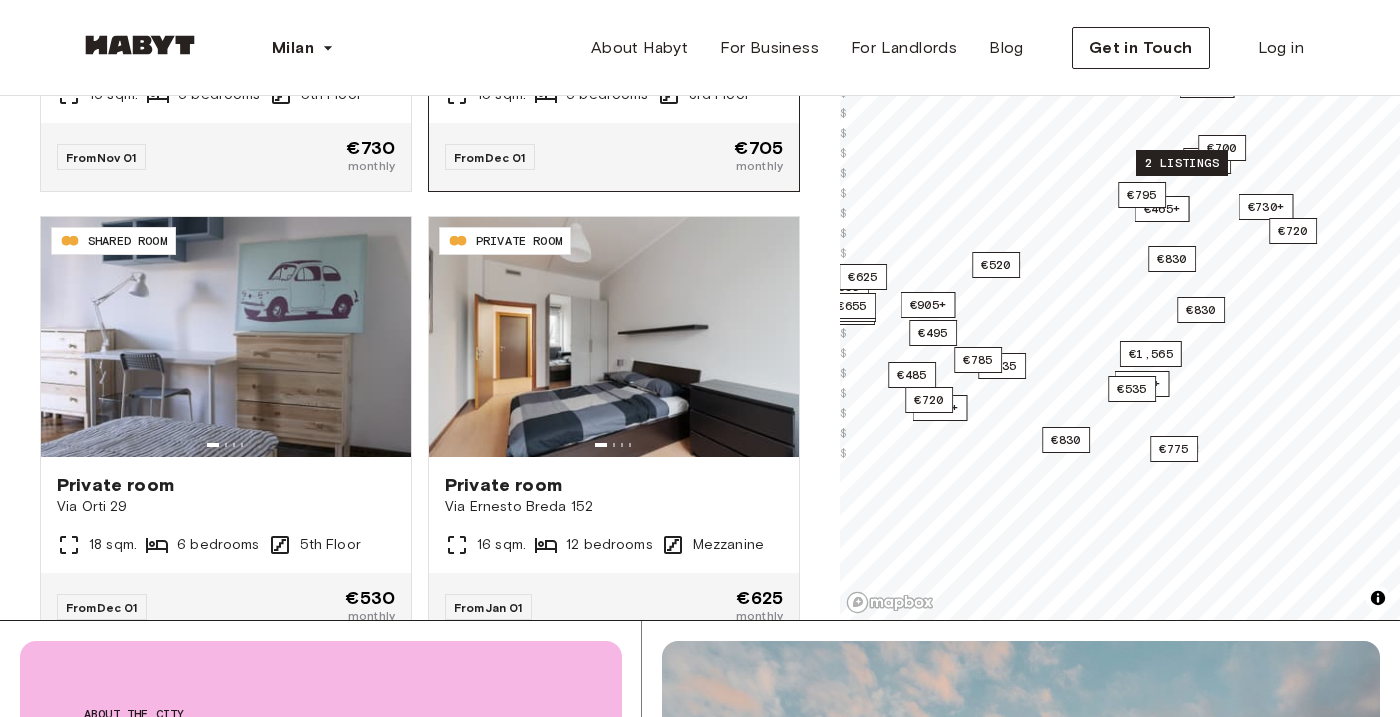 scroll, scrollTop: 10165, scrollLeft: 0, axis: vertical 